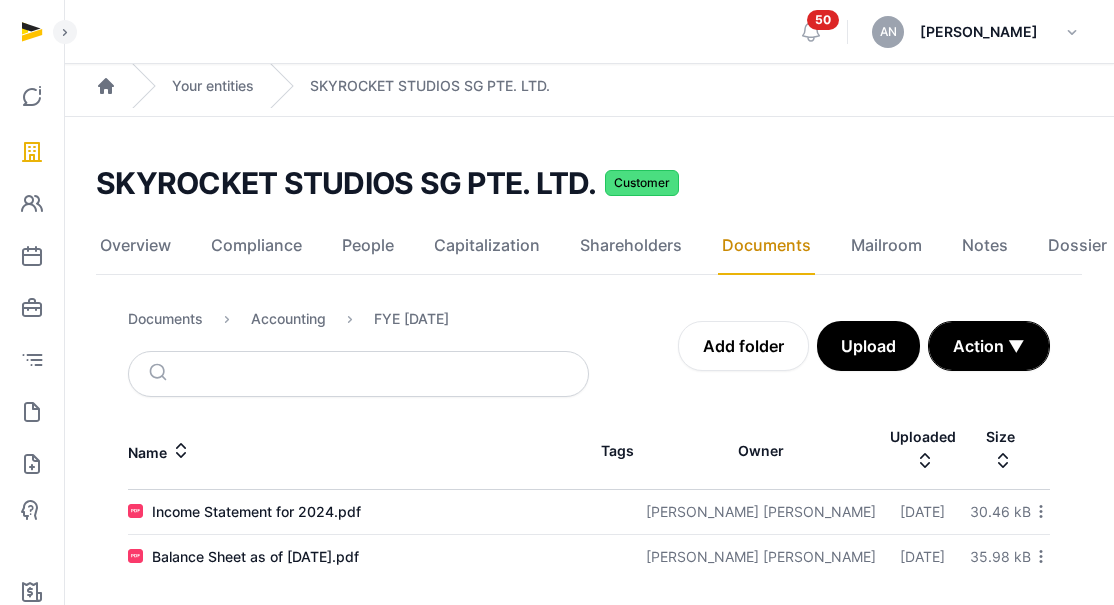 scroll, scrollTop: 15, scrollLeft: 0, axis: vertical 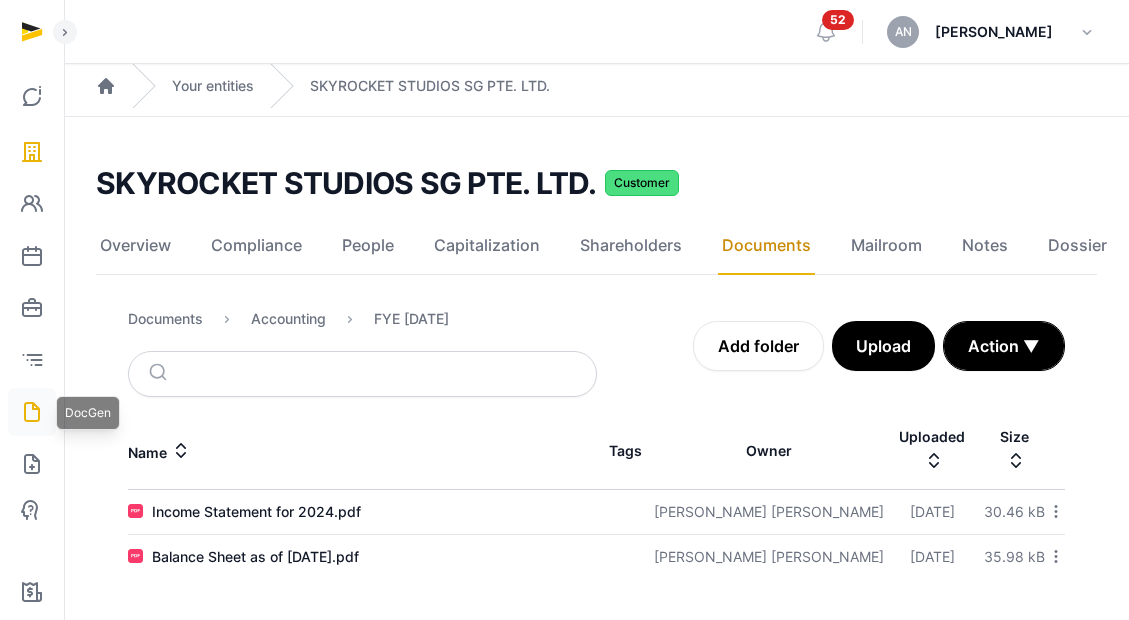 click at bounding box center [32, 412] 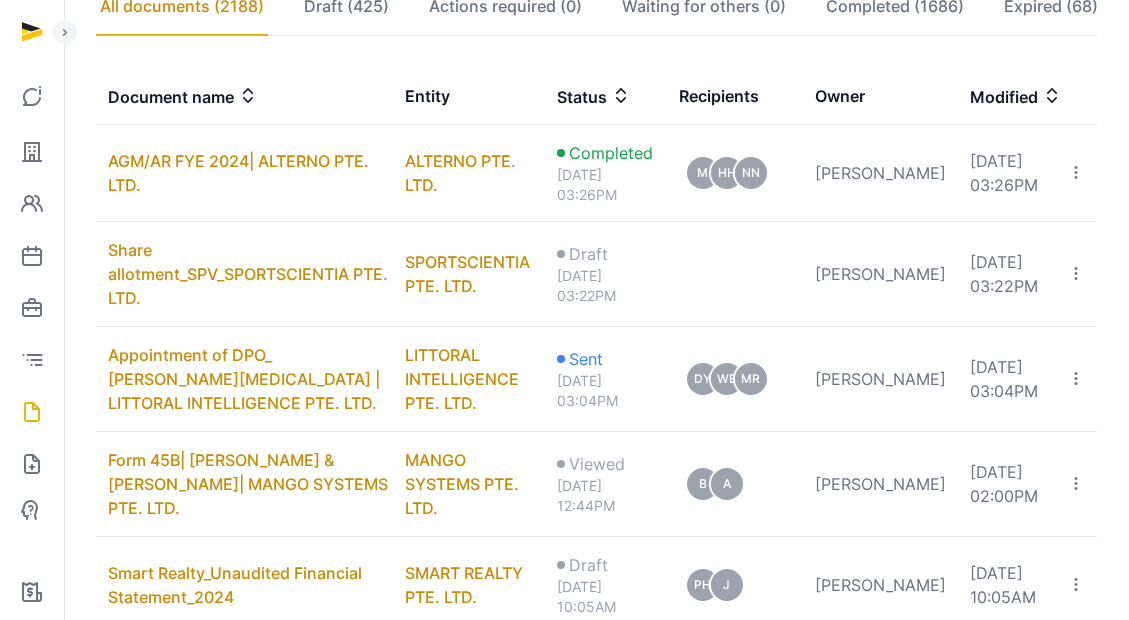 scroll, scrollTop: 382, scrollLeft: 0, axis: vertical 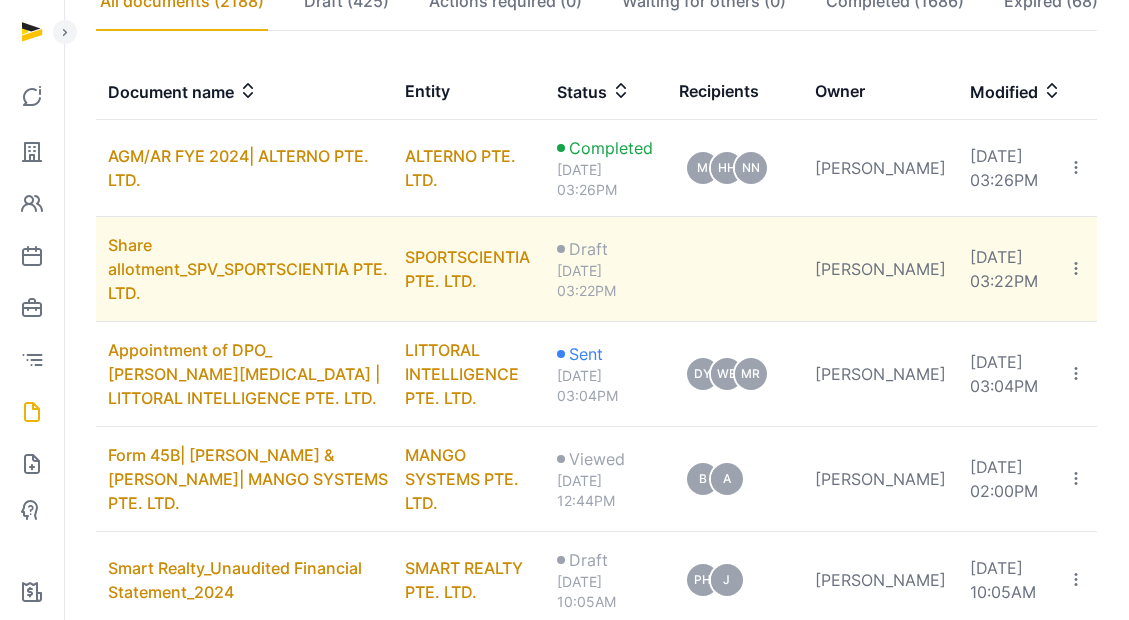 click 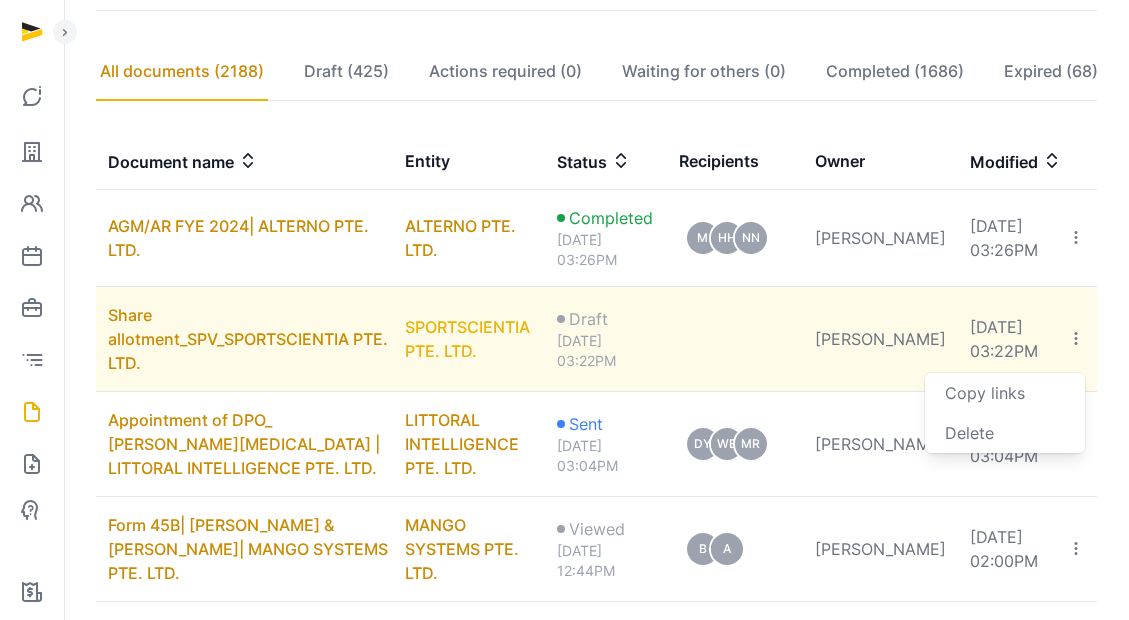 scroll, scrollTop: 296, scrollLeft: 0, axis: vertical 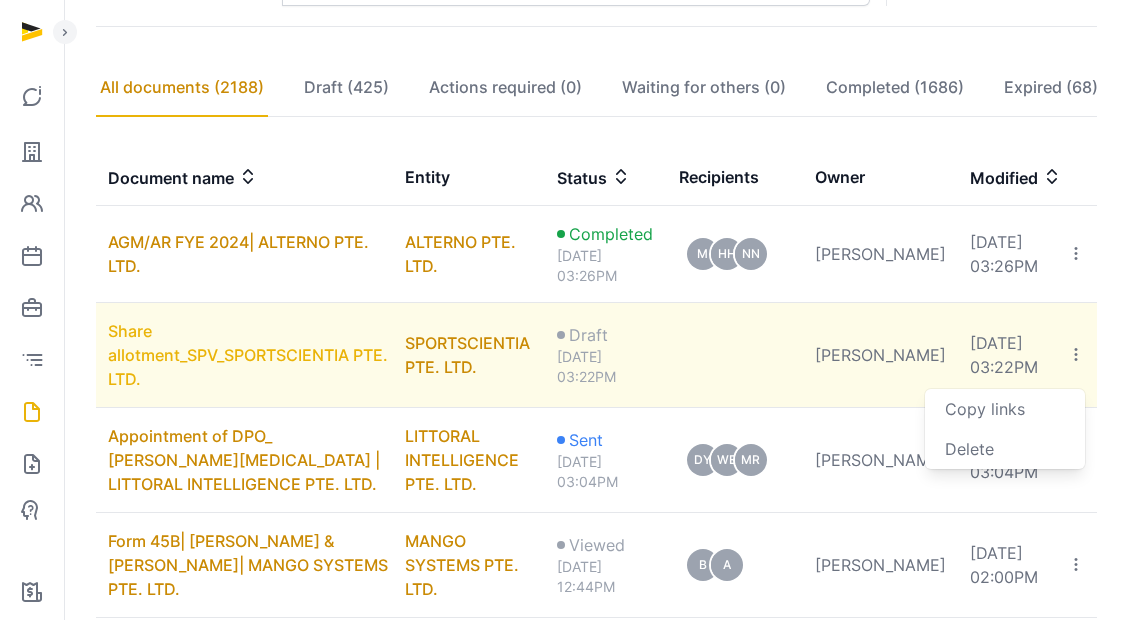 click on "Share allotment_SPV_SPORTSCIENTIA PTE. LTD." at bounding box center (248, 355) 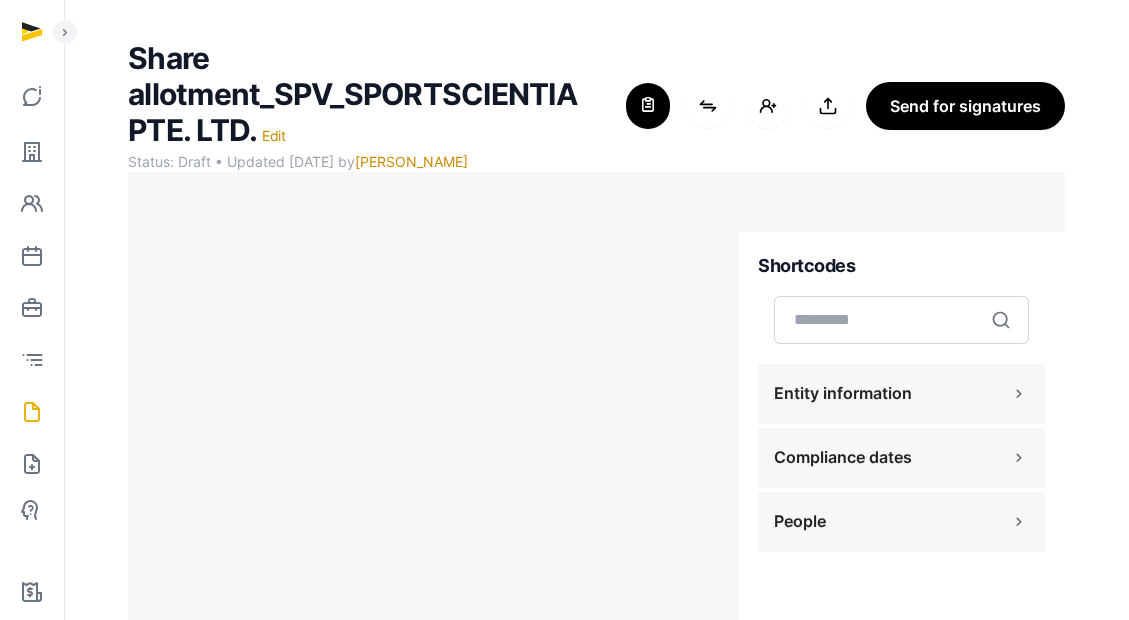 scroll, scrollTop: 120, scrollLeft: 0, axis: vertical 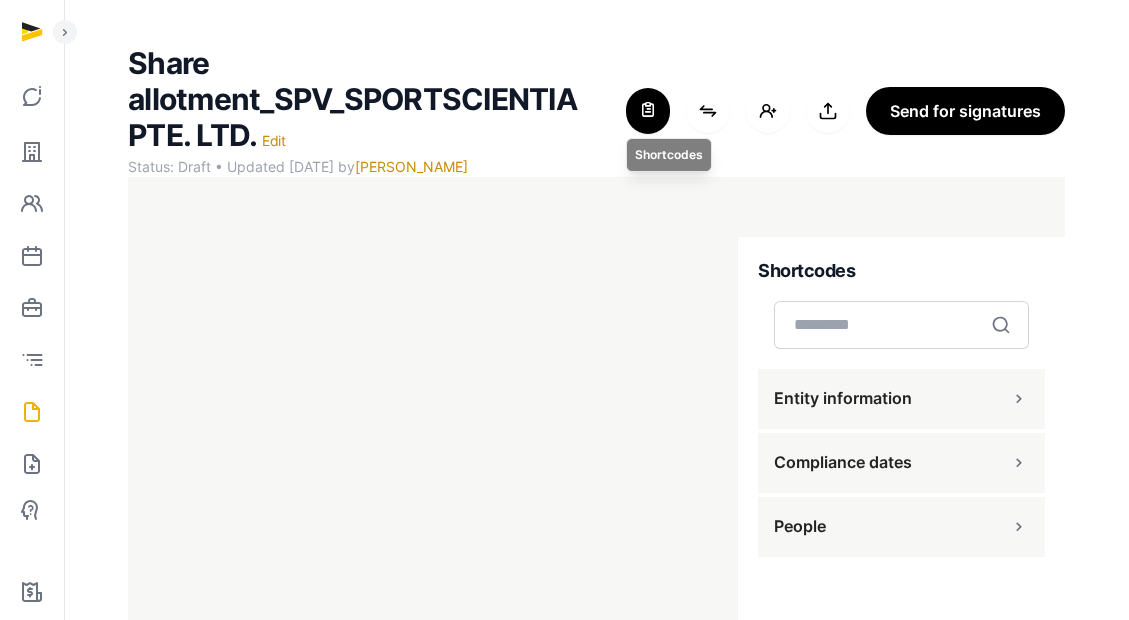 click at bounding box center (648, 111) 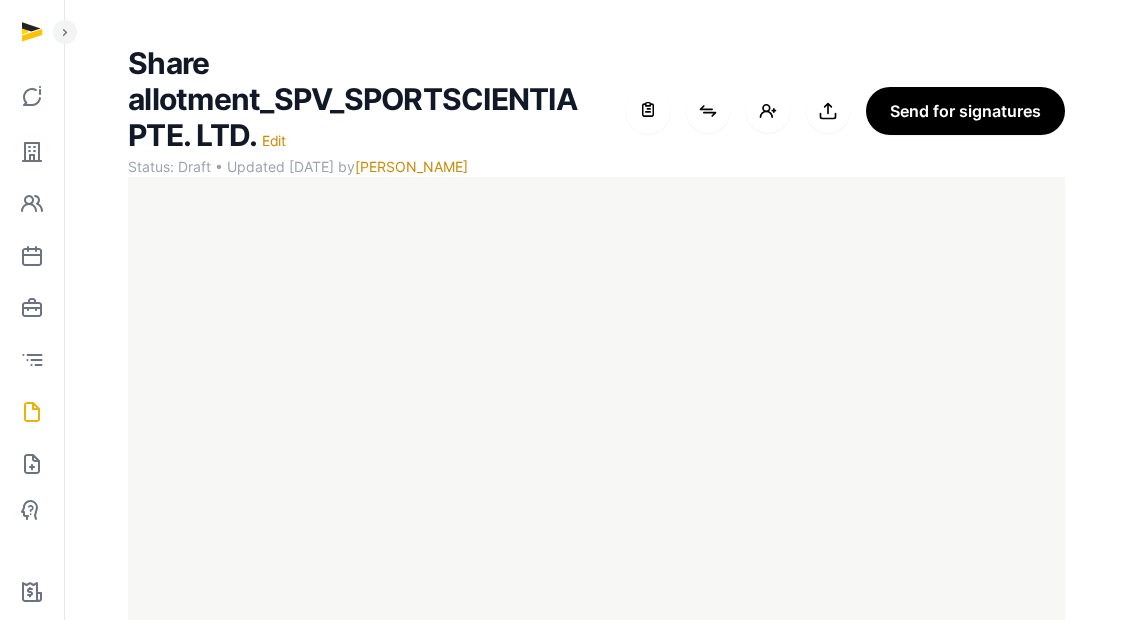 scroll, scrollTop: 182, scrollLeft: 0, axis: vertical 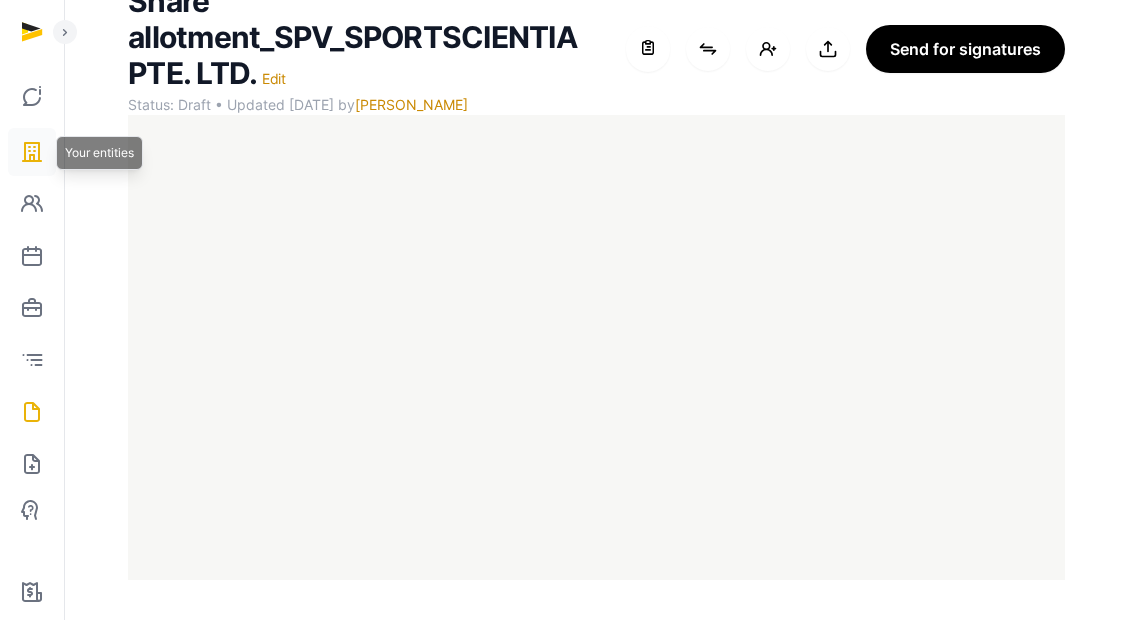click at bounding box center [32, 152] 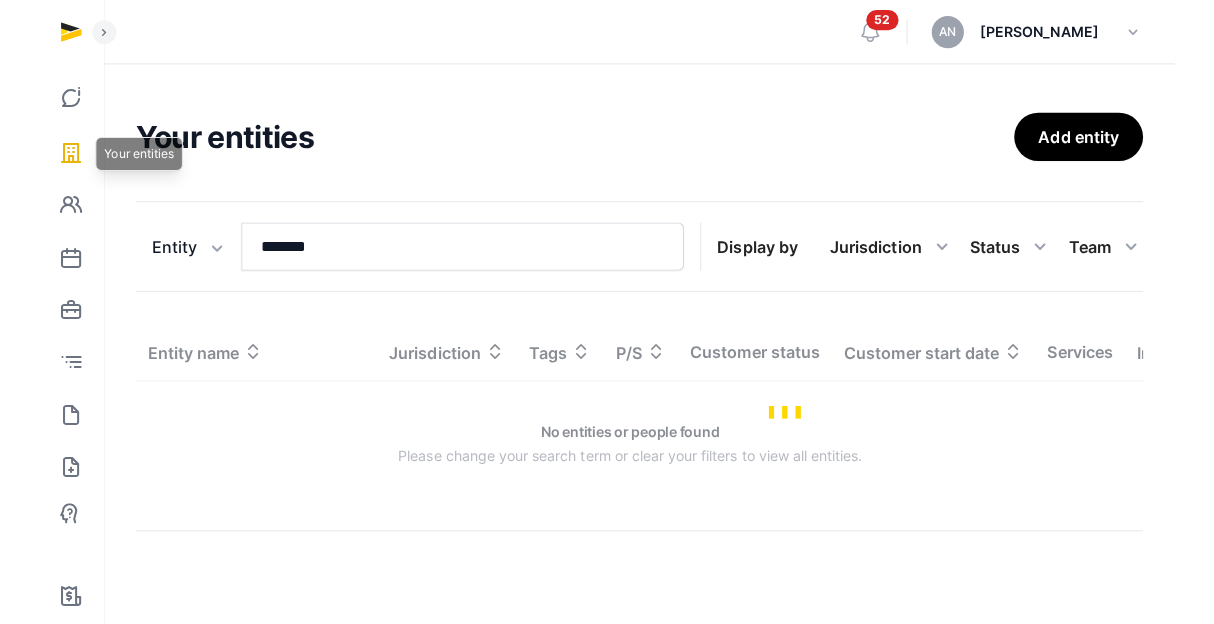 scroll, scrollTop: 0, scrollLeft: 0, axis: both 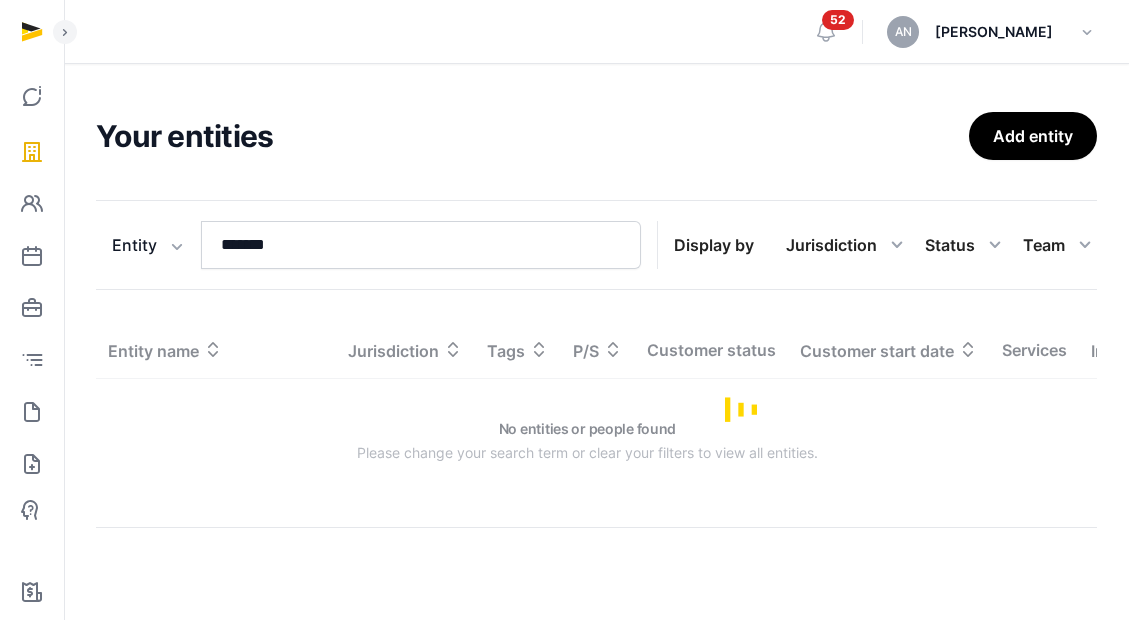 click on "Your entities Add entity" at bounding box center (596, 136) 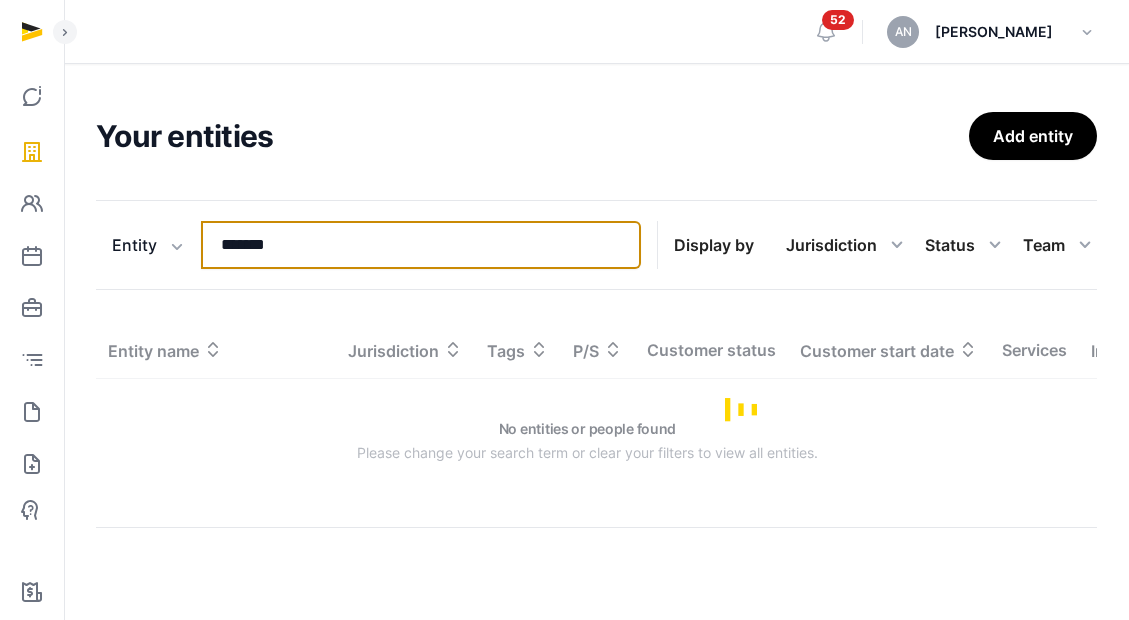 click on "*******" at bounding box center (421, 245) 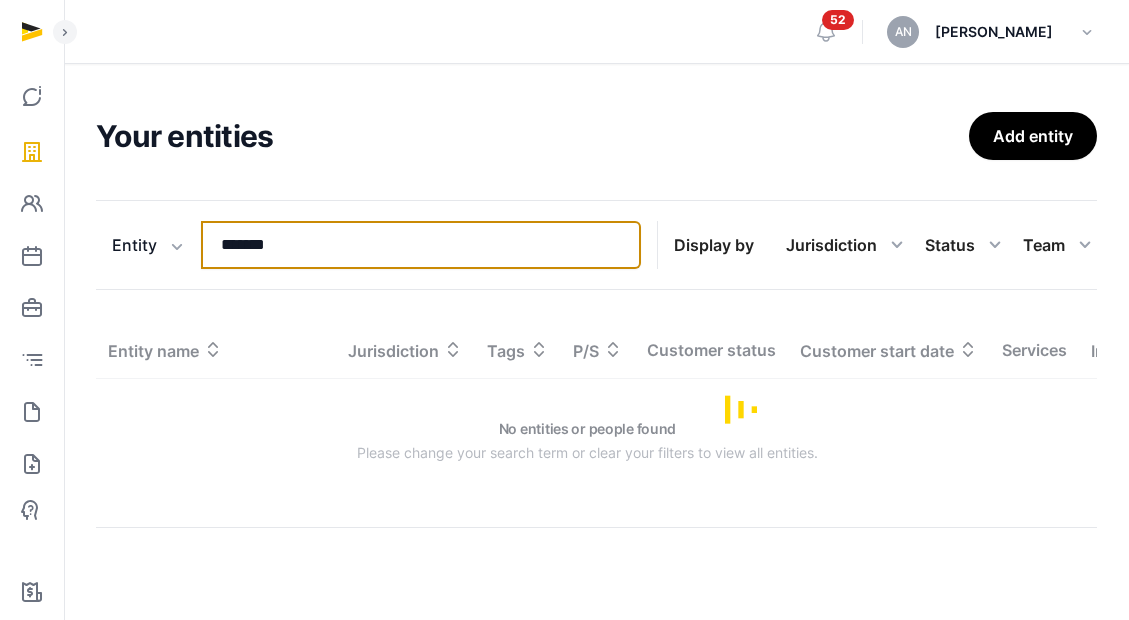 click on "*******" at bounding box center [421, 245] 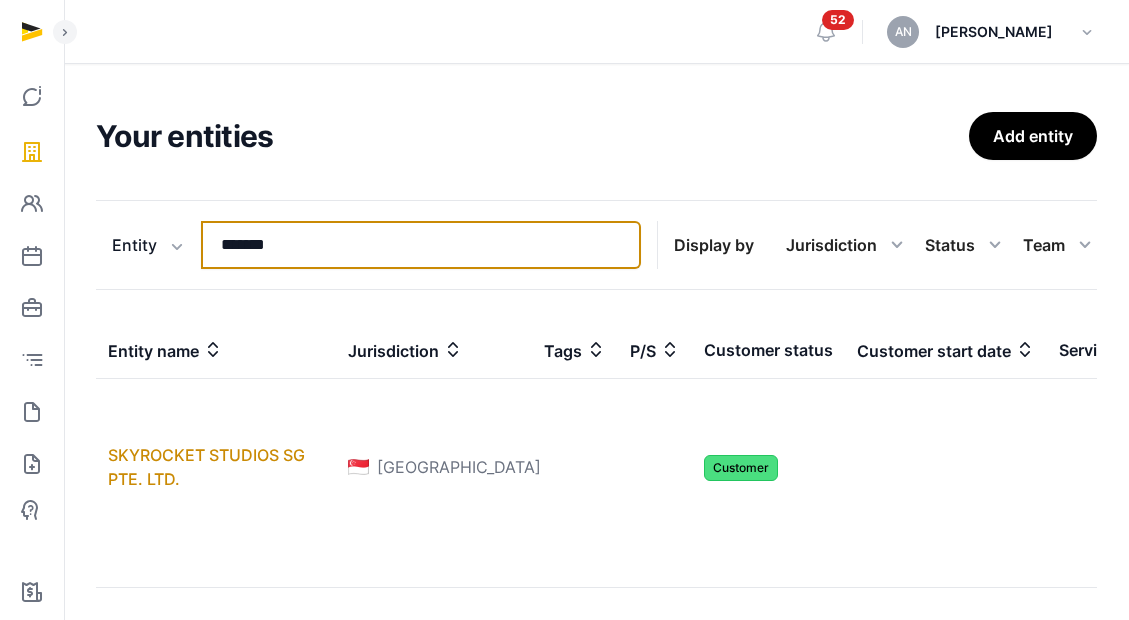 click on "*******" at bounding box center [421, 245] 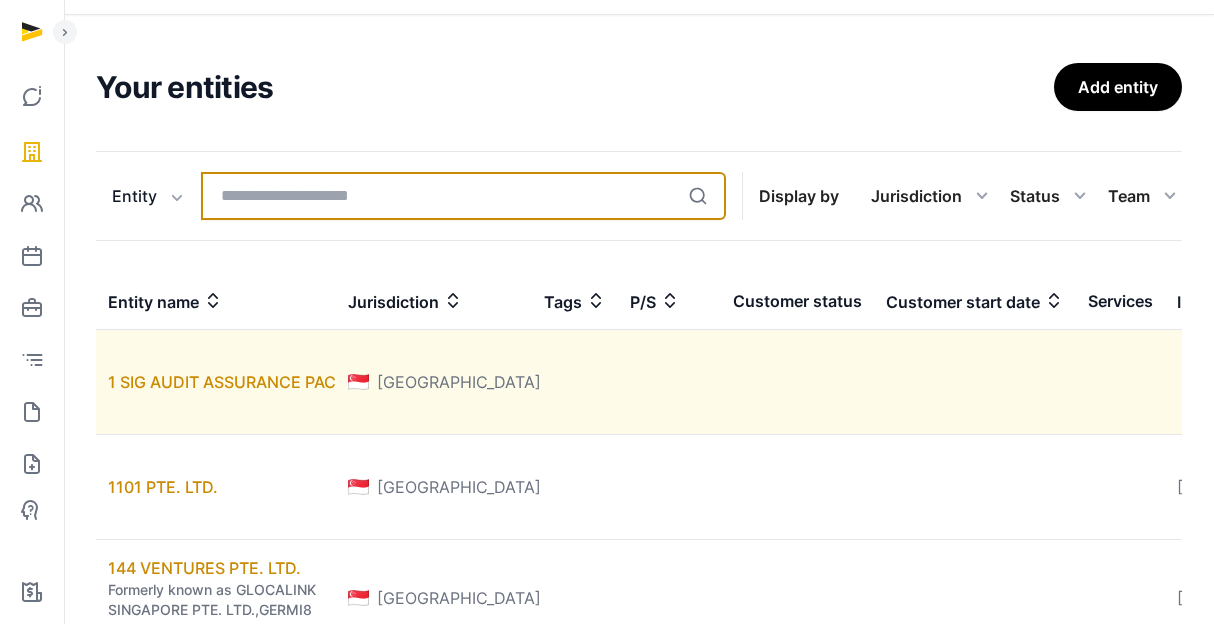 scroll, scrollTop: 0, scrollLeft: 0, axis: both 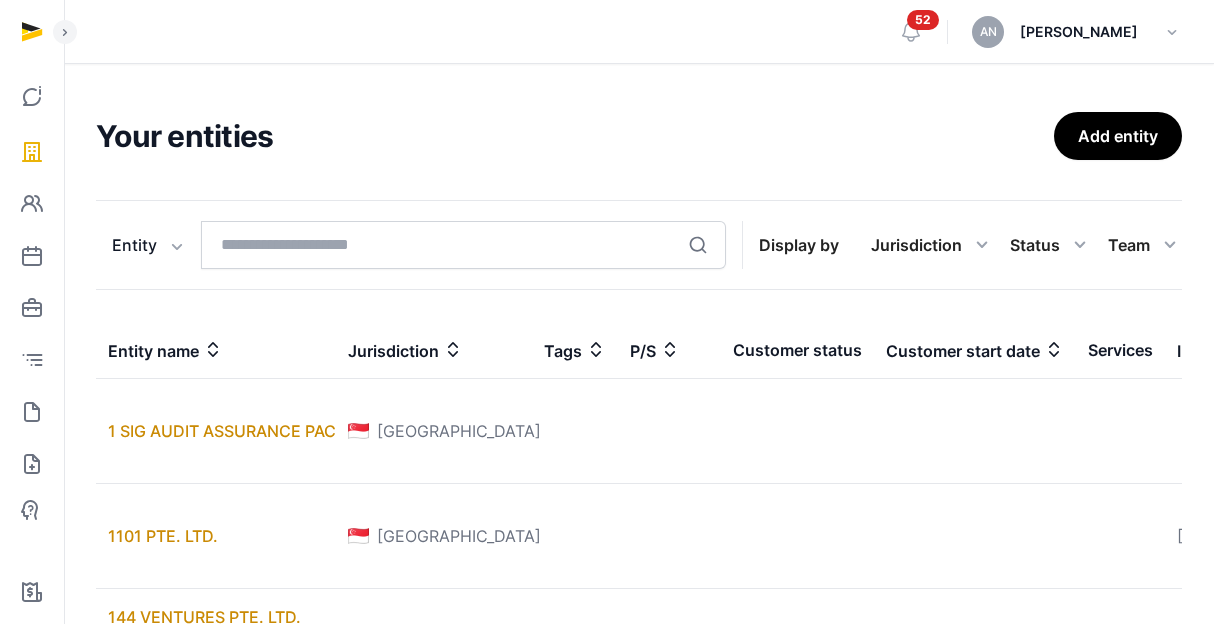 click on "Your entities Add entity  Entity   Entity   People   Tags  Services Search Display by  Jurisdiction  All jurisdiction [GEOGRAPHIC_DATA] [GEOGRAPHIC_DATA] [GEOGRAPHIC_DATA]  Status   All statuses  Lead Customer Churned None  Team  All members Aditi [PERSON_NAME] [PERSON_NAME] [PERSON_NAME] [PERSON_NAME] AMRITA [PERSON_NAME] AN'NAJWA BINTE AN'NAHARI [PERSON_NAME] [PERSON_NAME] [PERSON_NAME] [PERSON_NAME] [PERSON_NAME] WEN [PERSON_NAME] [PERSON_NAME] [PERSON_NAME] [PERSON_NAME] [PERSON_NAME] Elpollero [PERSON_NAME] Fonih Test [PERSON_NAME] [PERSON_NAME] [PERSON_NAME] HO PU JAGARITI [PERSON_NAME] De [PERSON_NAME] [PERSON_NAME] [PERSON_NAME] TTT [PERSON_NAME] Laprun [PERSON_NAME] [PERSON_NAME] [PERSON_NAME] [PERSON_NAME] [PERSON_NAME] Mejew Mopoj [PERSON_NAME] SURYO [PERSON_NAME] [PERSON_NAME] [PERSON_NAME] [PERSON_NAME] [PERSON_NAME] MAY FOO Tanishq [PERSON_NAME] [PERSON_NAME]  Entity name   Jurisdiction   Tags   P/S   Customer status   Customer start date   Services   Incorporation date   Internal team  1 SIG AUDIT ASSURANCE PAC Singapore AN'NAJWA BINTE AN'NAHARI  (Account Owner)  1101 PTE. LTD. [GEOGRAPHIC_DATA] 1" at bounding box center (639, 1069) 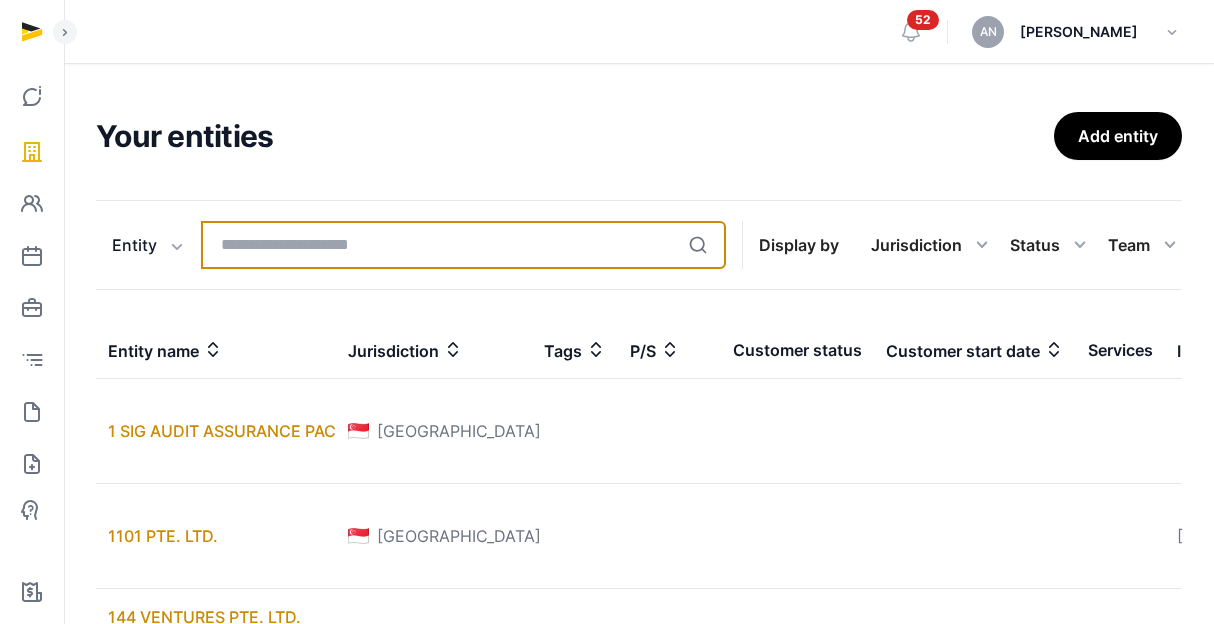click at bounding box center (463, 245) 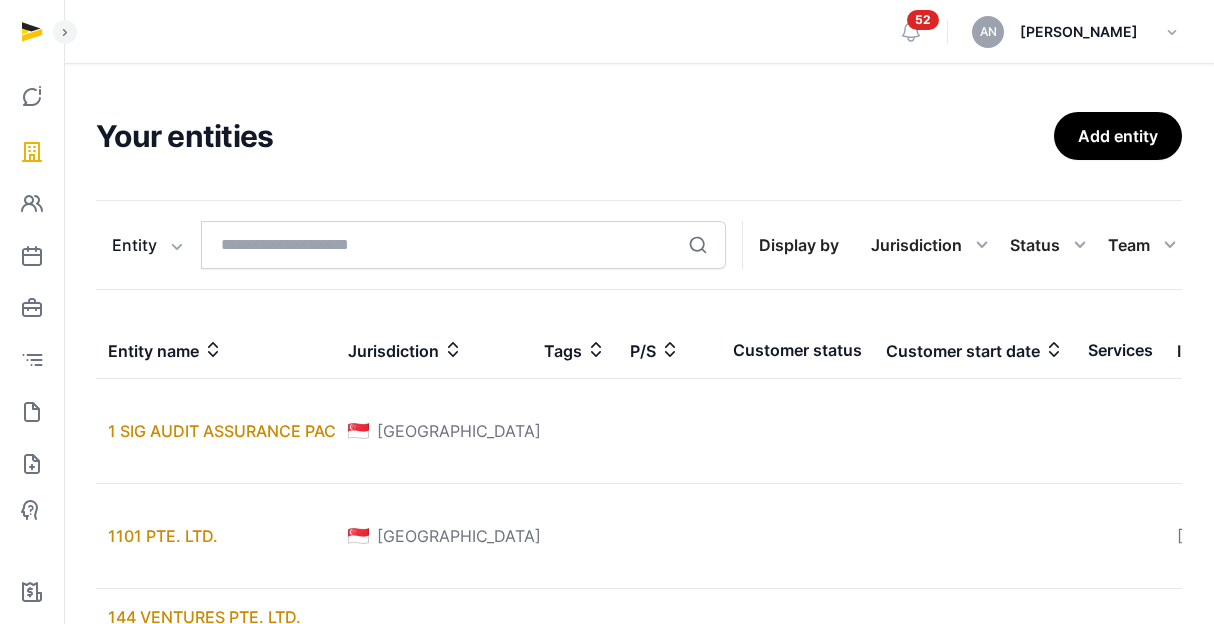 click on "Your entities" at bounding box center (575, 136) 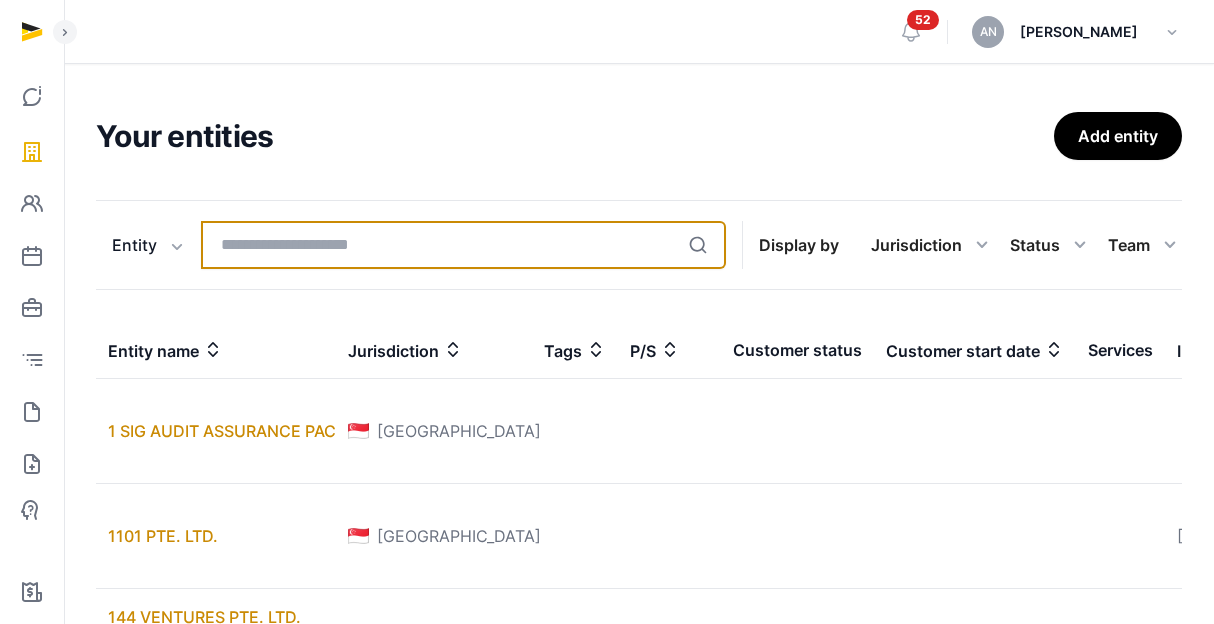 click at bounding box center [463, 245] 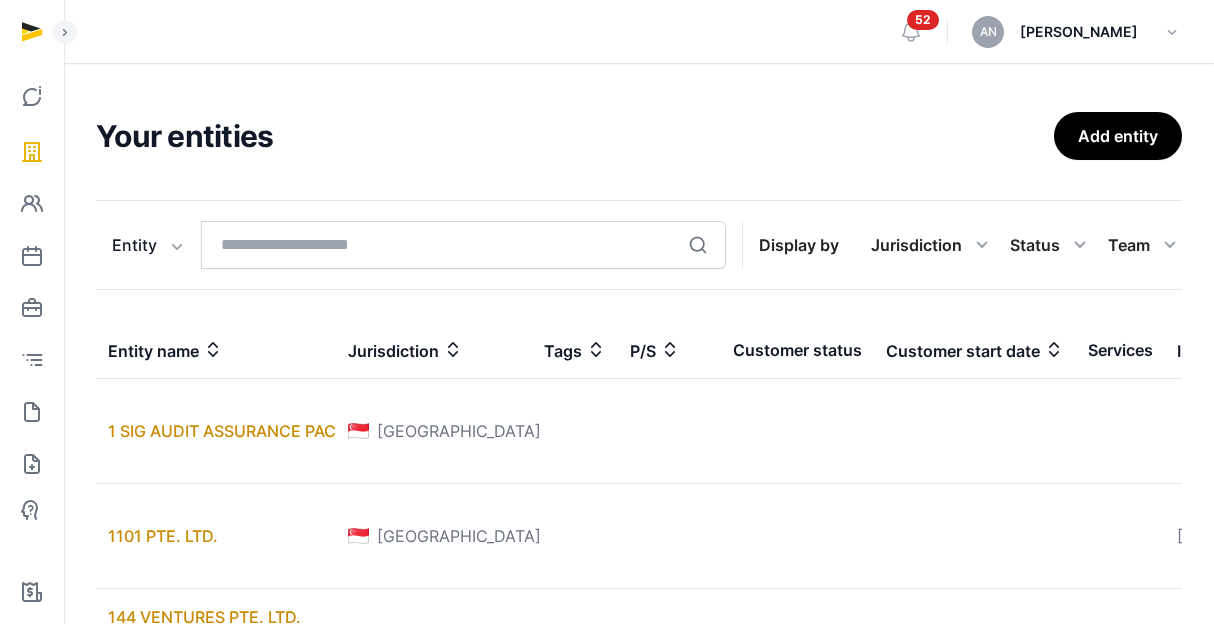 click on "Your entities" at bounding box center (575, 136) 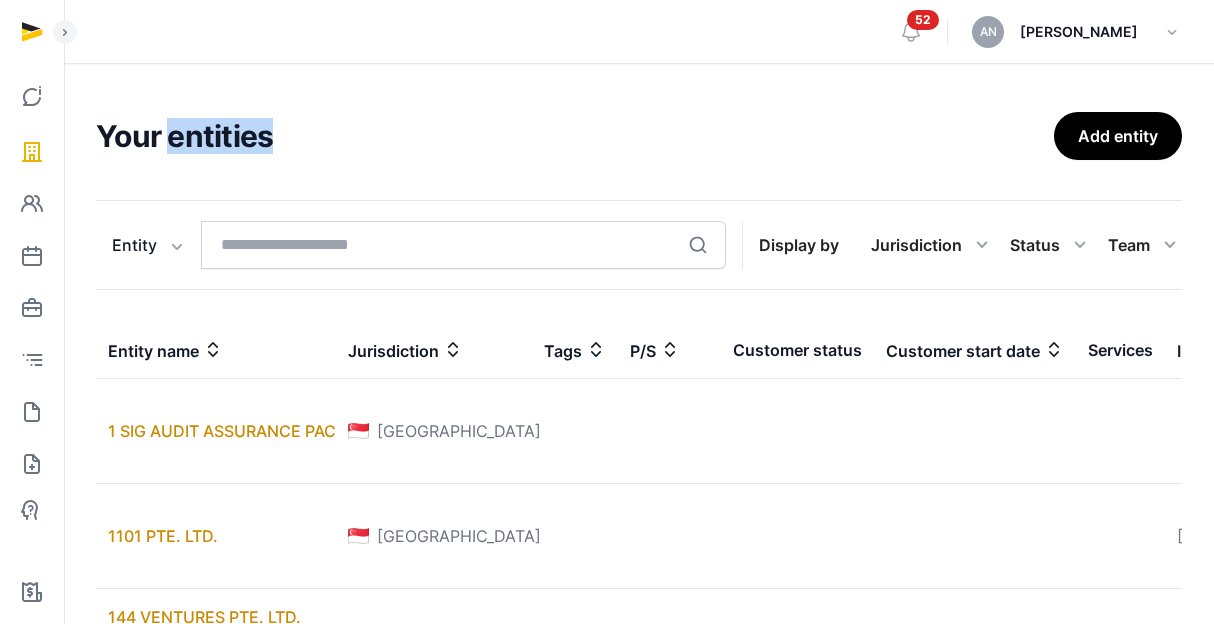 click on "Your entities" at bounding box center [575, 136] 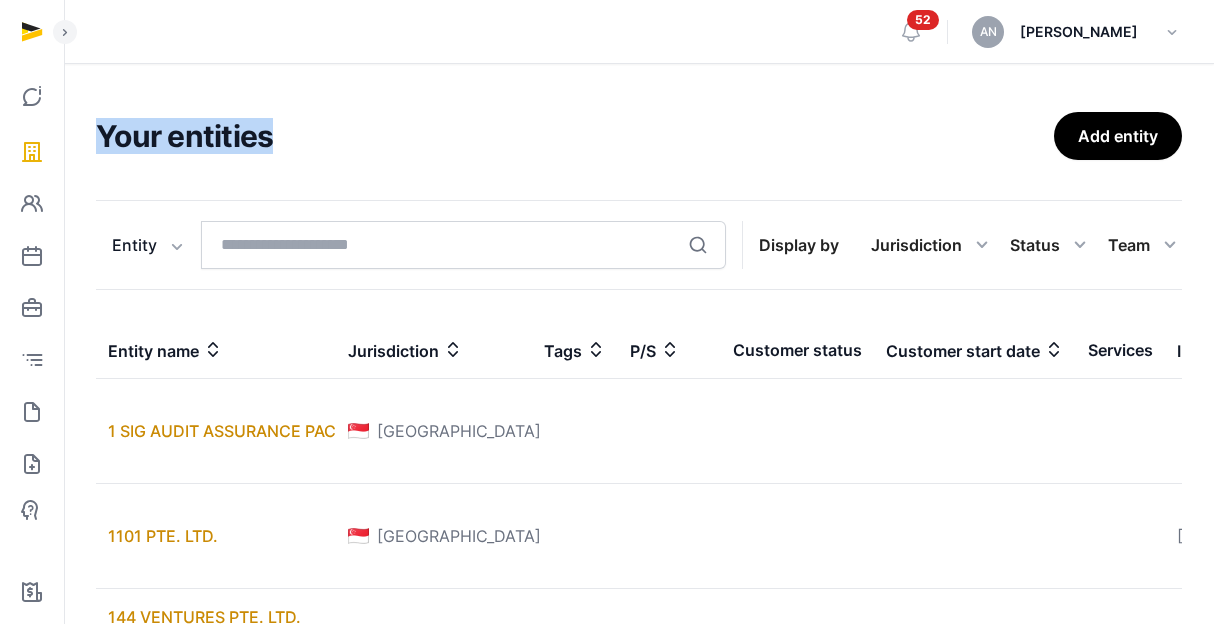 click on "Your entities" at bounding box center [575, 136] 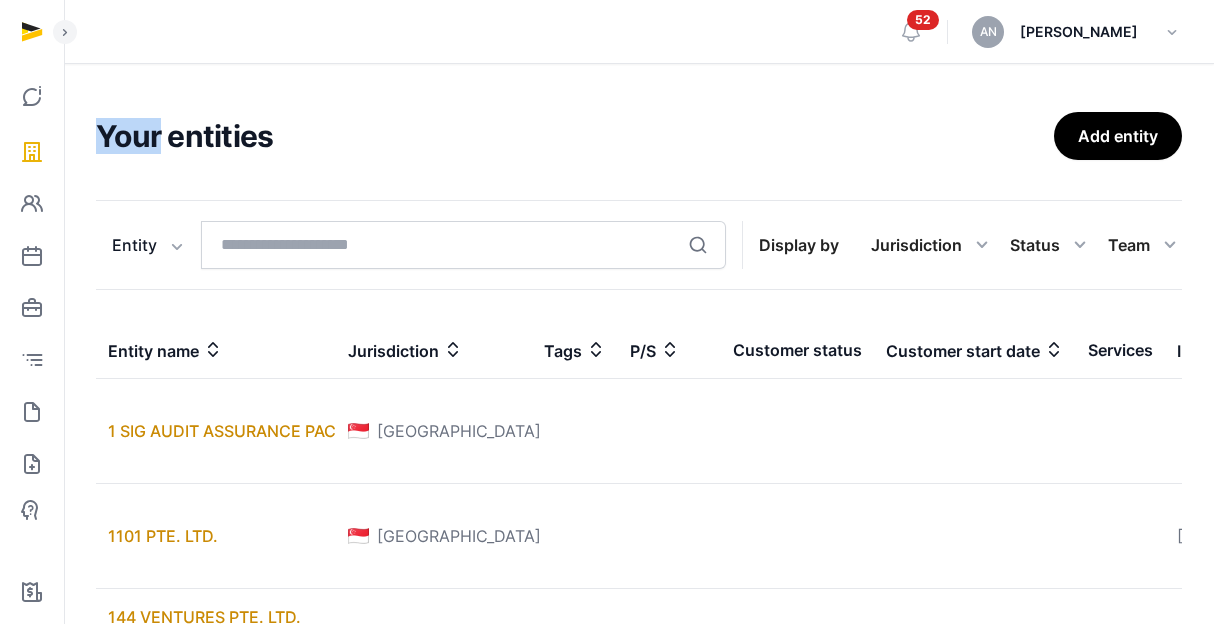 click on "Your entities" at bounding box center [575, 136] 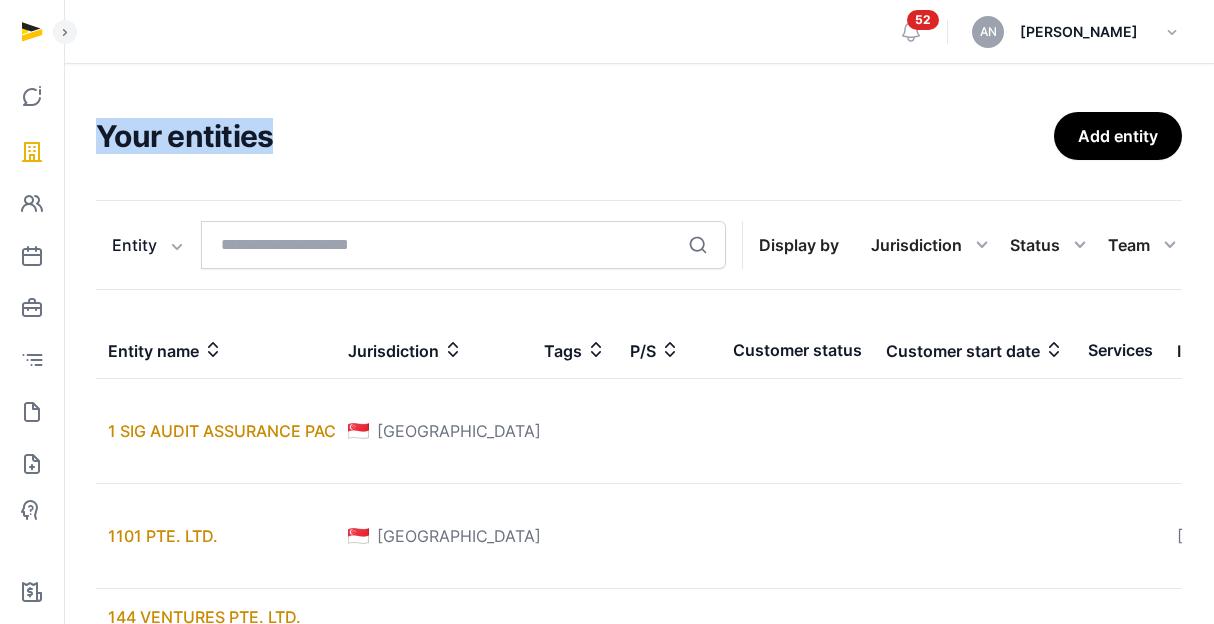 click on "Your entities" at bounding box center [575, 136] 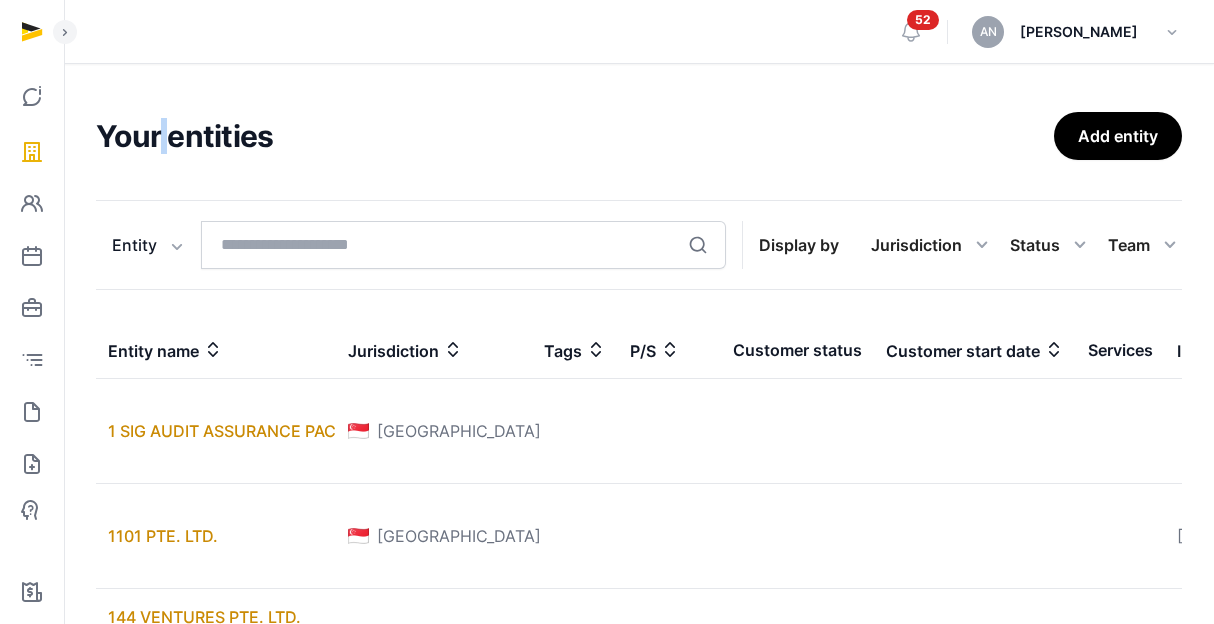 click on "Your entities" at bounding box center (575, 136) 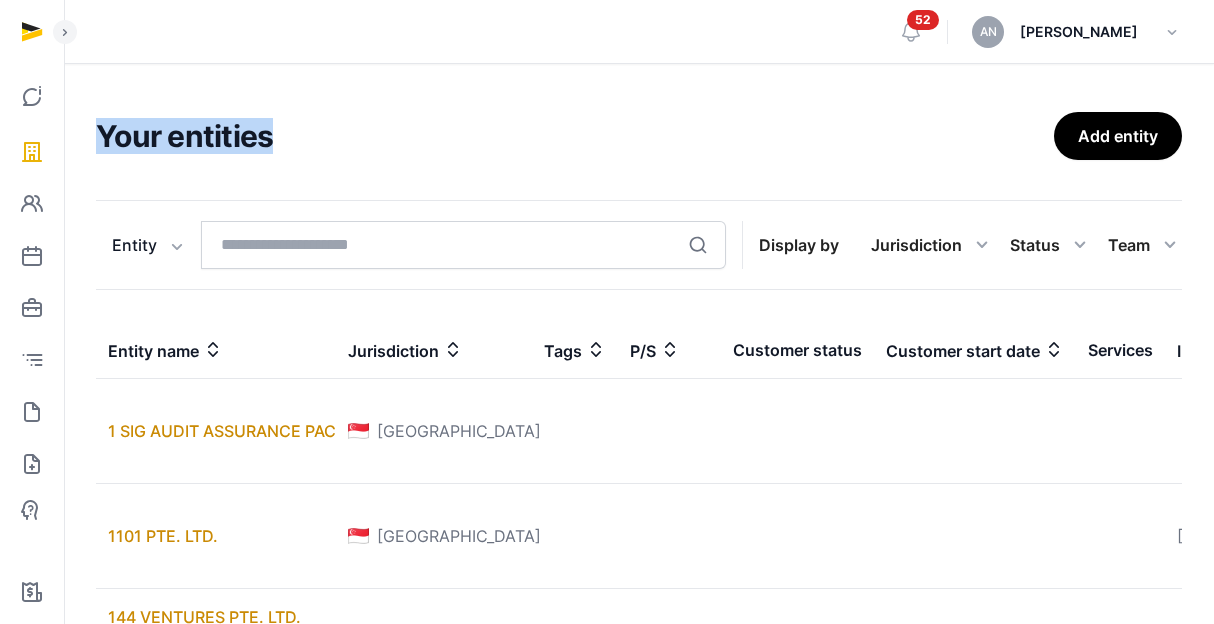 click on "Your entities" at bounding box center (575, 136) 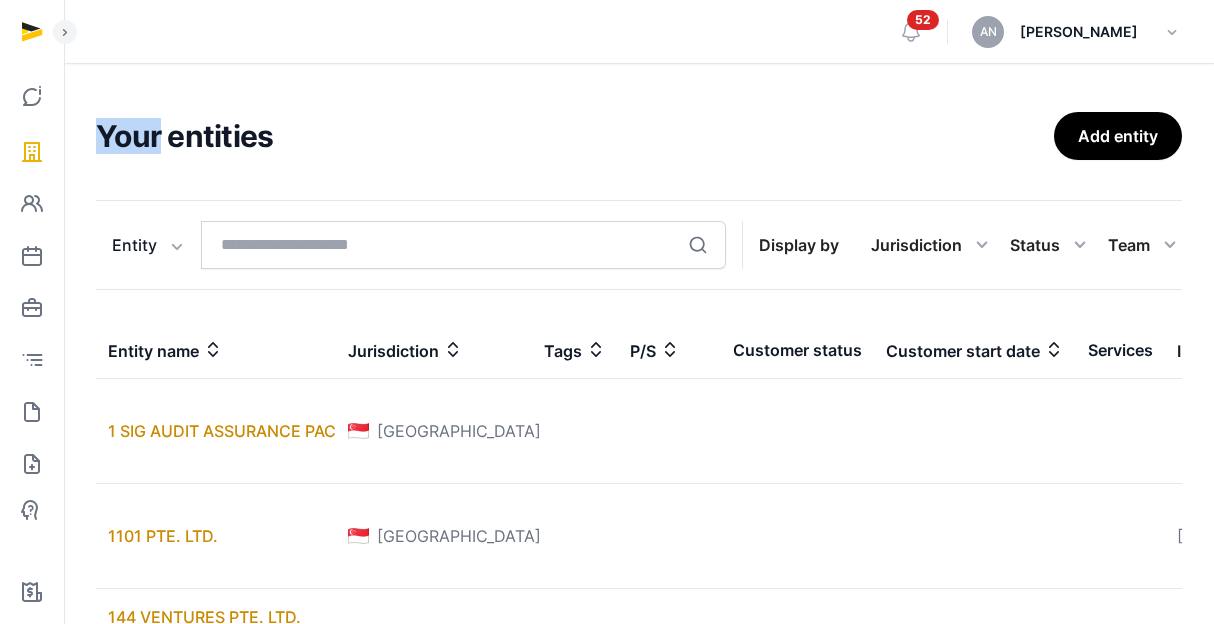 click on "Your entities" at bounding box center [575, 136] 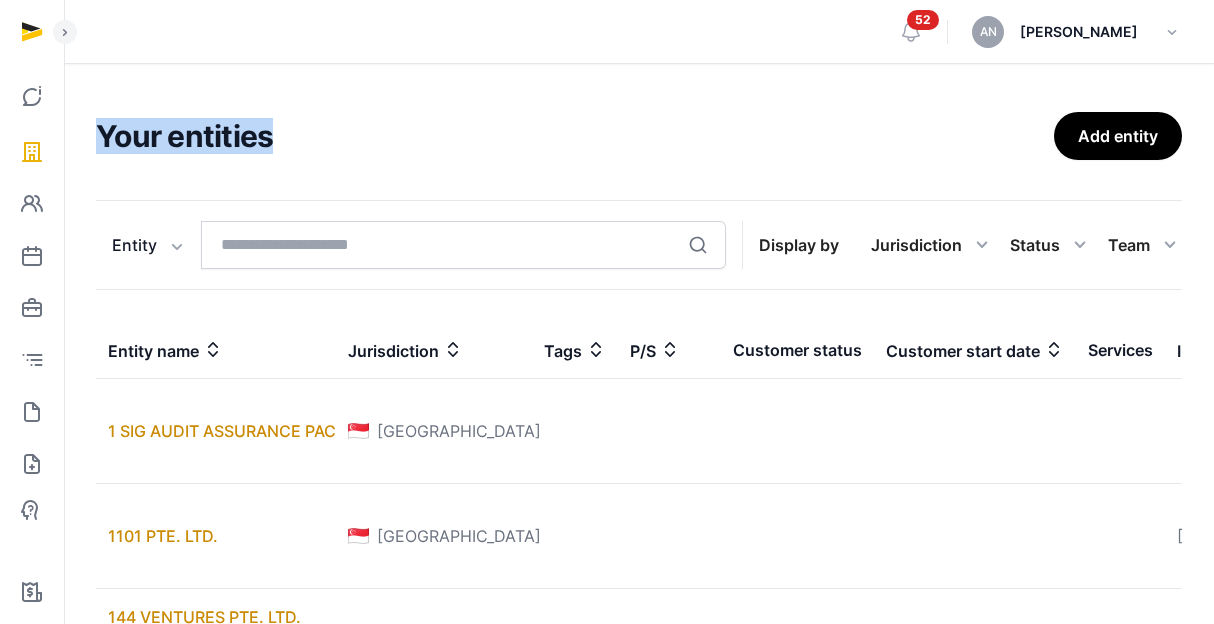 click on "Your entities" at bounding box center [575, 136] 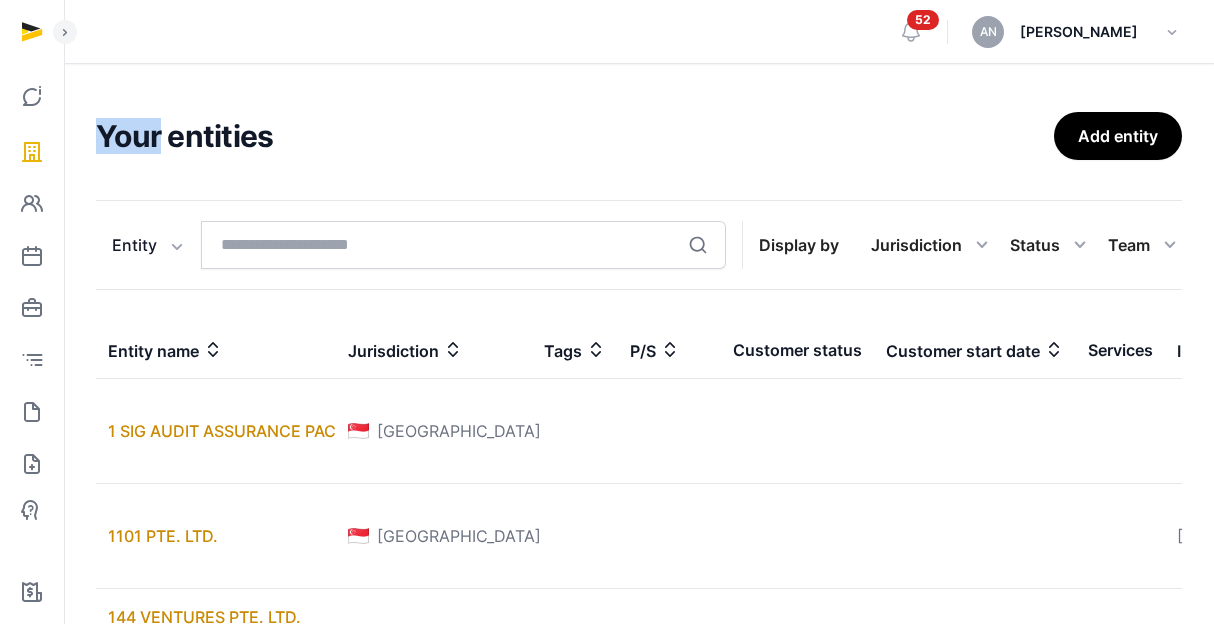 click on "Your entities" at bounding box center [575, 136] 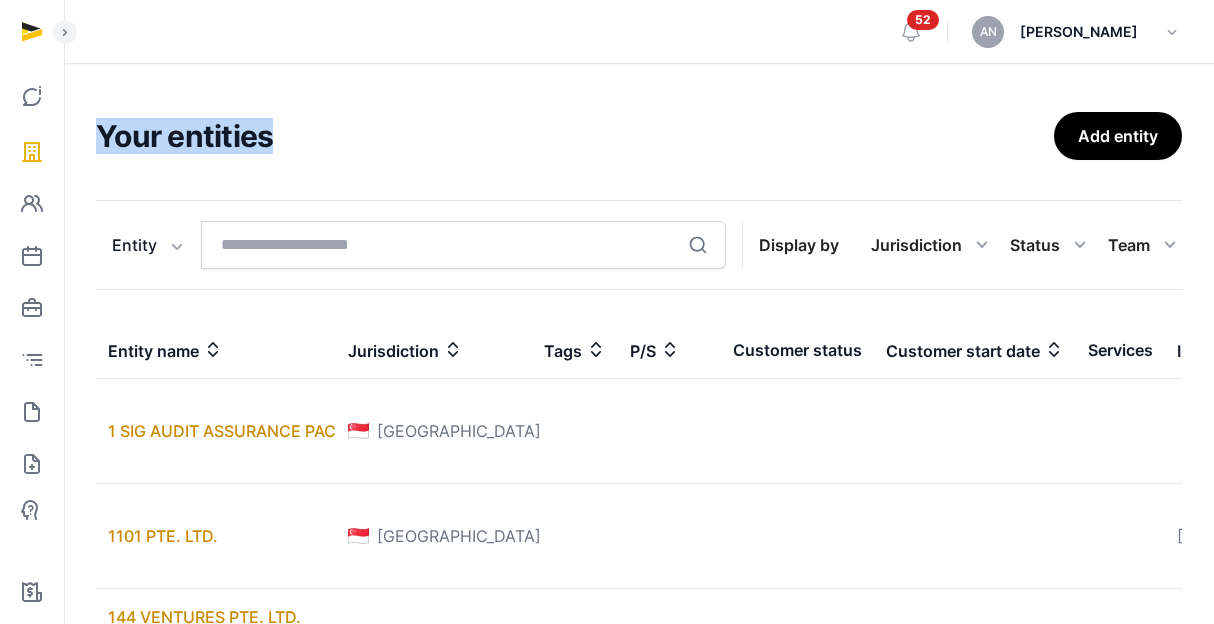 click on "Your entities" at bounding box center [575, 136] 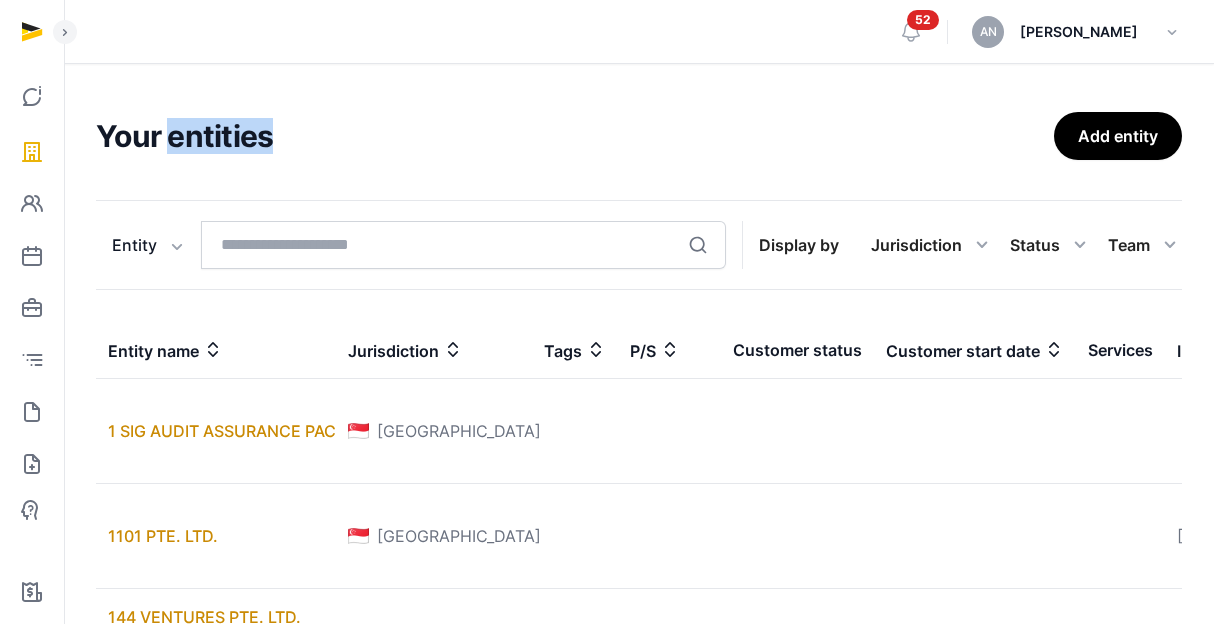 click on "Your entities" at bounding box center (575, 136) 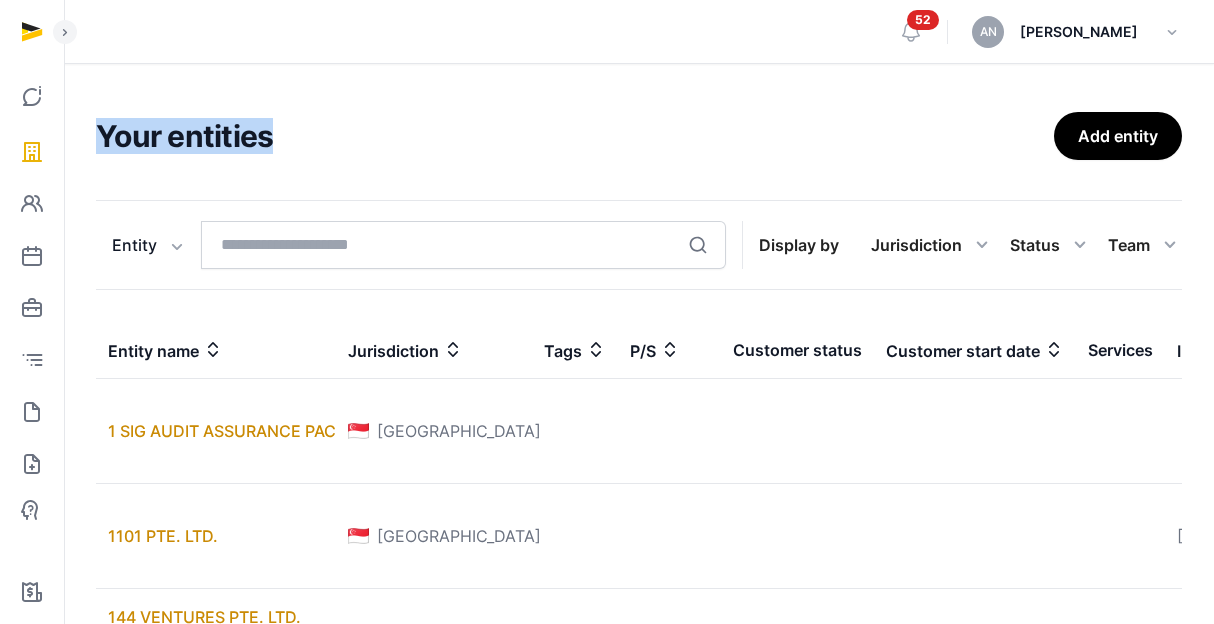 click on "Your entities" at bounding box center (575, 136) 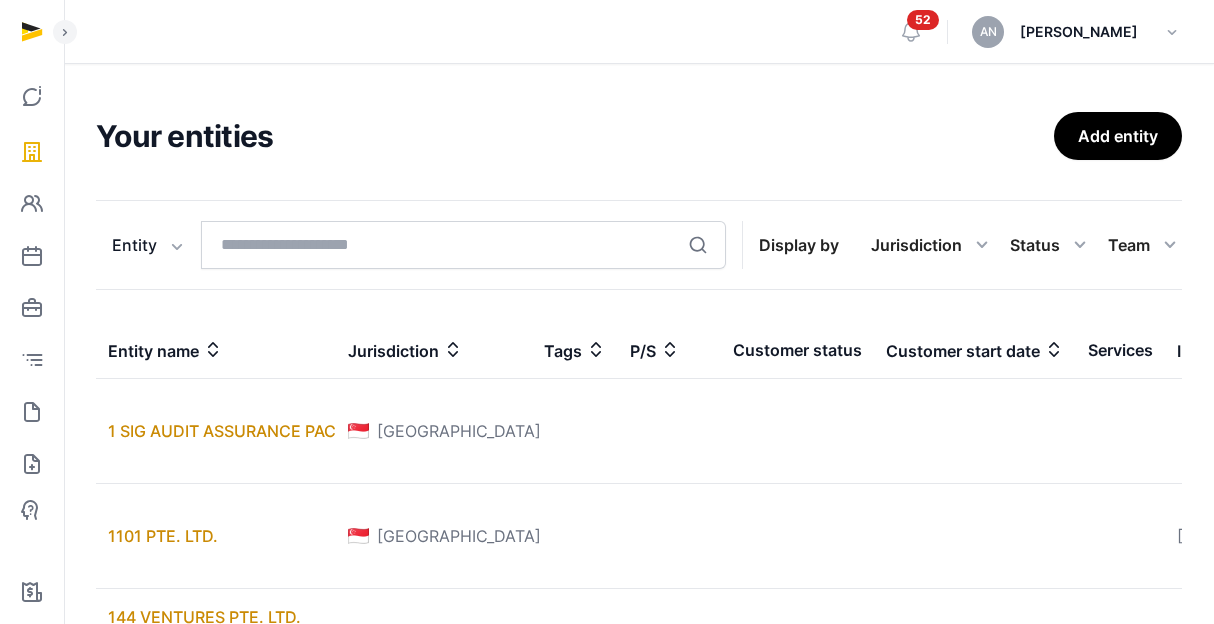 click on "Your entities" at bounding box center [575, 136] 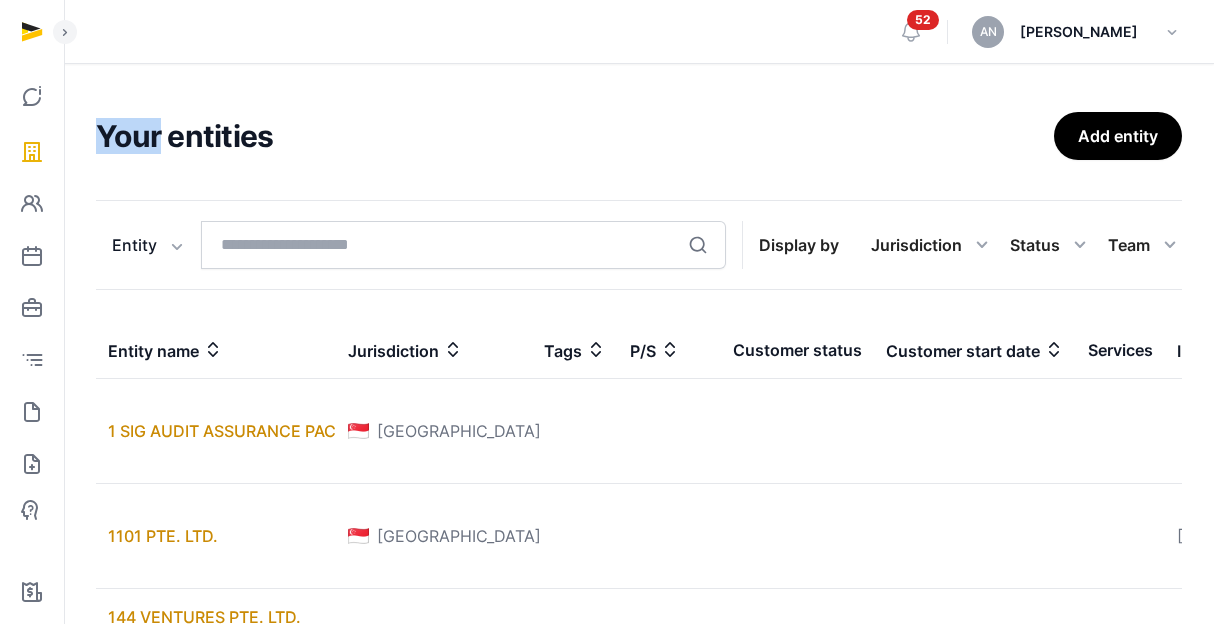 click on "Your entities" at bounding box center (575, 136) 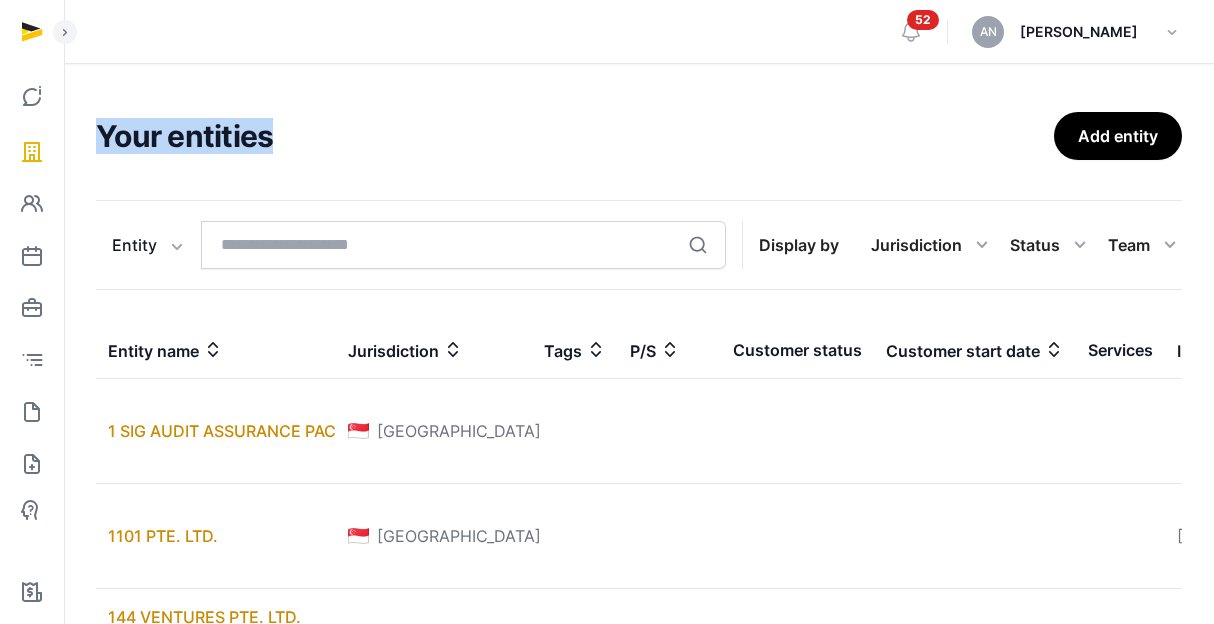 click on "Your entities" at bounding box center [575, 136] 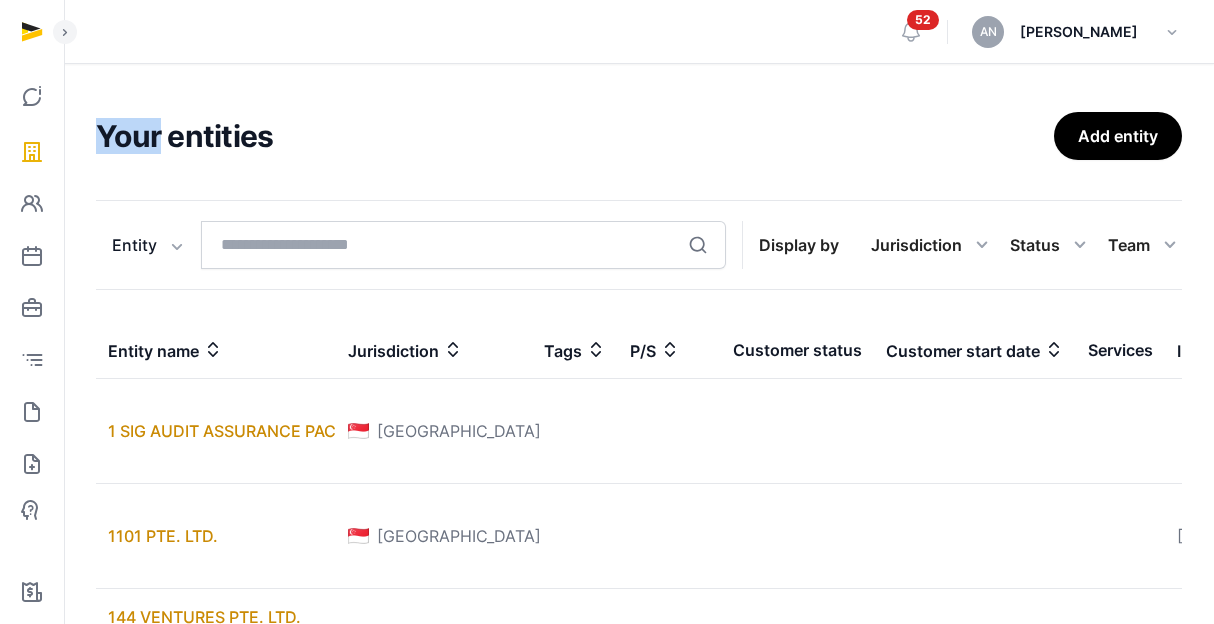 click on "Your entities" at bounding box center [575, 136] 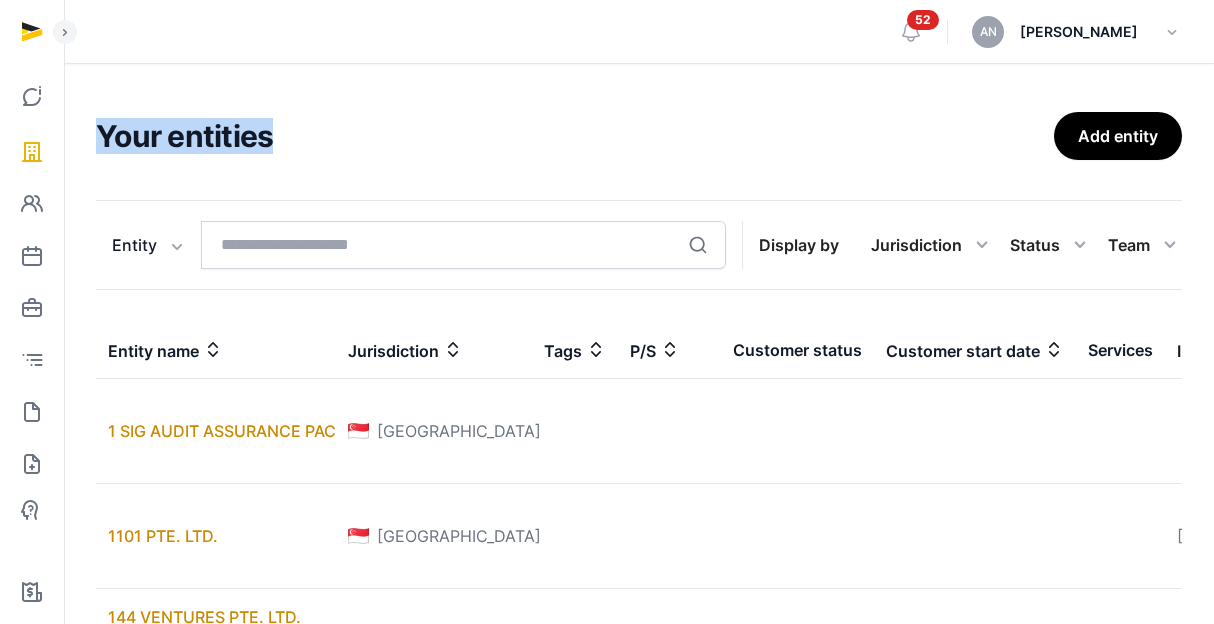 click on "Your entities" at bounding box center [575, 136] 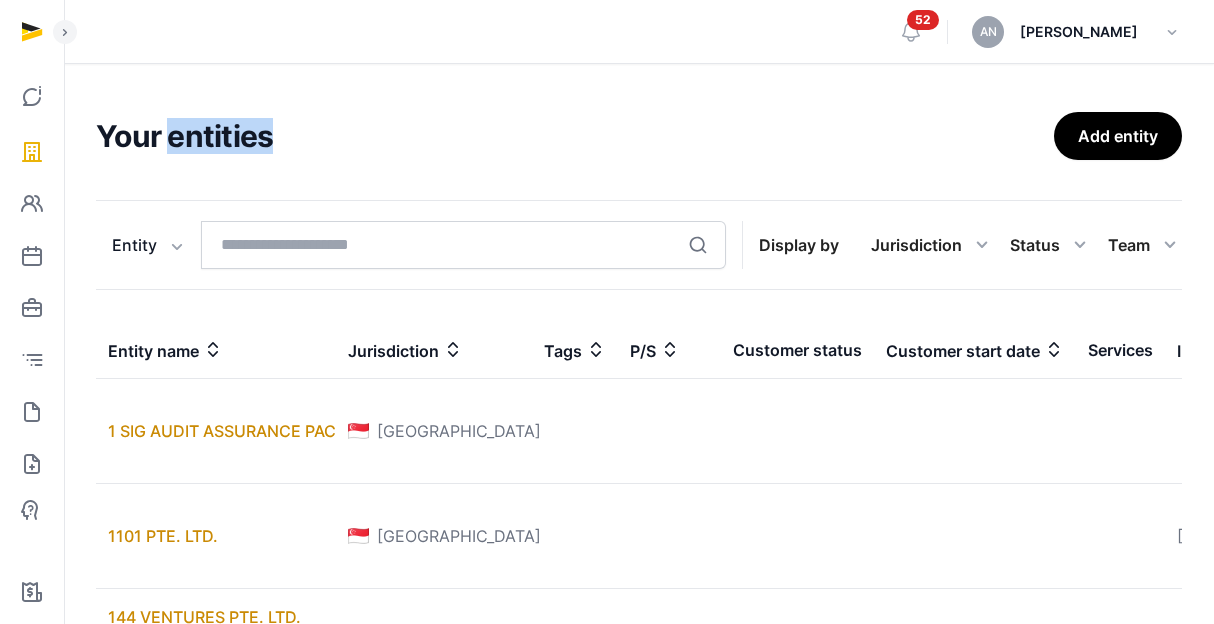 click on "Your entities" at bounding box center (575, 136) 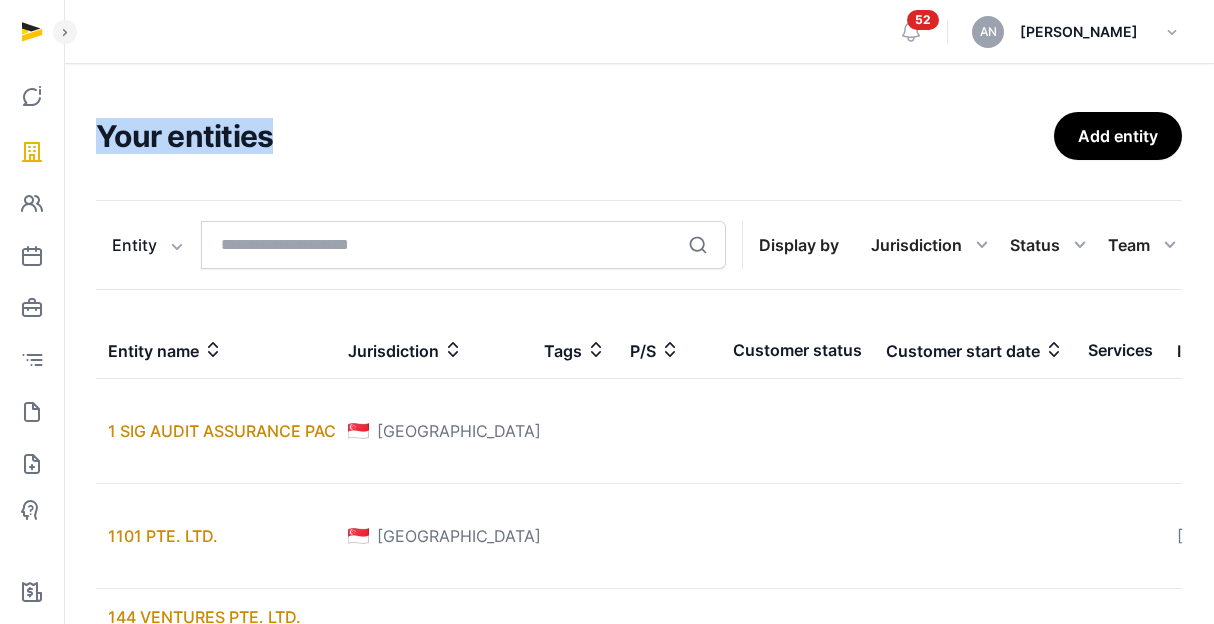 click on "Your entities" at bounding box center [575, 136] 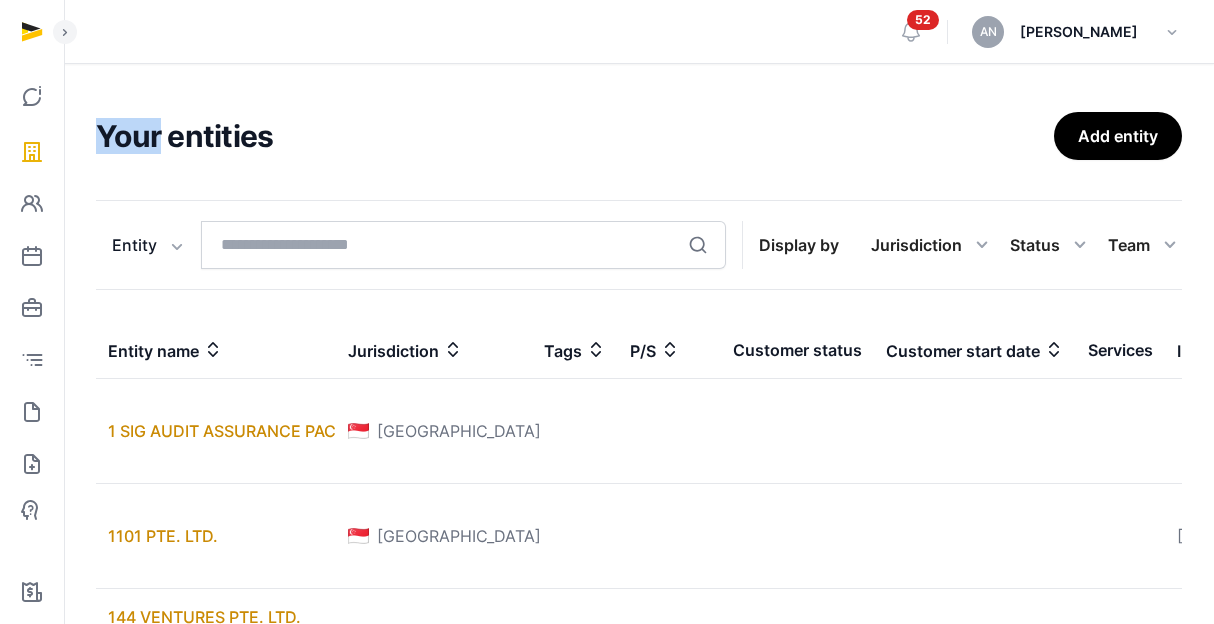 click on "Your entities" at bounding box center (575, 136) 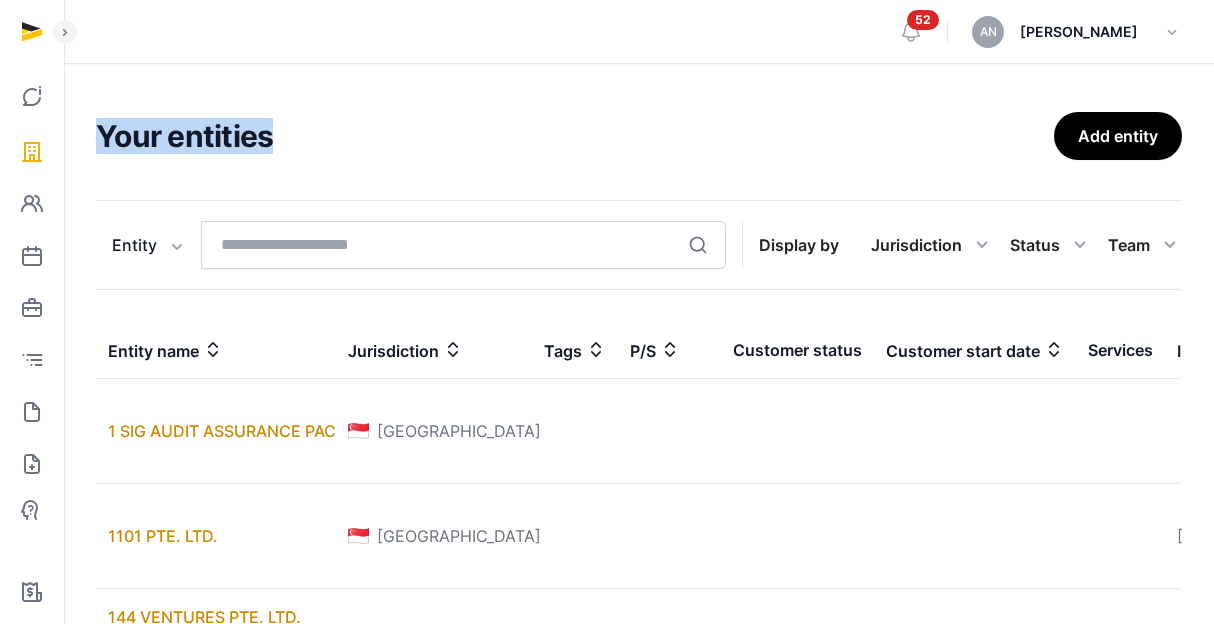 click on "Your entities" at bounding box center [575, 136] 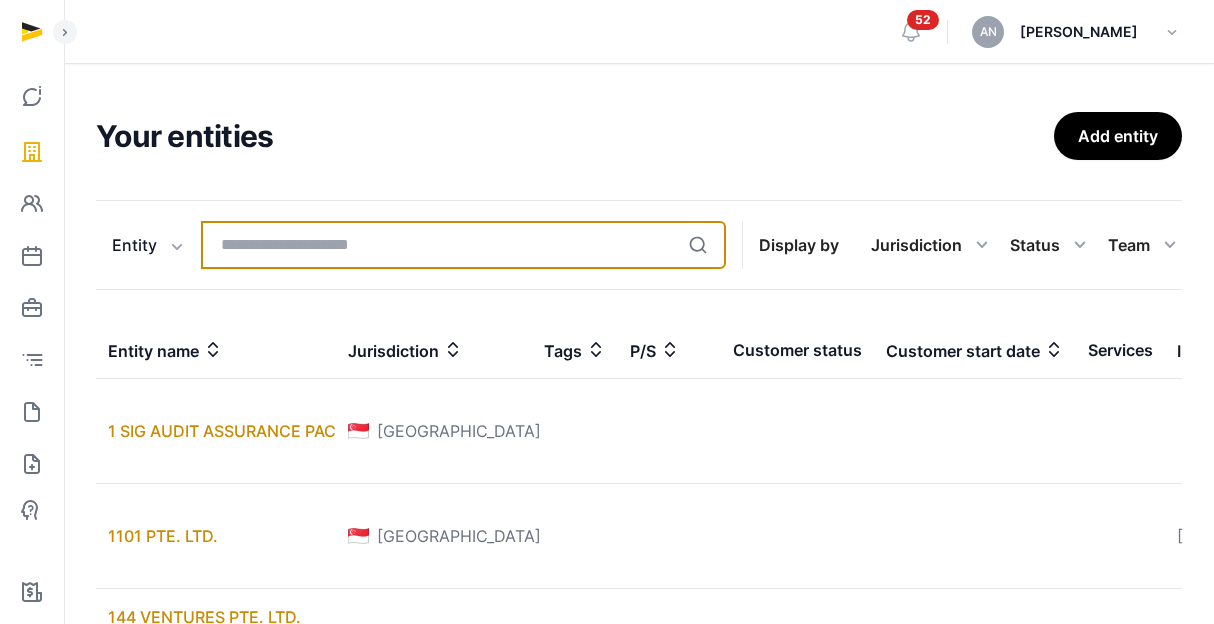 click at bounding box center (463, 245) 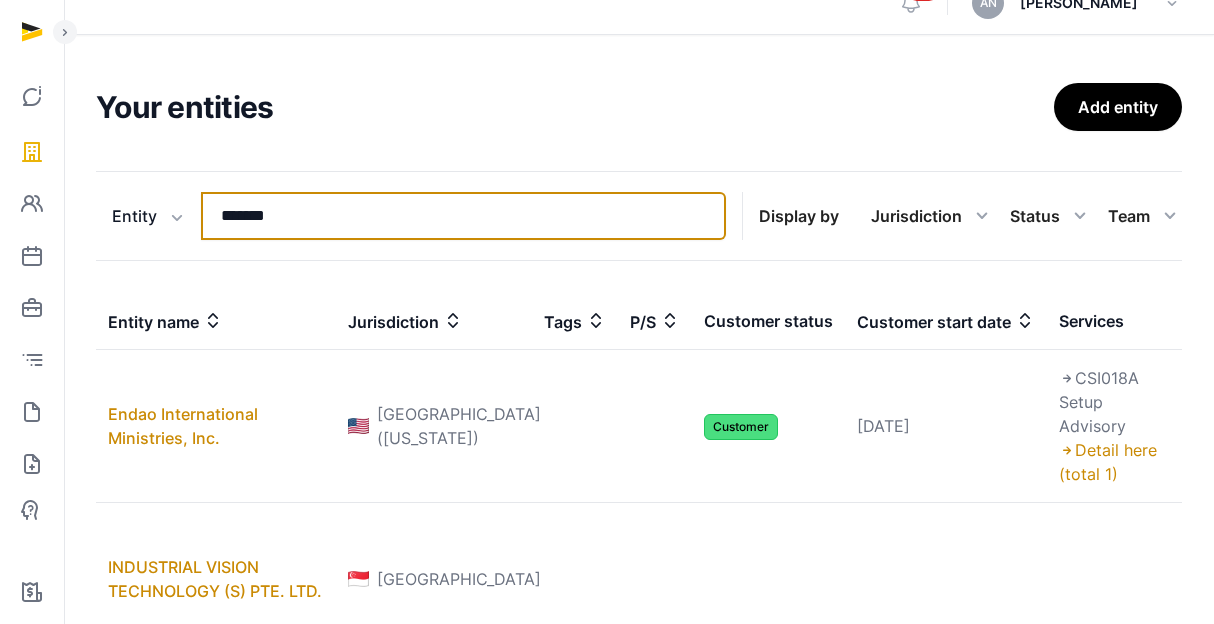 scroll, scrollTop: 32, scrollLeft: 0, axis: vertical 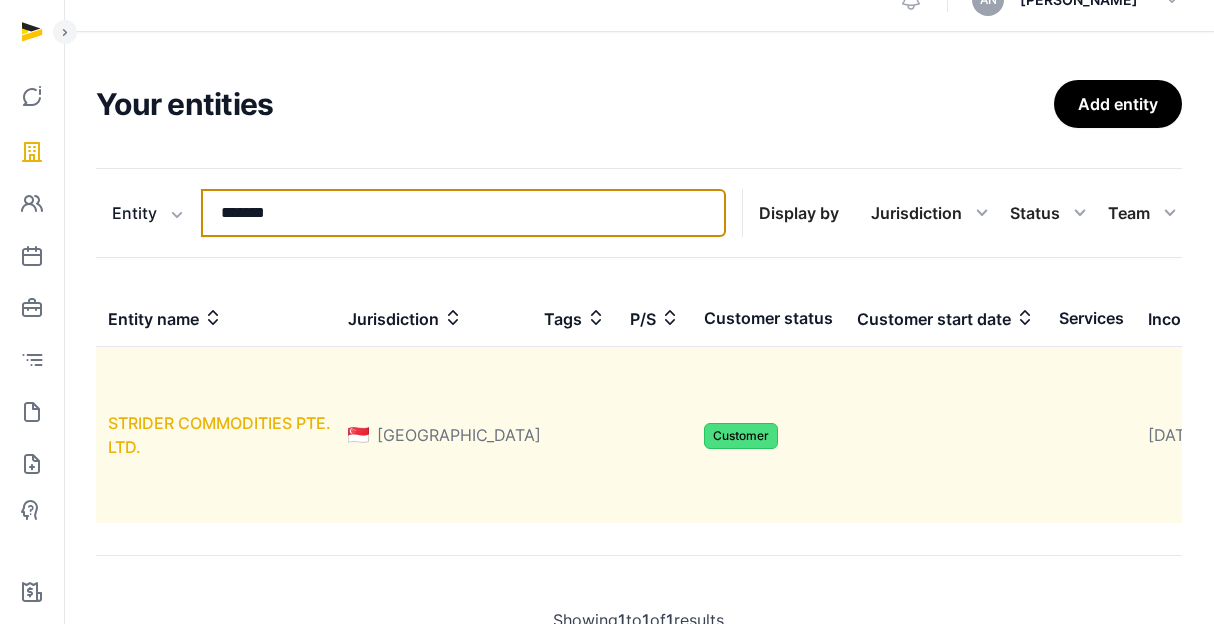 type on "*******" 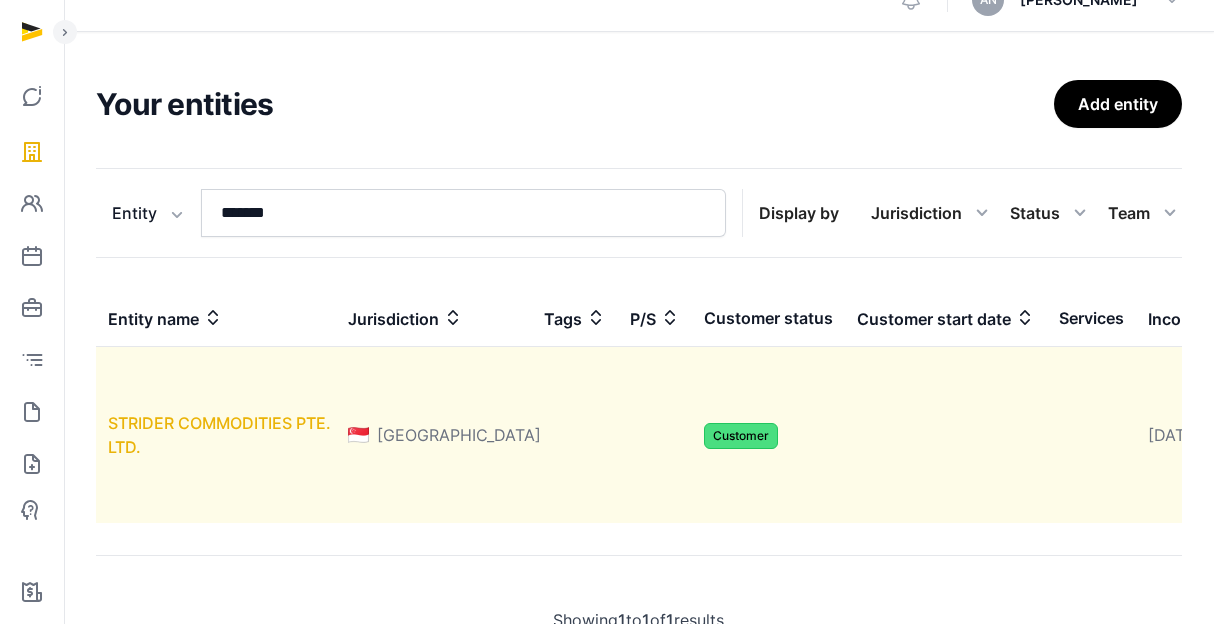 click on "STRIDER COMMODITIES PTE. LTD." at bounding box center [219, 435] 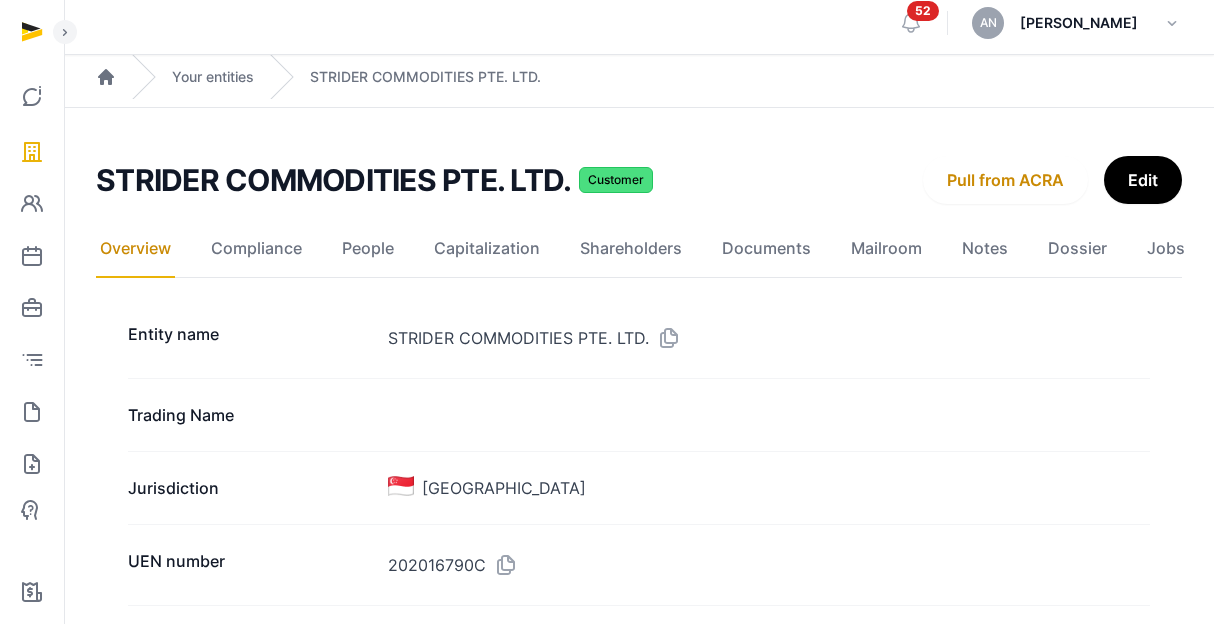 scroll, scrollTop: 122, scrollLeft: 0, axis: vertical 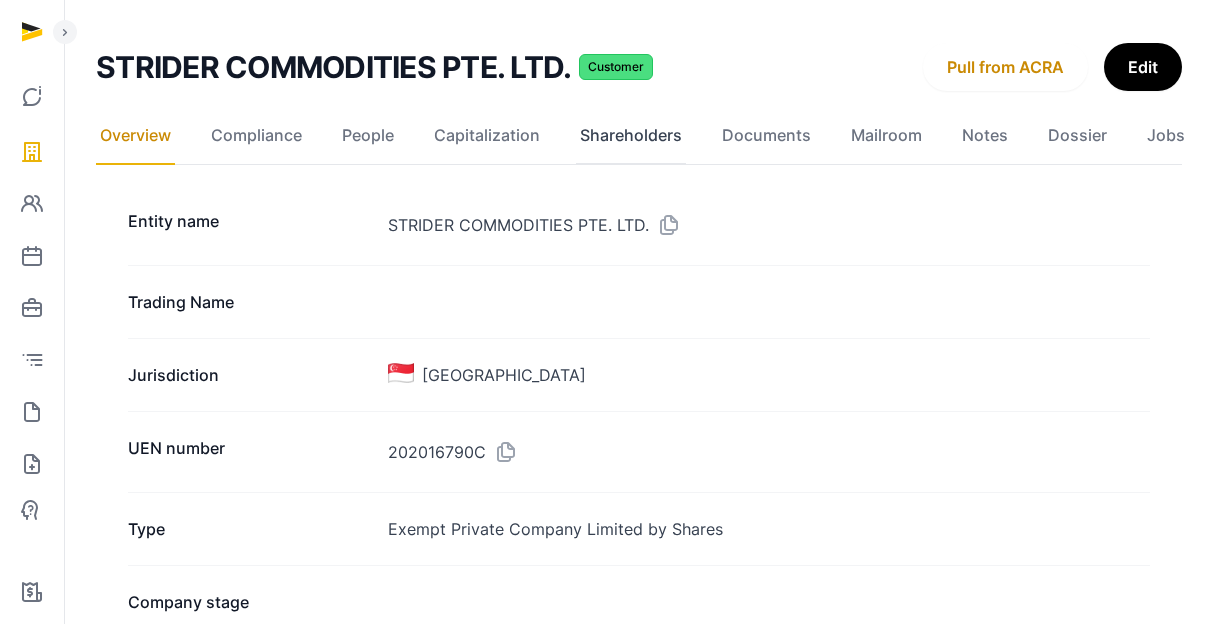 click on "Shareholders" 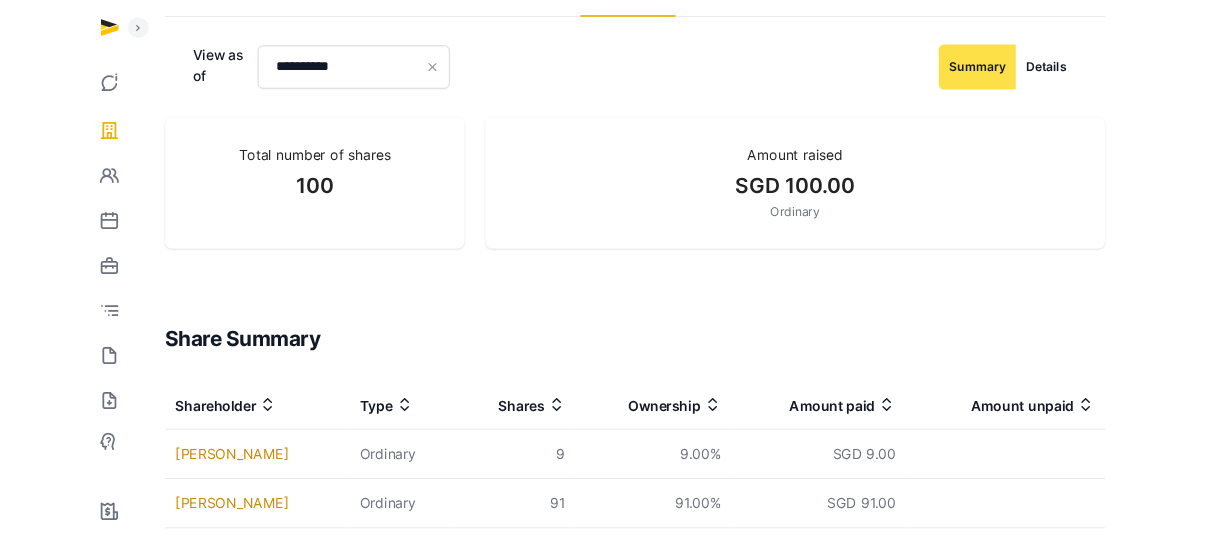 scroll, scrollTop: 358, scrollLeft: 0, axis: vertical 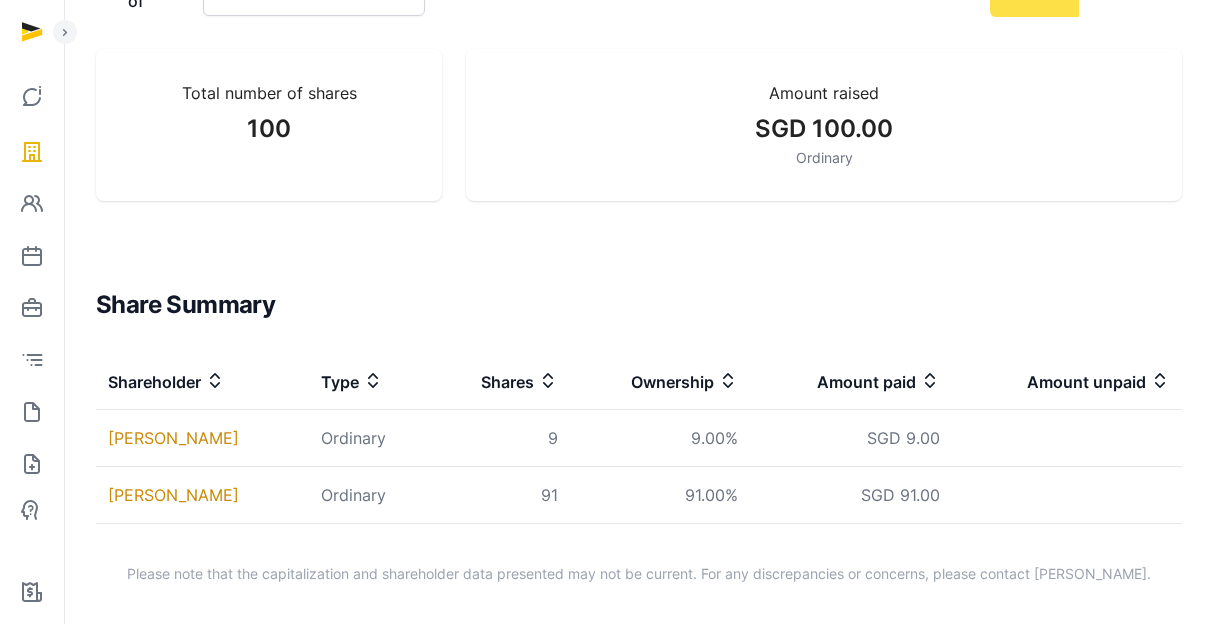drag, startPoint x: 272, startPoint y: 500, endPoint x: 106, endPoint y: 434, distance: 178.6393 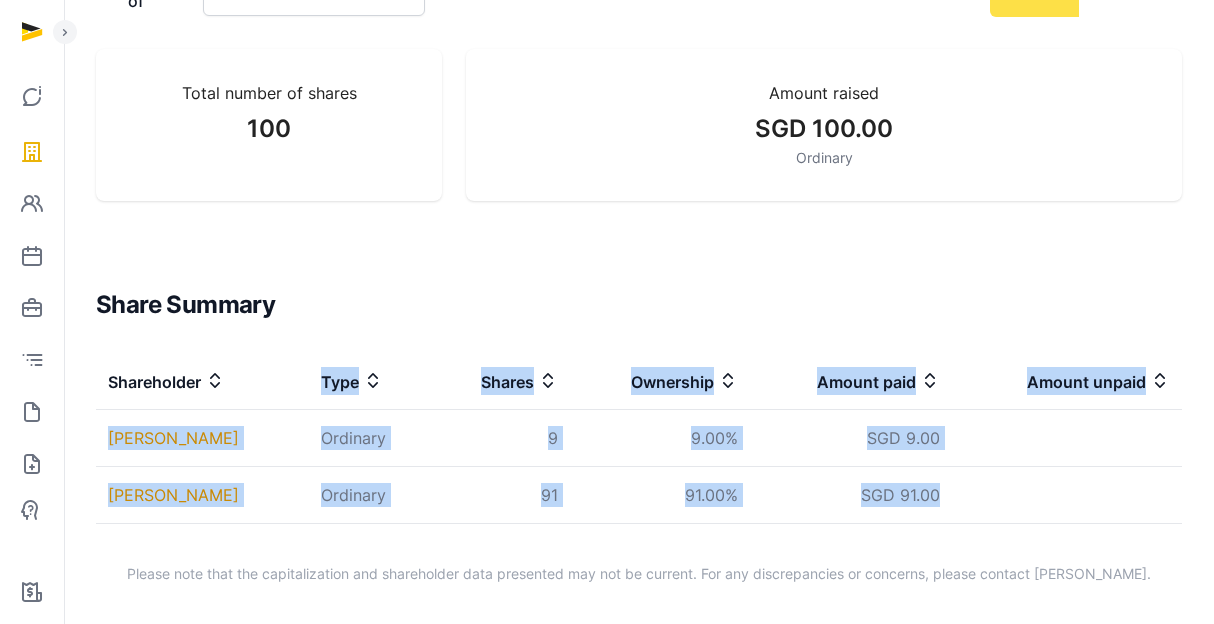 drag, startPoint x: 986, startPoint y: 486, endPoint x: 199, endPoint y: 403, distance: 791.3646 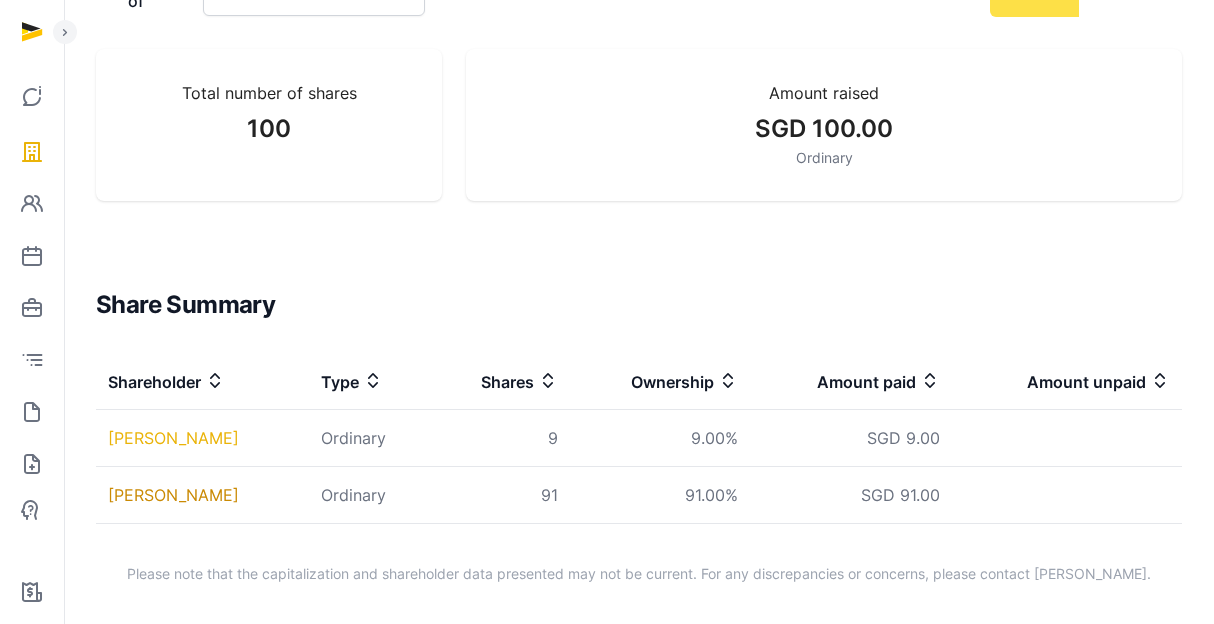 drag, startPoint x: 943, startPoint y: 498, endPoint x: 269, endPoint y: 429, distance: 677.5227 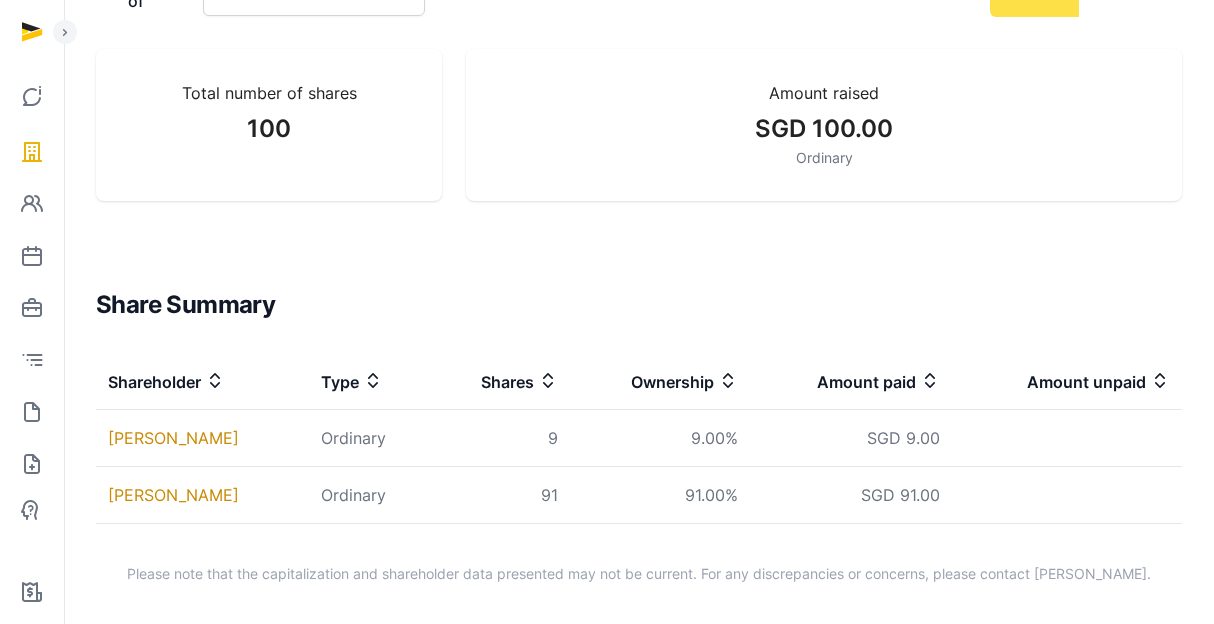 click on "Ordinary" at bounding box center [370, 438] 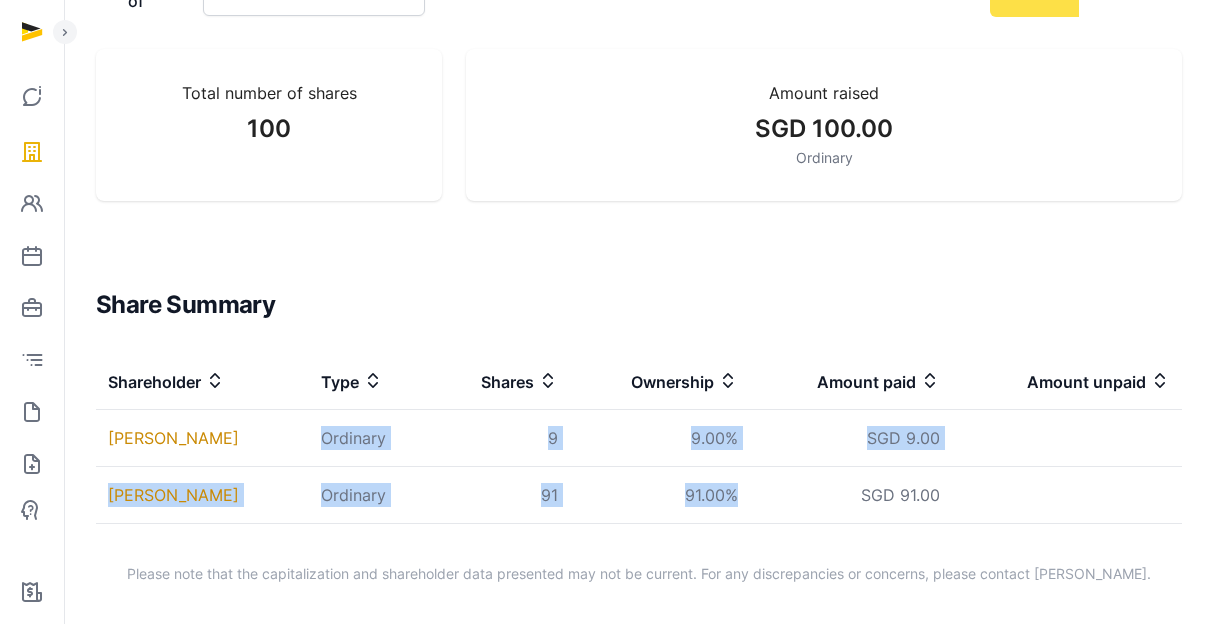 drag, startPoint x: 410, startPoint y: 431, endPoint x: 879, endPoint y: 493, distance: 473.08032 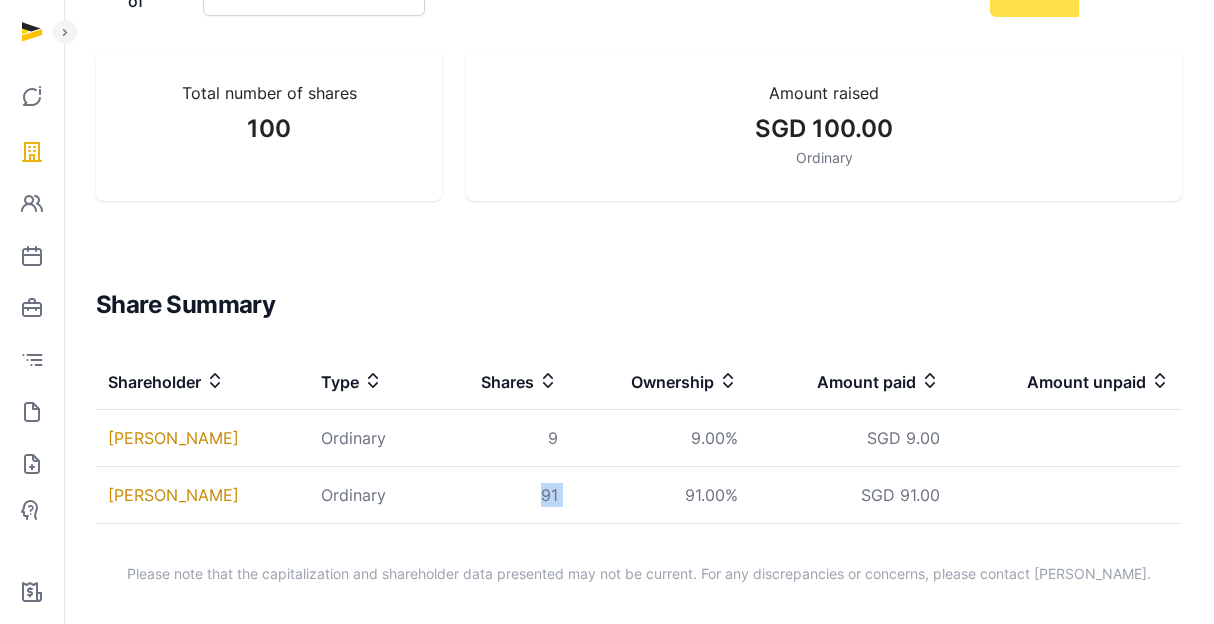 drag, startPoint x: 592, startPoint y: 488, endPoint x: 686, endPoint y: 487, distance: 94.00532 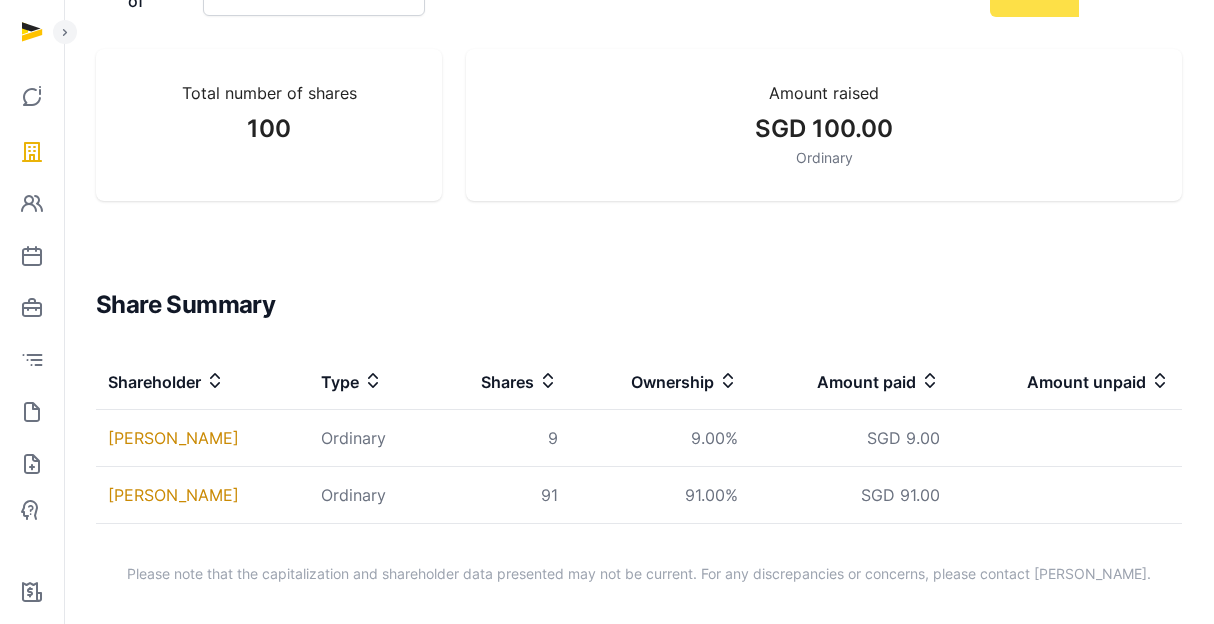 click on "Please note that the capitalization and shareholder data presented may not be current. For any discrepancies or concerns, please contact [PERSON_NAME]." at bounding box center (639, 574) 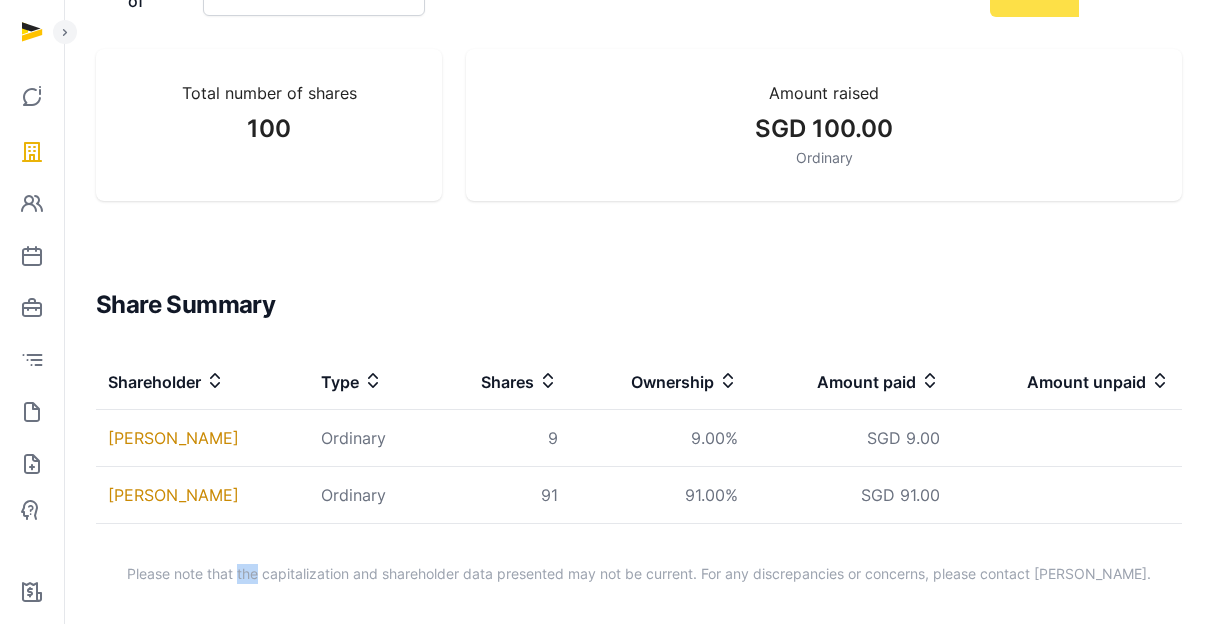 click on "Please note that the capitalization and shareholder data presented may not be current. For any discrepancies or concerns, please contact [PERSON_NAME]." at bounding box center [639, 574] 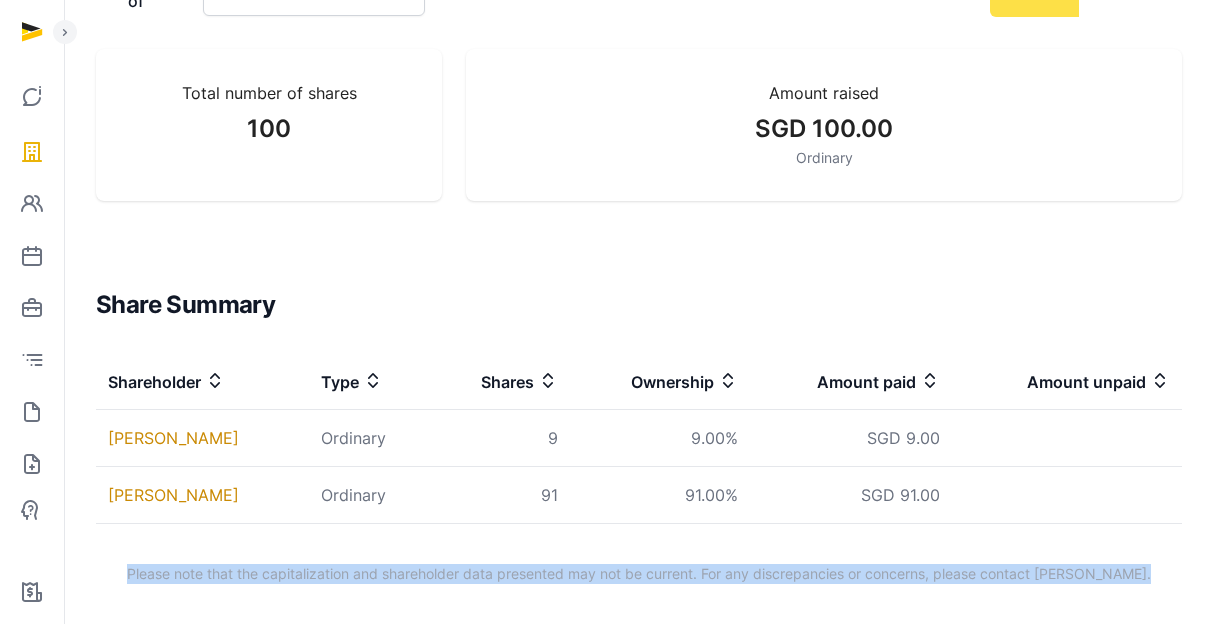 click on "Please note that the capitalization and shareholder data presented may not be current. For any discrepancies or concerns, please contact [PERSON_NAME]." at bounding box center [639, 574] 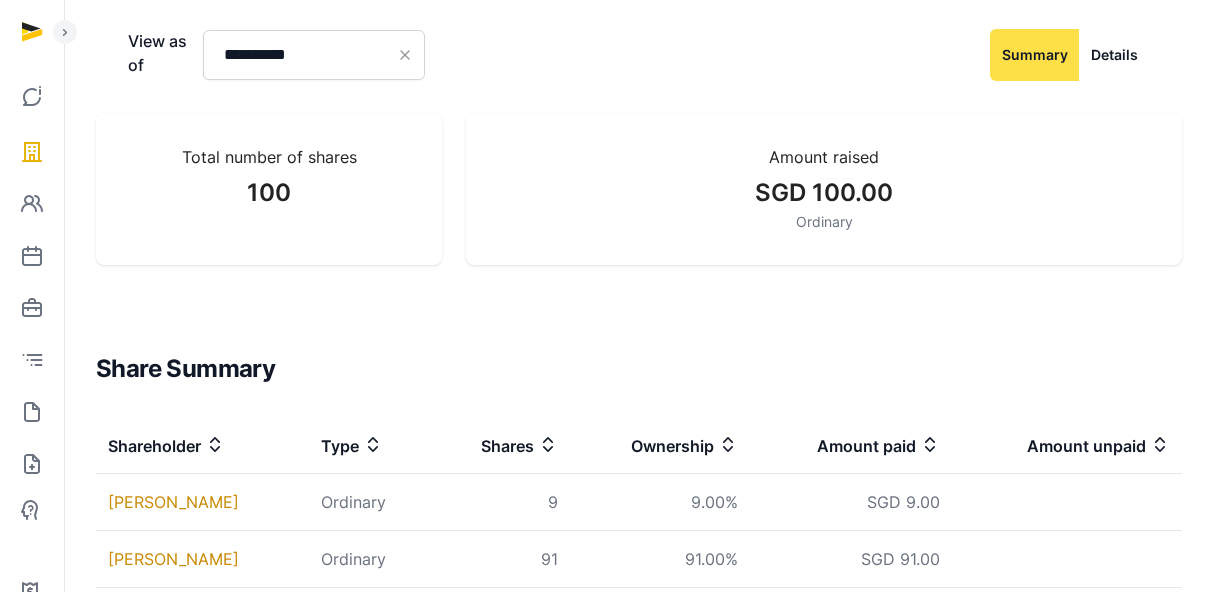 scroll, scrollTop: 390, scrollLeft: 0, axis: vertical 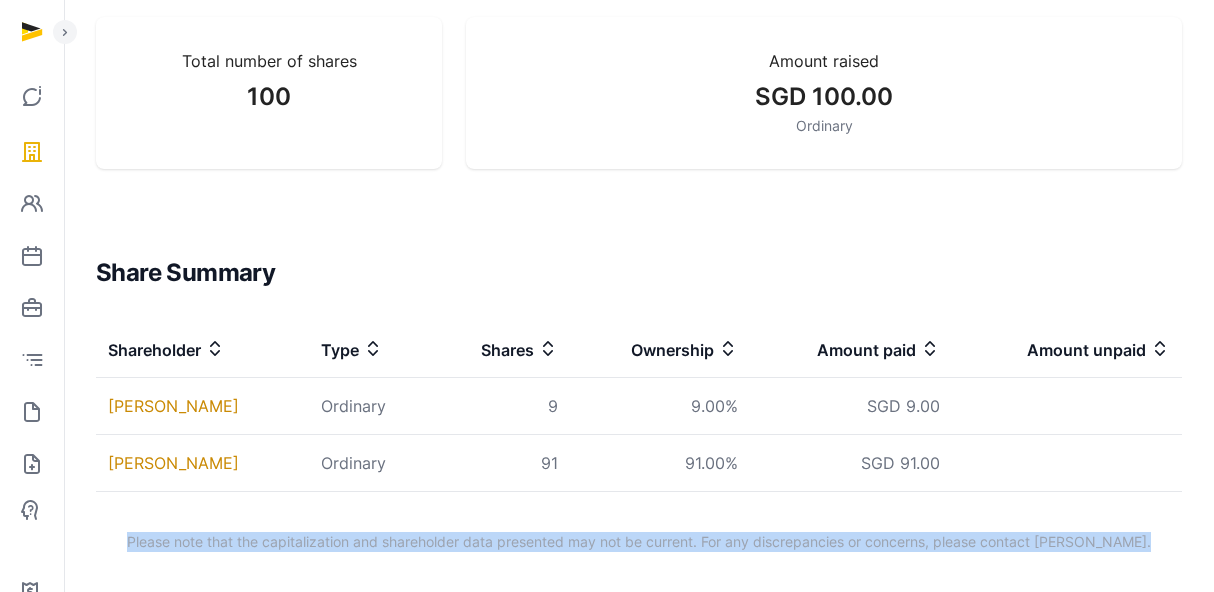 click on "Please note that the capitalization and shareholder data presented may not be current. For any discrepancies or concerns, please contact [PERSON_NAME]." at bounding box center [639, 542] 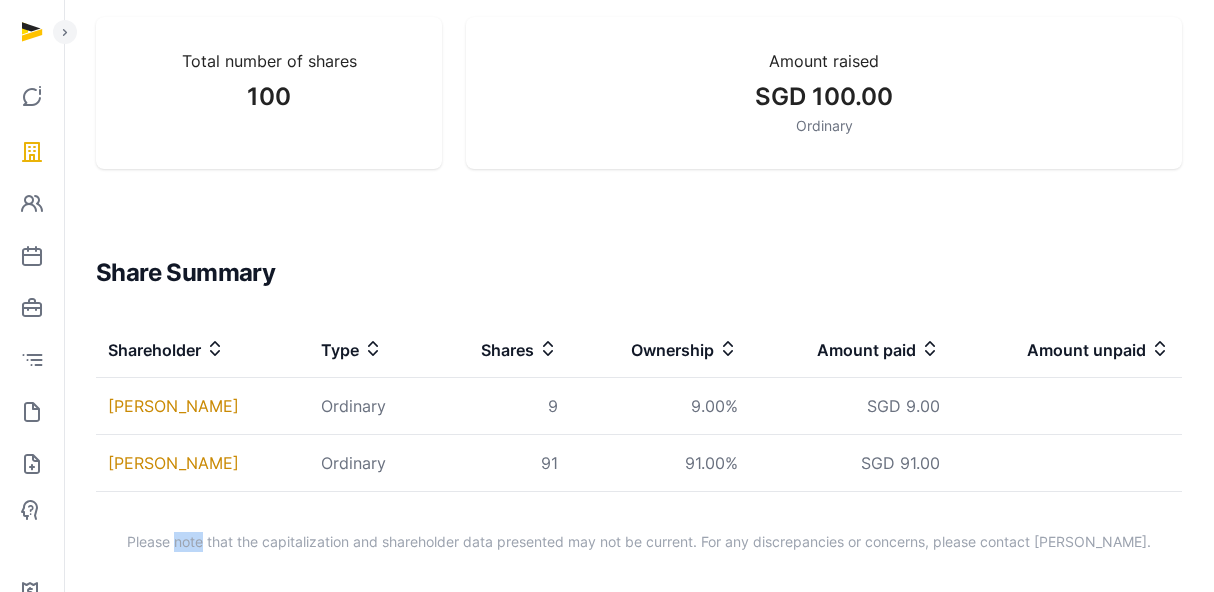 click on "Please note that the capitalization and shareholder data presented may not be current. For any discrepancies or concerns, please contact [PERSON_NAME]." at bounding box center [639, 542] 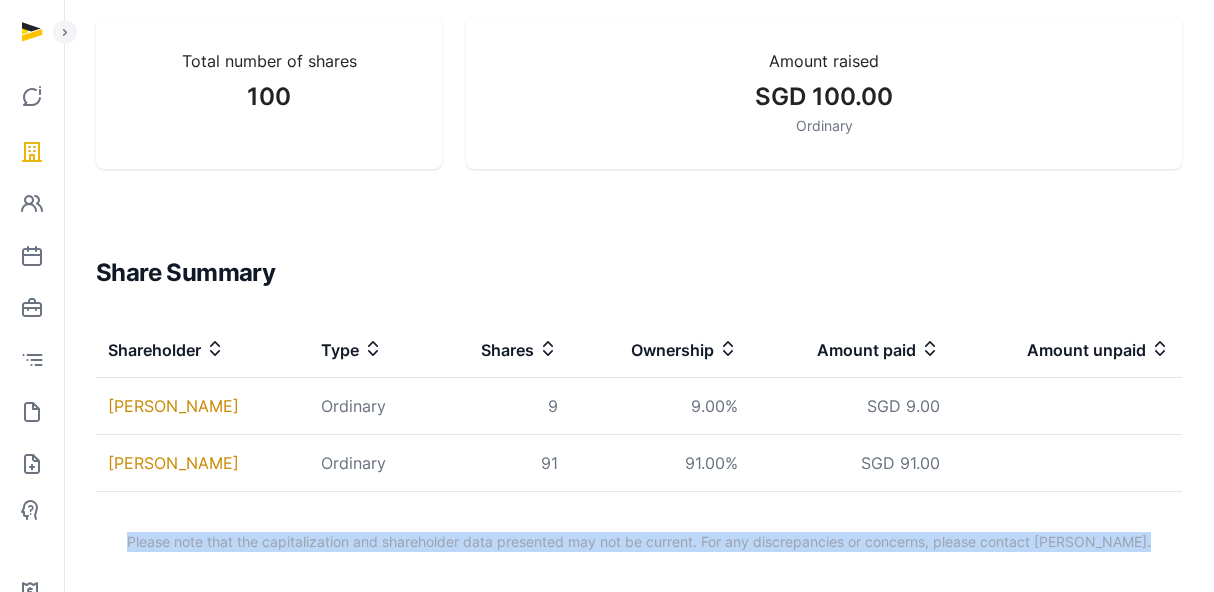 click on "Please note that the capitalization and shareholder data presented may not be current. For any discrepancies or concerns, please contact [PERSON_NAME]." at bounding box center (639, 542) 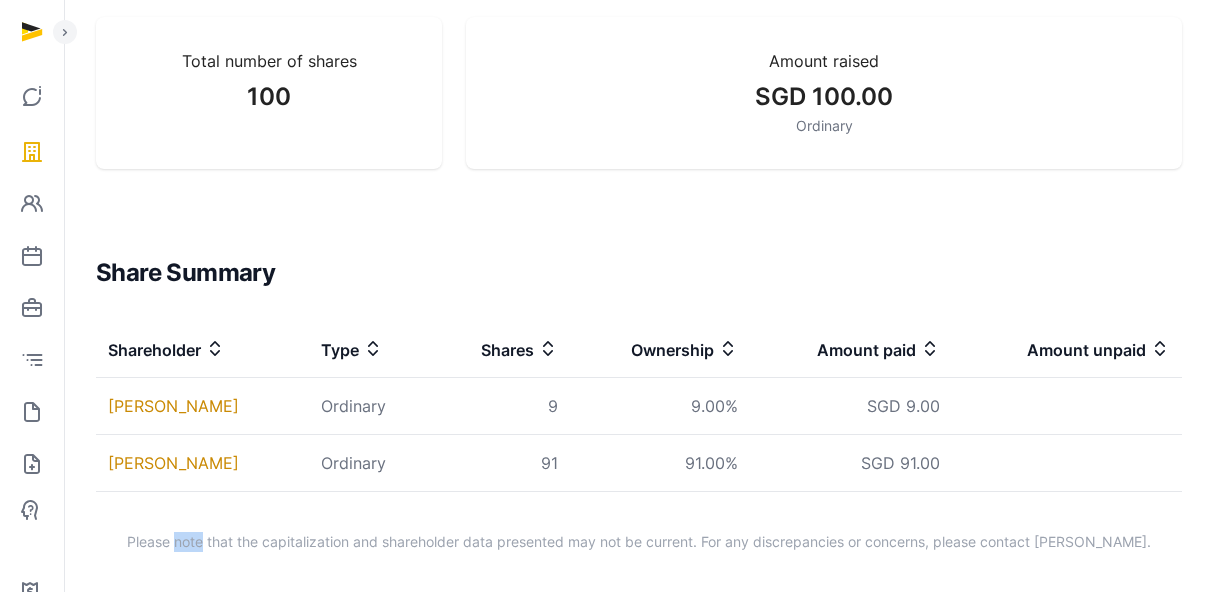 click on "Please note that the capitalization and shareholder data presented may not be current. For any discrepancies or concerns, please contact [PERSON_NAME]." at bounding box center (639, 542) 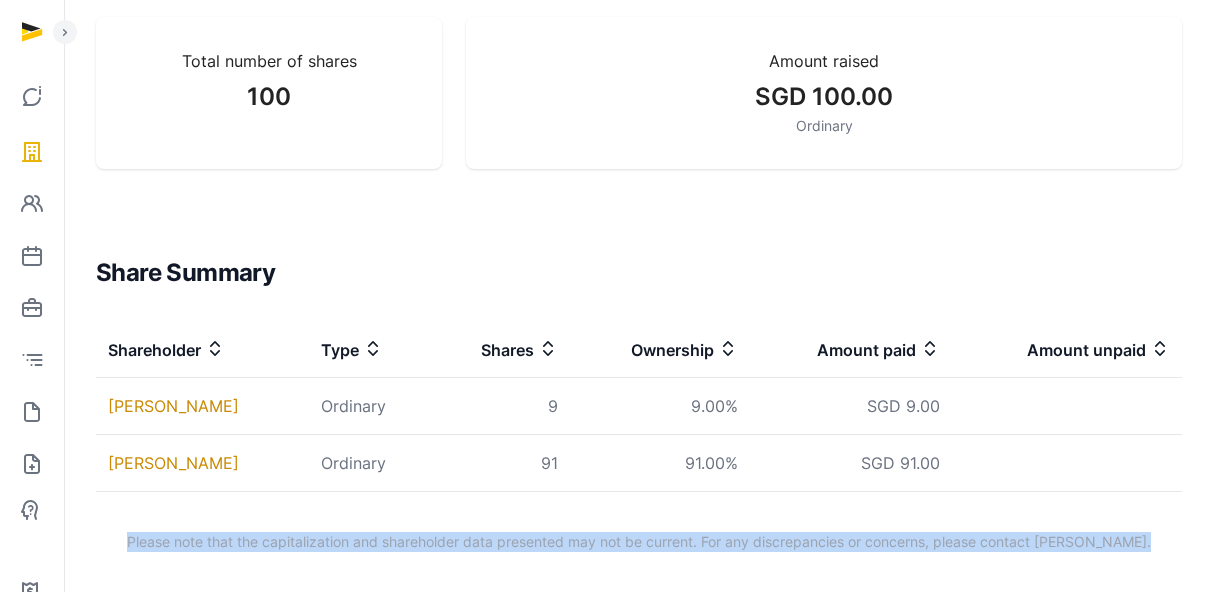 click on "Please note that the capitalization and shareholder data presented may not be current. For any discrepancies or concerns, please contact [PERSON_NAME]." at bounding box center (639, 542) 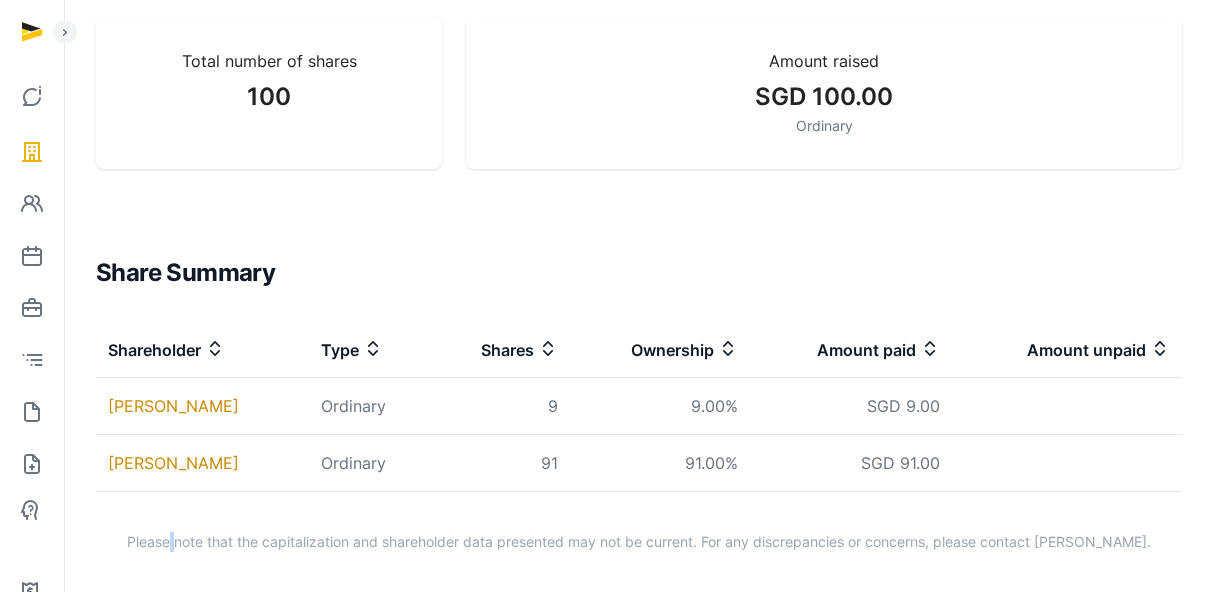 click on "Please note that the capitalization and shareholder data presented may not be current. For any discrepancies or concerns, please contact [PERSON_NAME]." at bounding box center (639, 542) 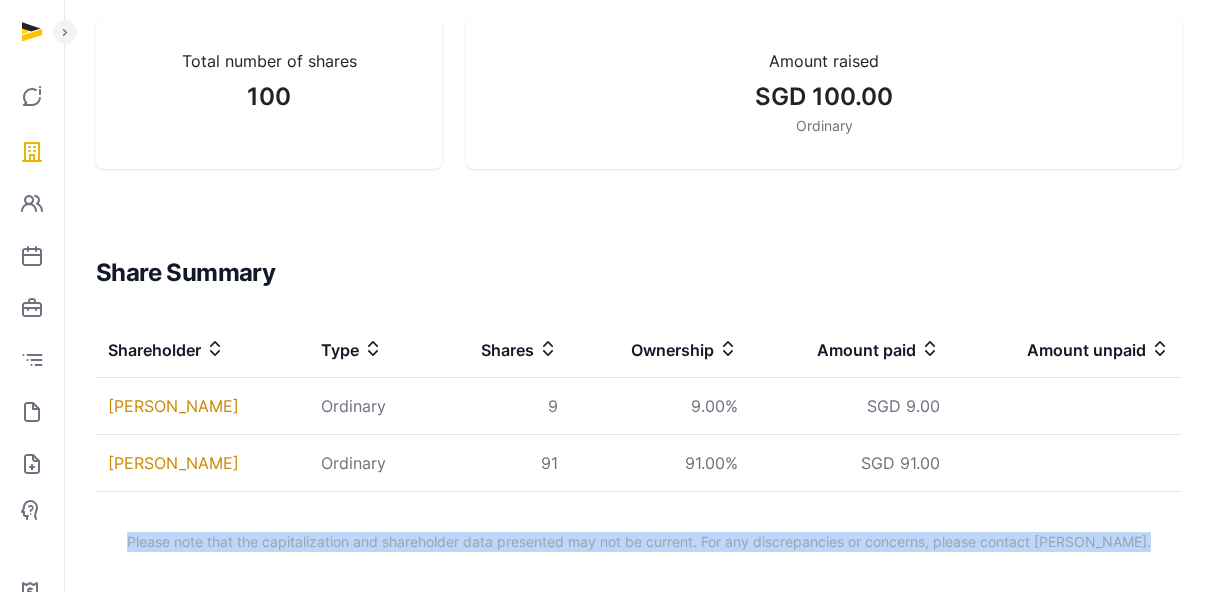 click on "Please note that the capitalization and shareholder data presented may not be current. For any discrepancies or concerns, please contact [PERSON_NAME]." at bounding box center (639, 542) 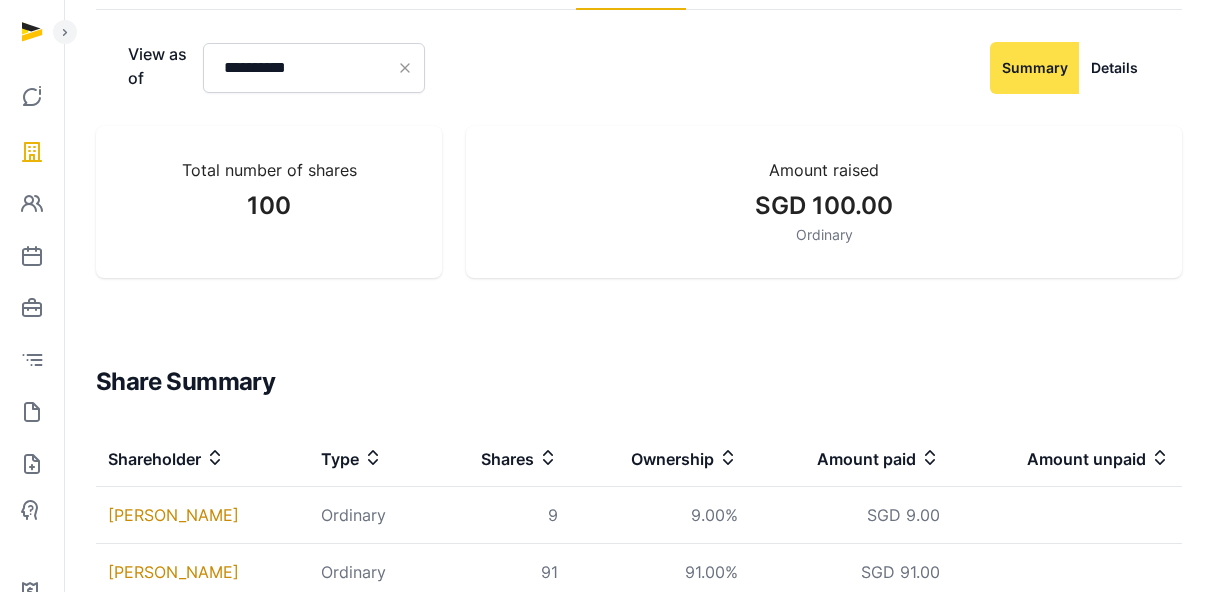scroll, scrollTop: 390, scrollLeft: 0, axis: vertical 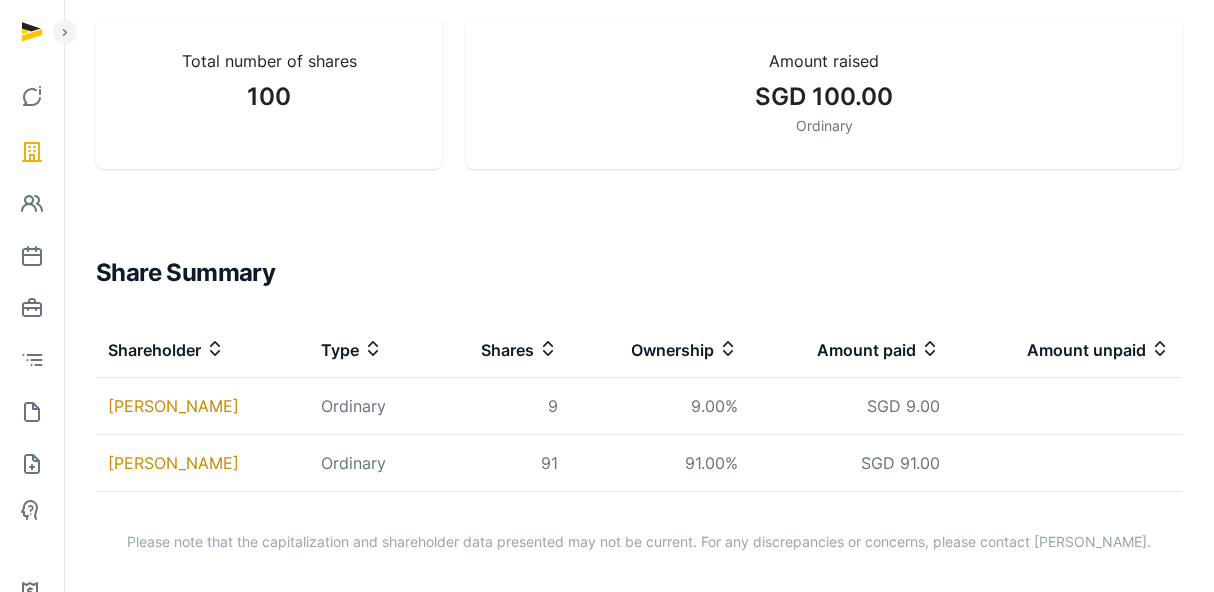 drag, startPoint x: 95, startPoint y: 405, endPoint x: 271, endPoint y: 457, distance: 183.52112 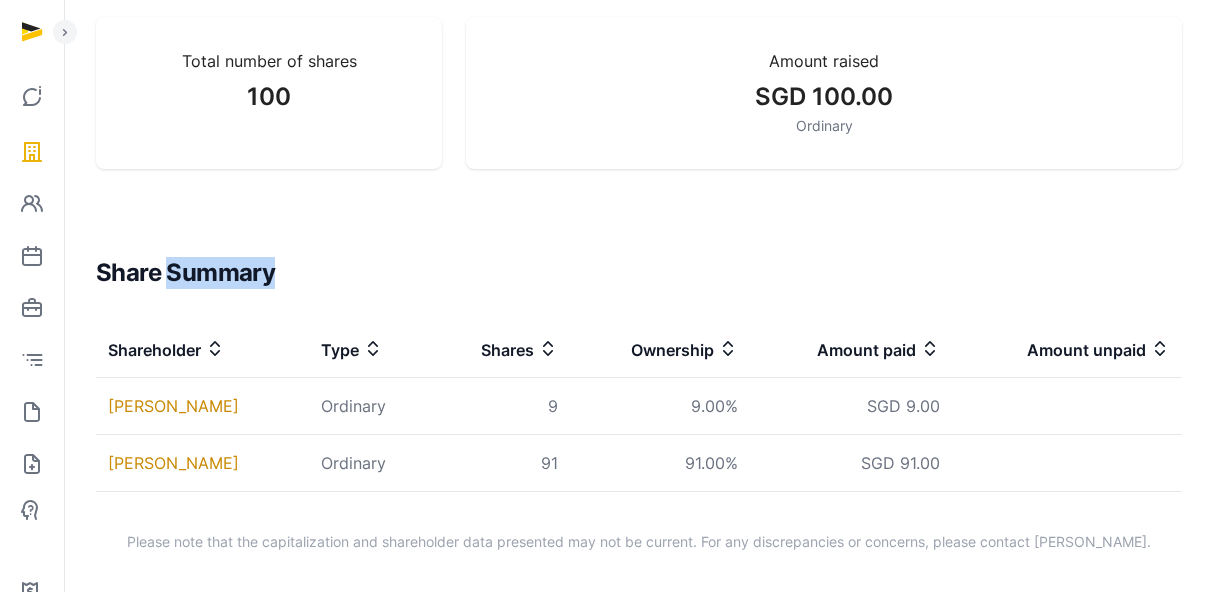 click on "Share Summary" at bounding box center [639, 273] 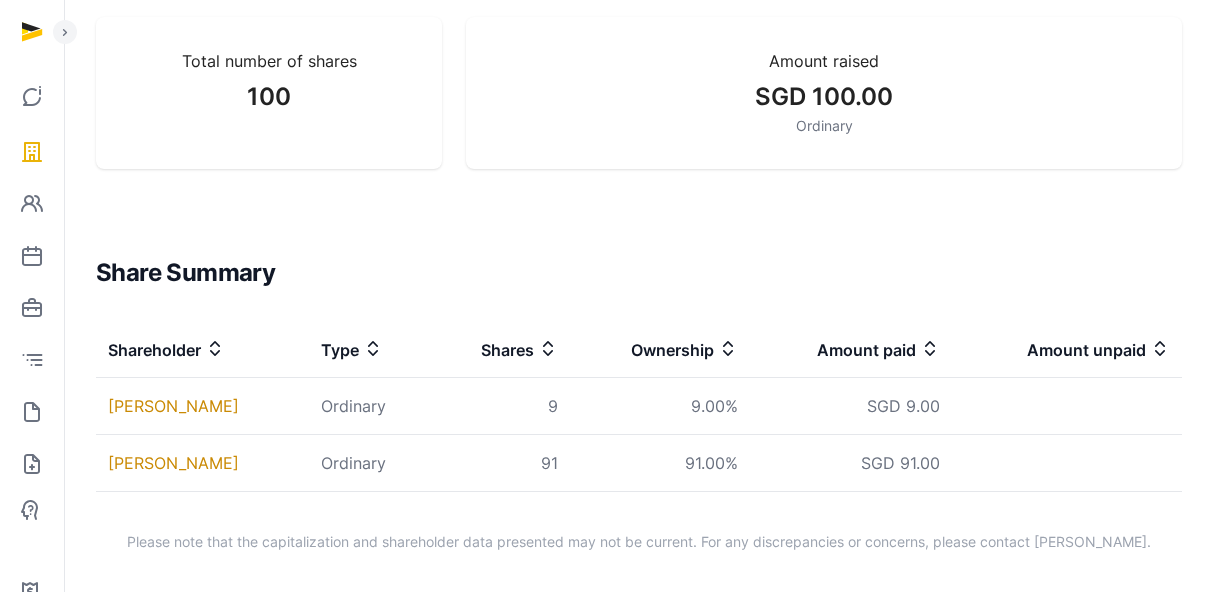 click on "Share Summary" at bounding box center [639, 273] 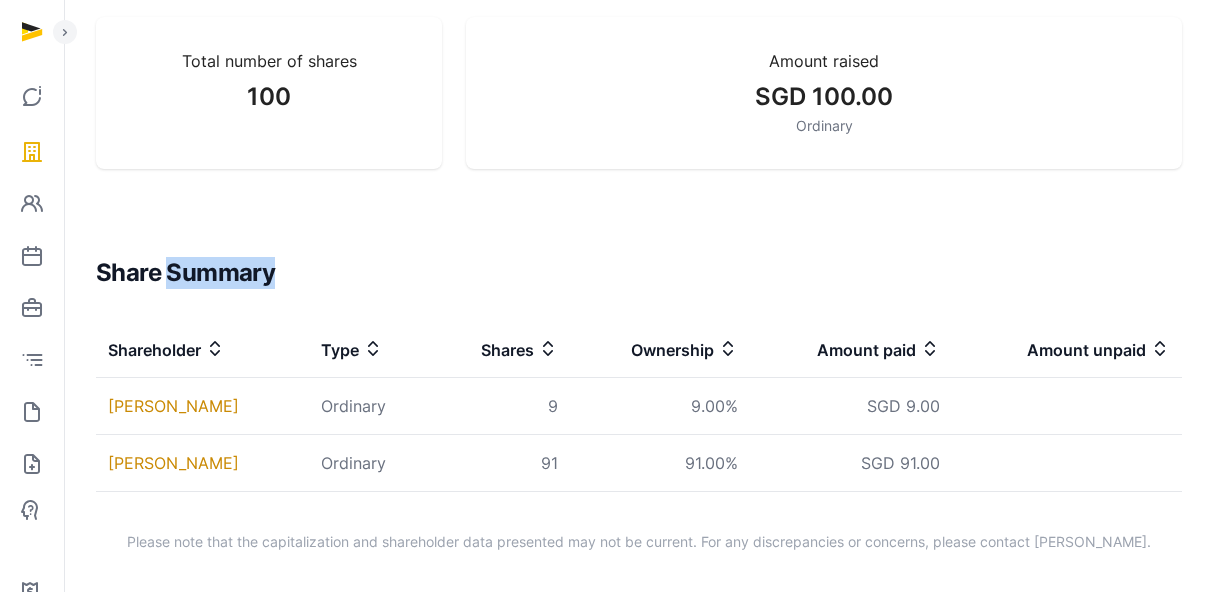 click on "Share Summary" at bounding box center [639, 273] 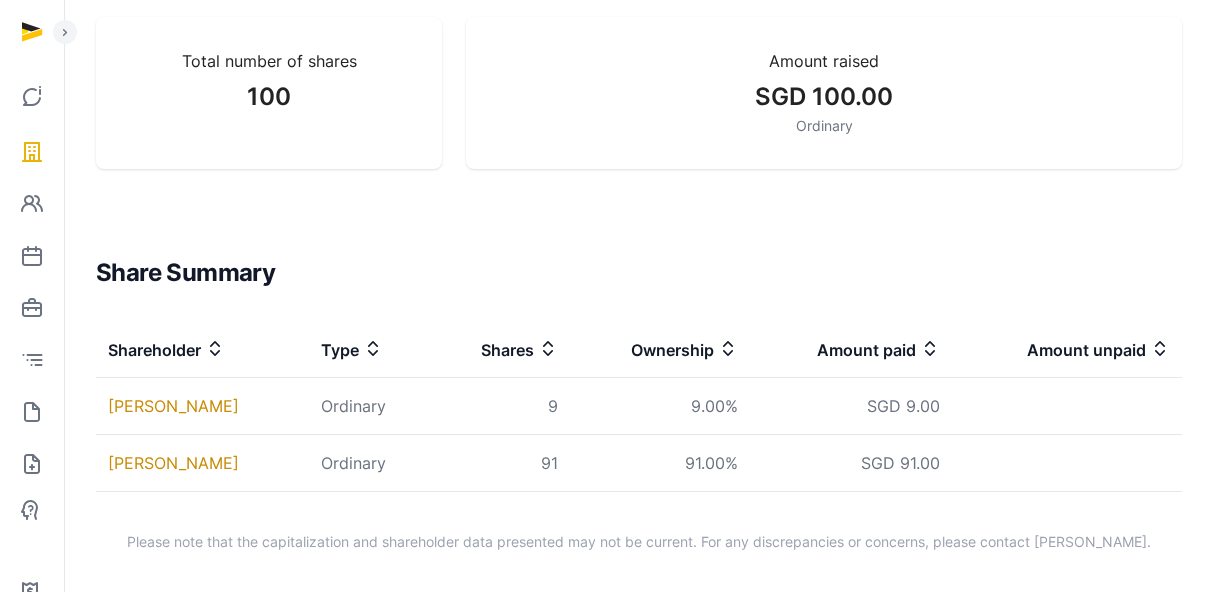 click on "Share Summary" at bounding box center [639, 273] 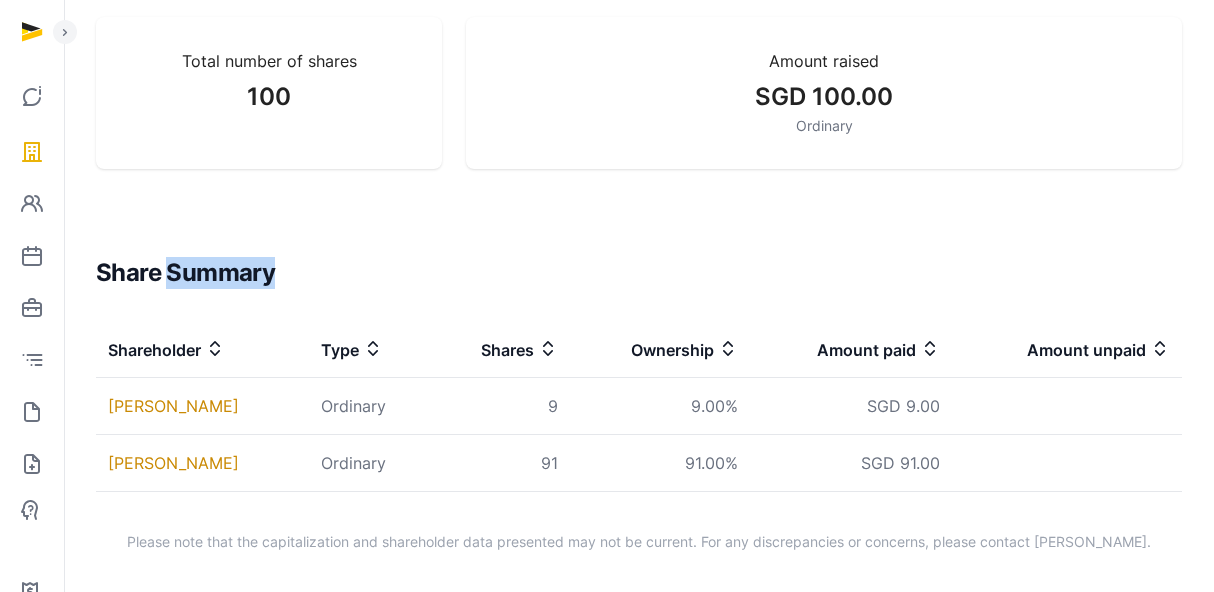 click on "Share Summary" at bounding box center (639, 273) 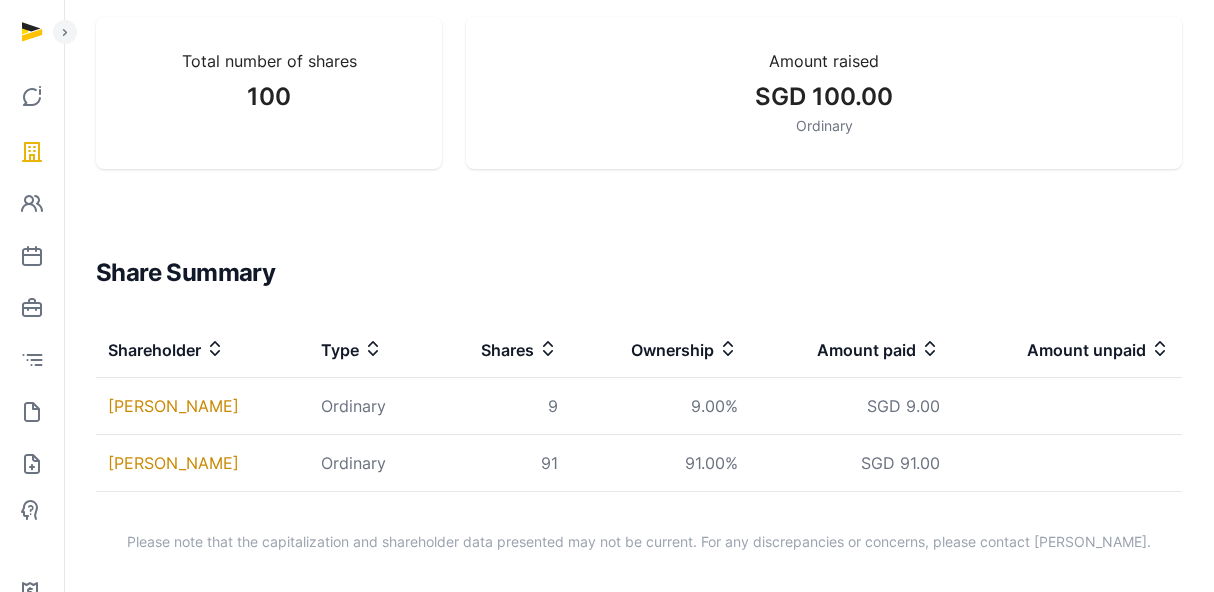 click on "Share Summary" at bounding box center [639, 273] 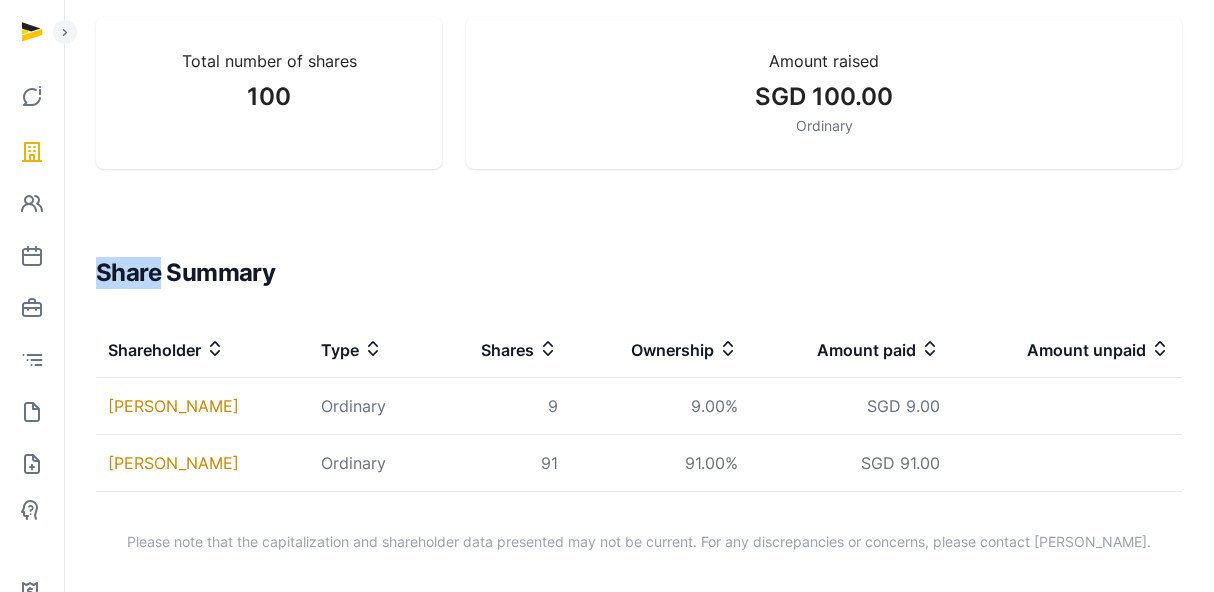 click on "Share Summary" at bounding box center (639, 273) 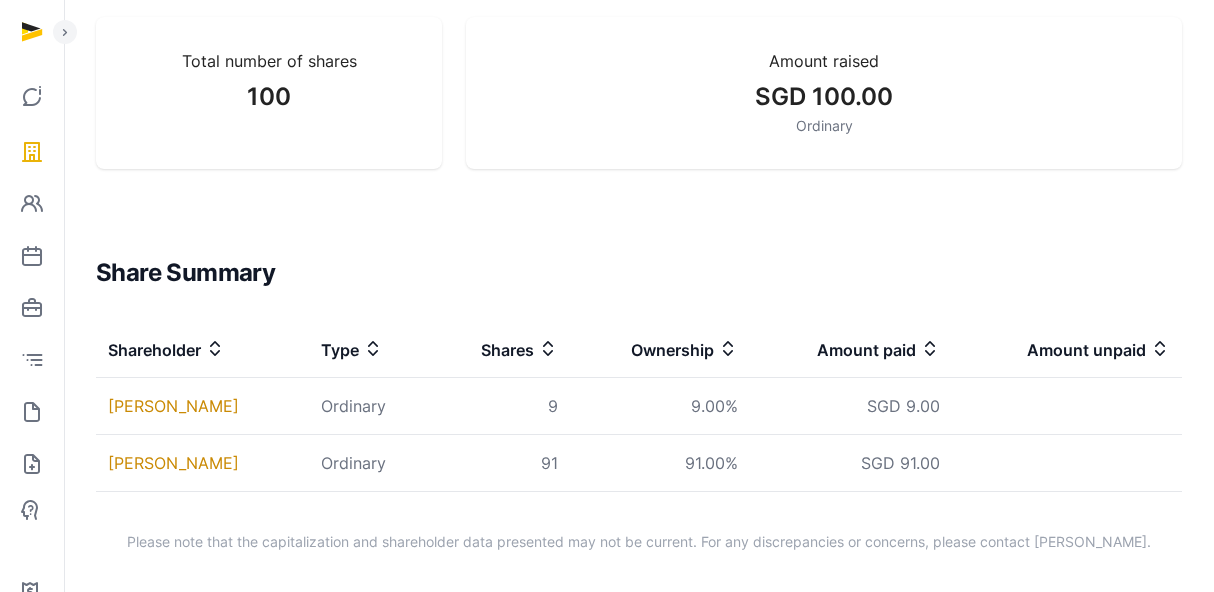 click on "Share Summary" at bounding box center (639, 273) 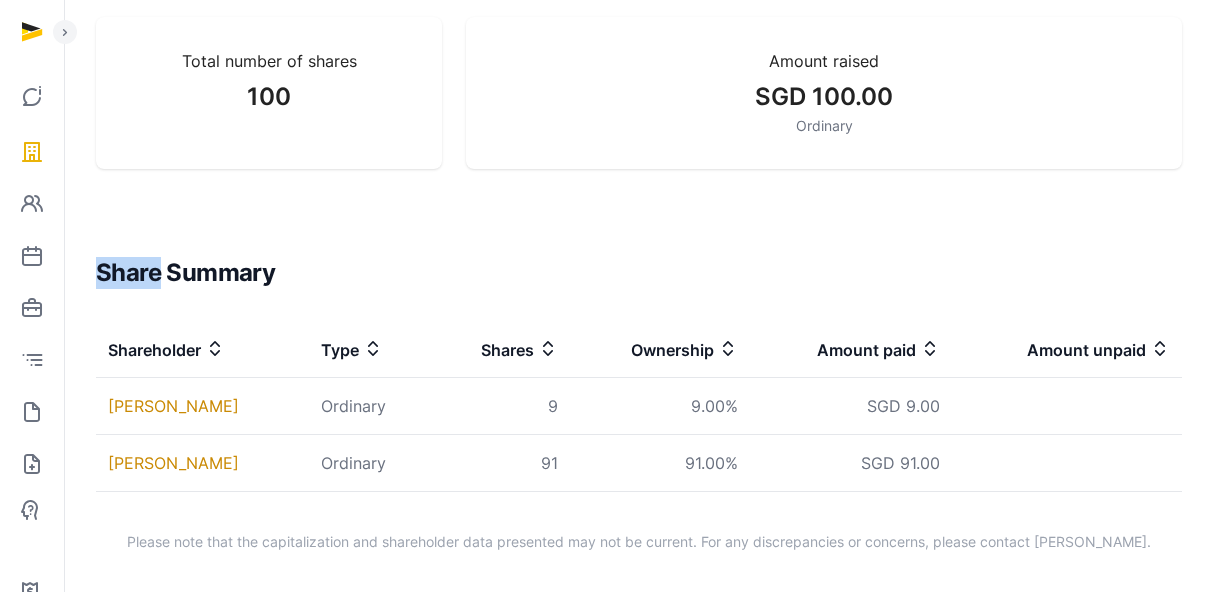 click on "Share Summary" at bounding box center [639, 273] 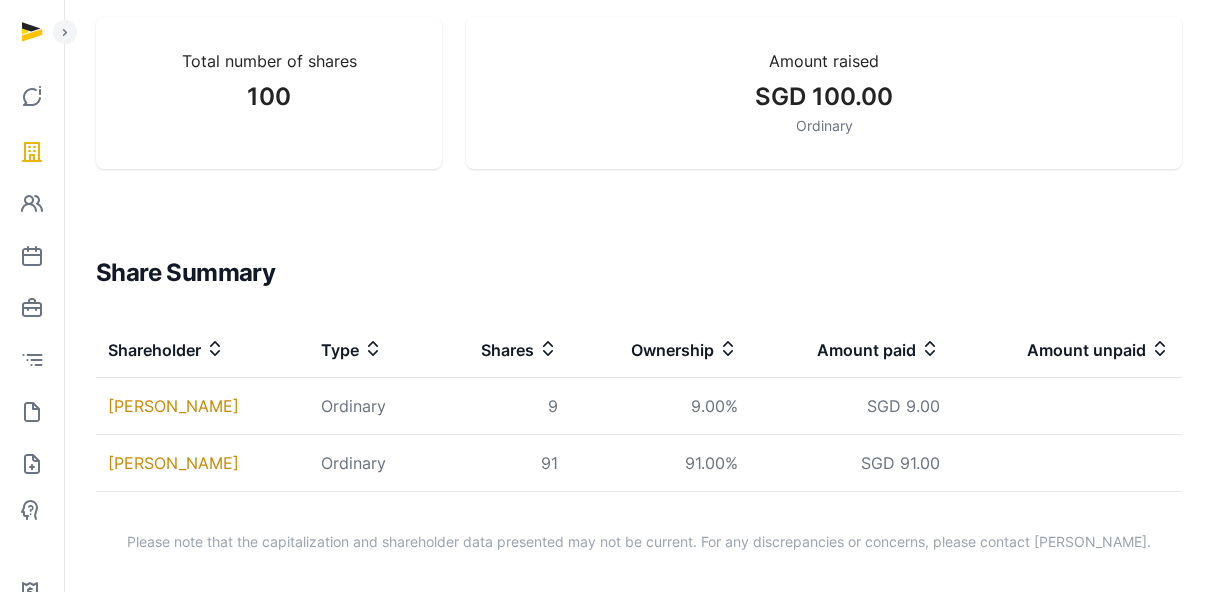 click on "Share Summary" at bounding box center (639, 273) 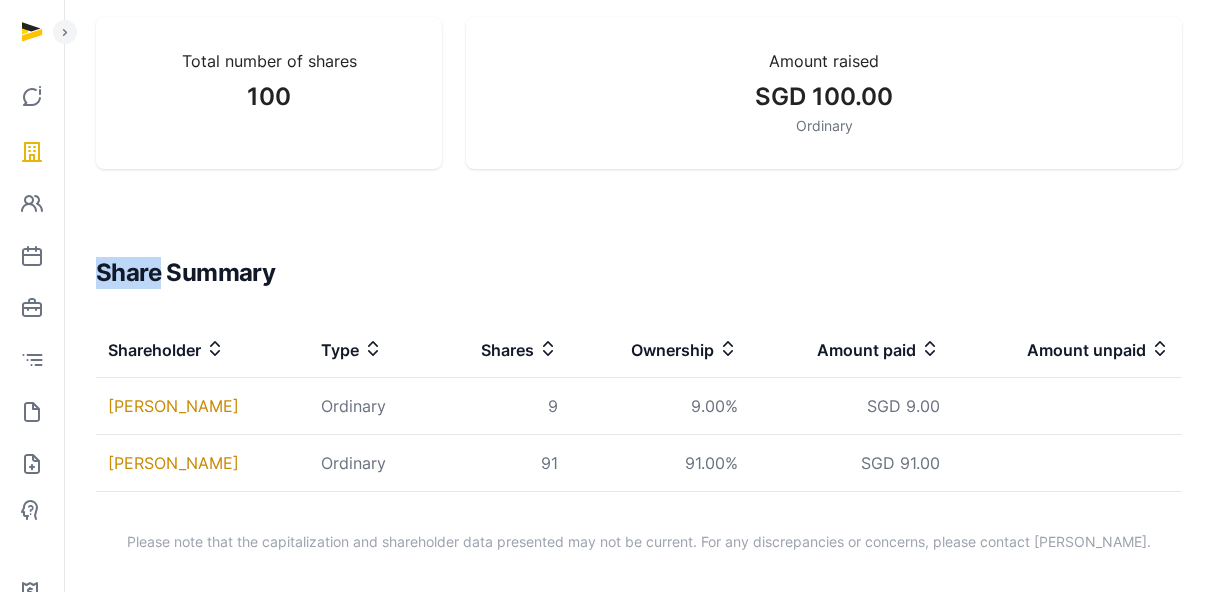 click on "Share Summary" at bounding box center (639, 273) 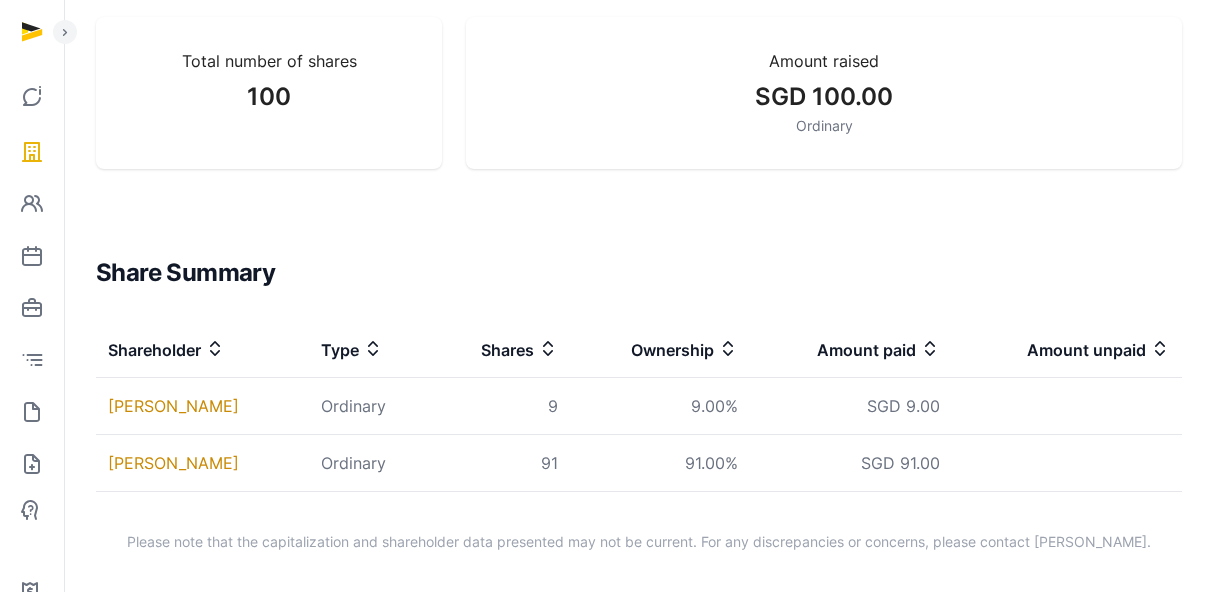 click on "Share Summary" at bounding box center (639, 273) 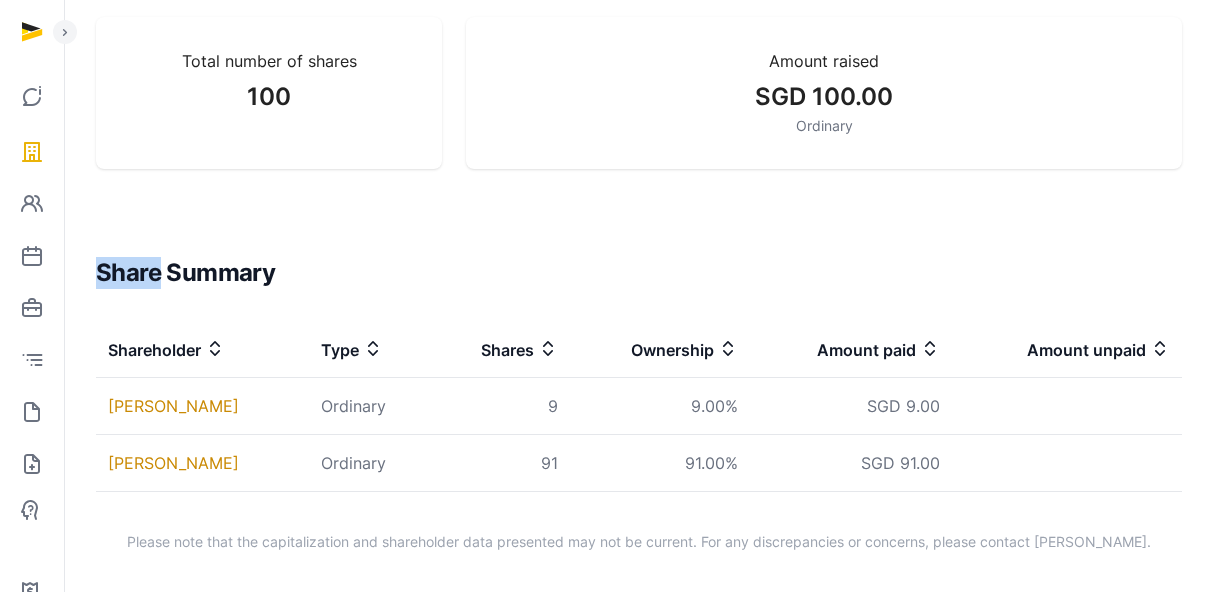 click on "Share Summary" at bounding box center (639, 273) 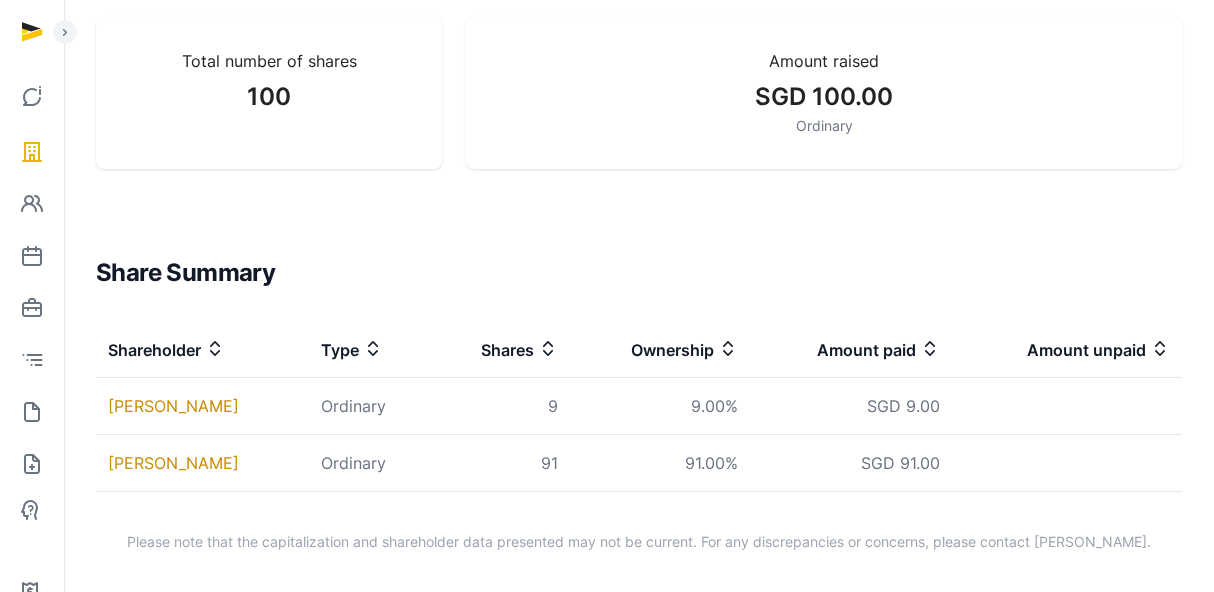 click on "Share Summary" at bounding box center [639, 273] 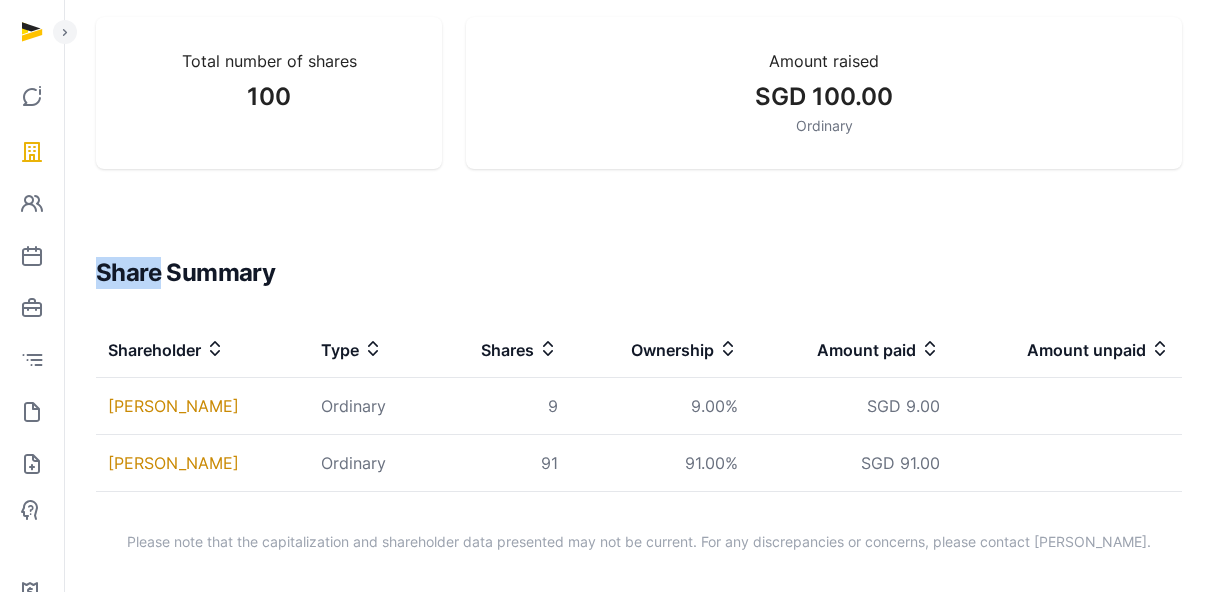 click on "Share Summary" at bounding box center (639, 273) 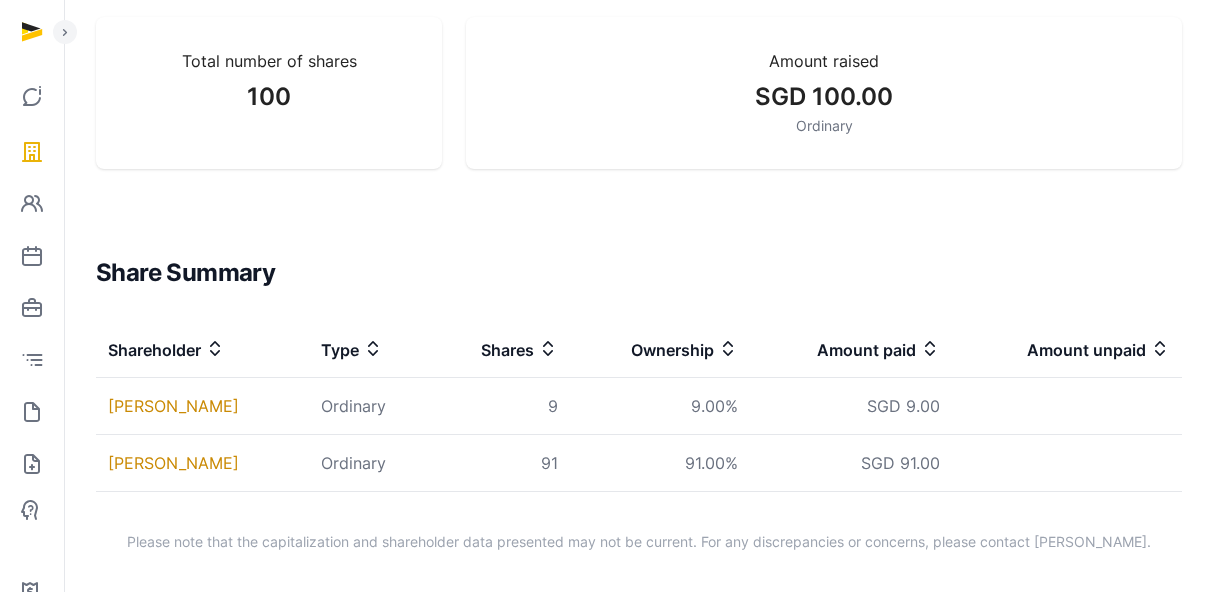 click on "Share Summary" at bounding box center [639, 273] 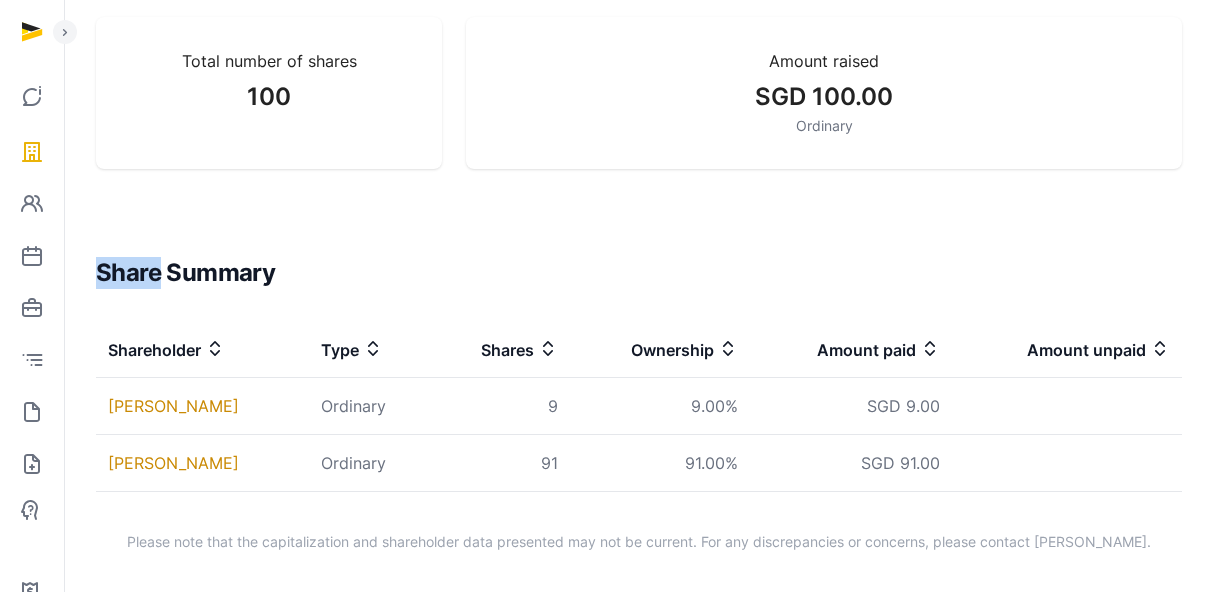 click on "Share Summary" at bounding box center [639, 273] 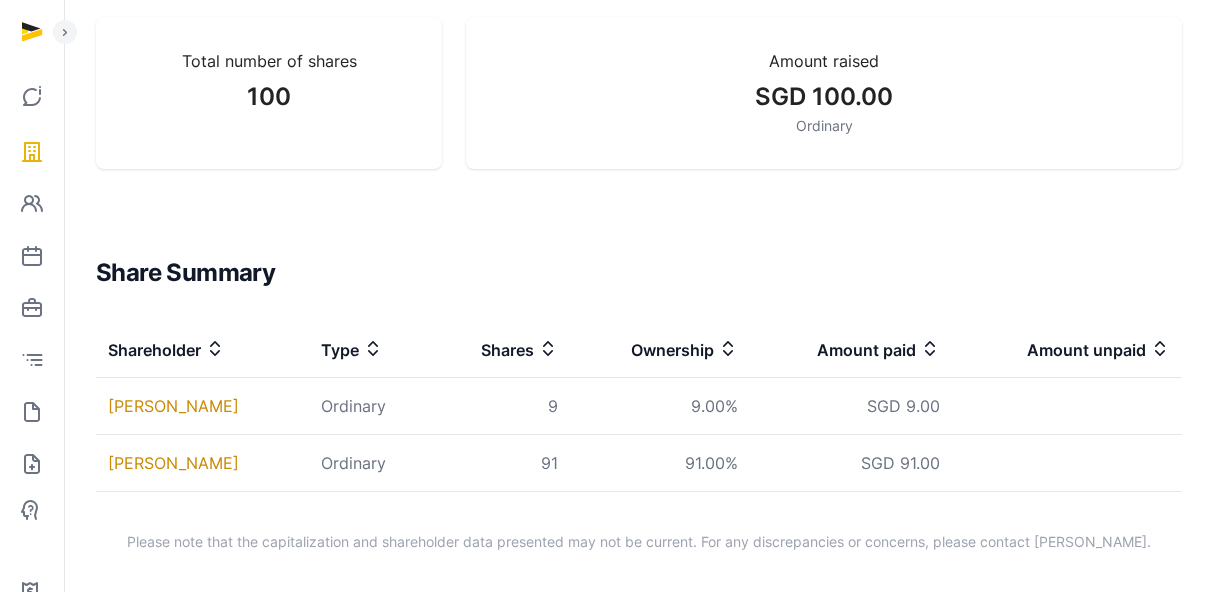click on "Share Summary" at bounding box center [639, 273] 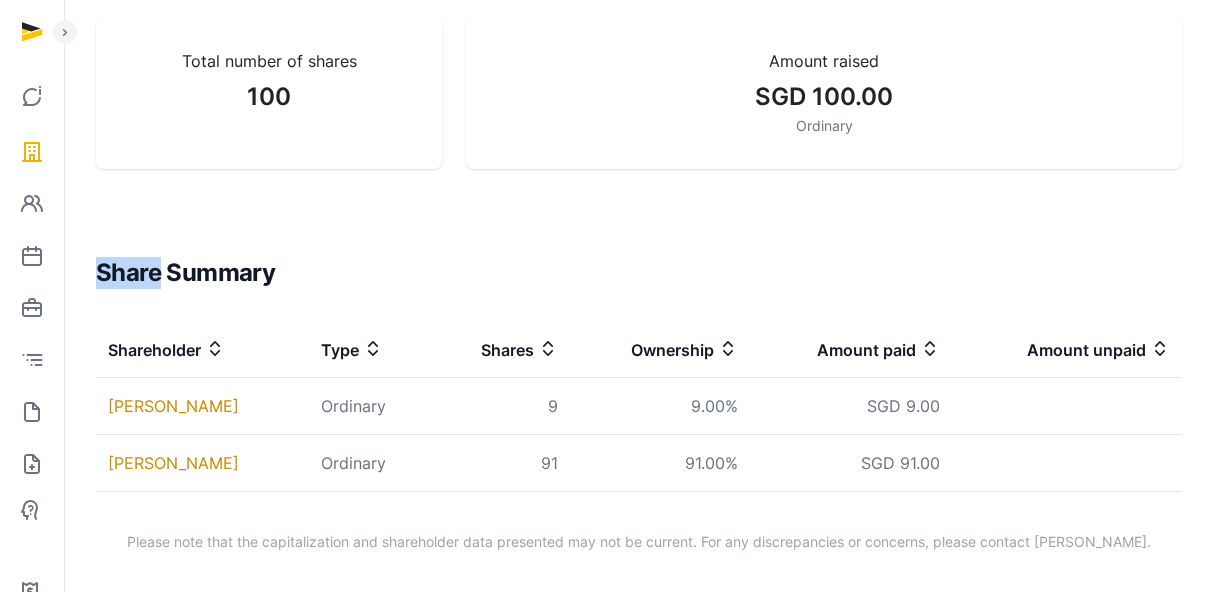 click on "Share Summary" at bounding box center [639, 273] 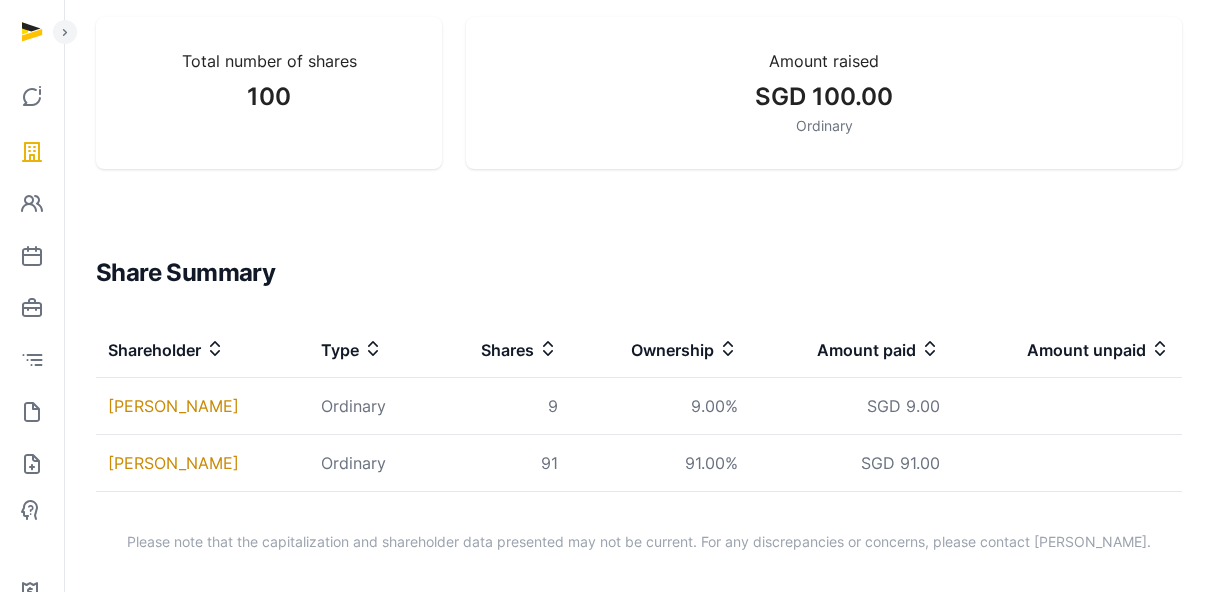 click on "Share Summary" at bounding box center [639, 273] 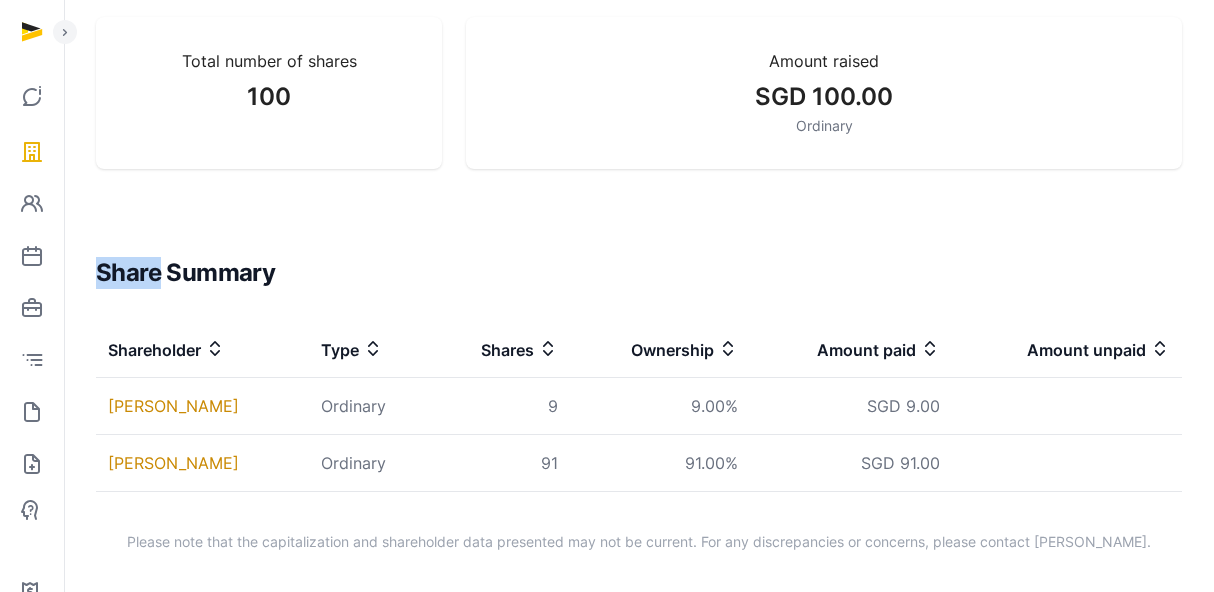 click on "Share Summary" at bounding box center (639, 273) 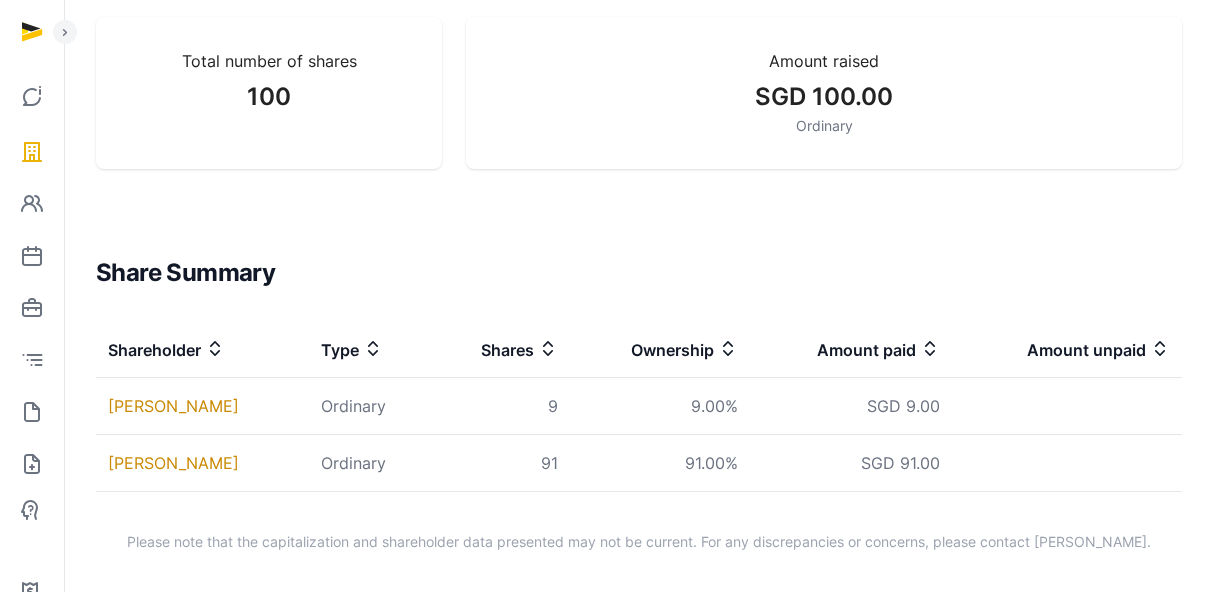 click on "Share Summary" at bounding box center (639, 273) 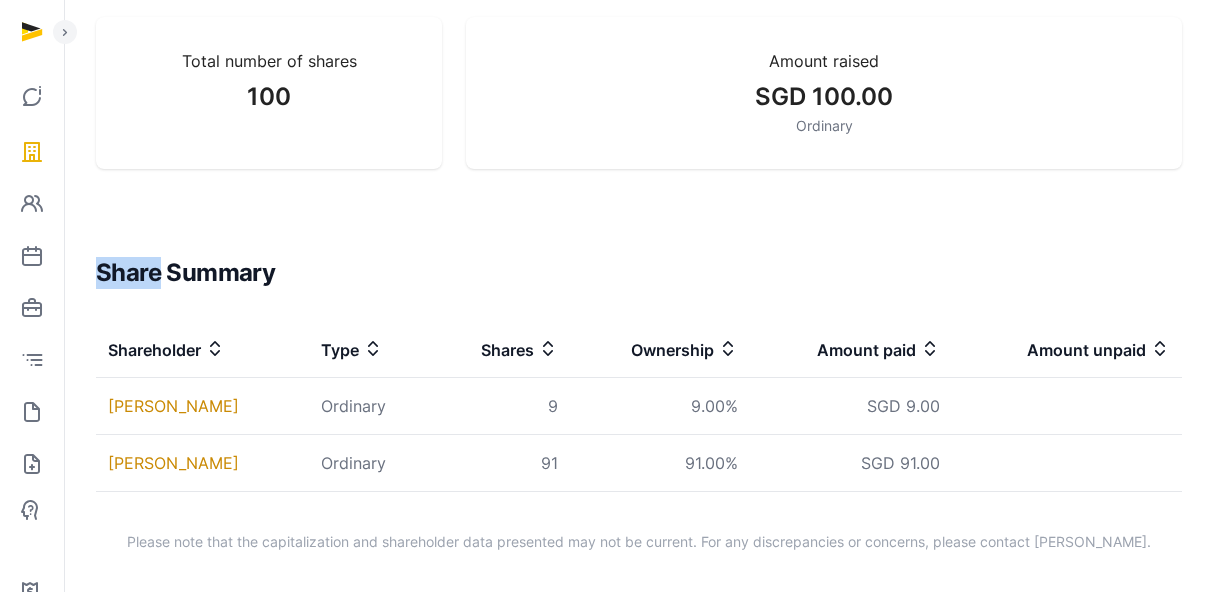 click on "Share Summary" at bounding box center (639, 273) 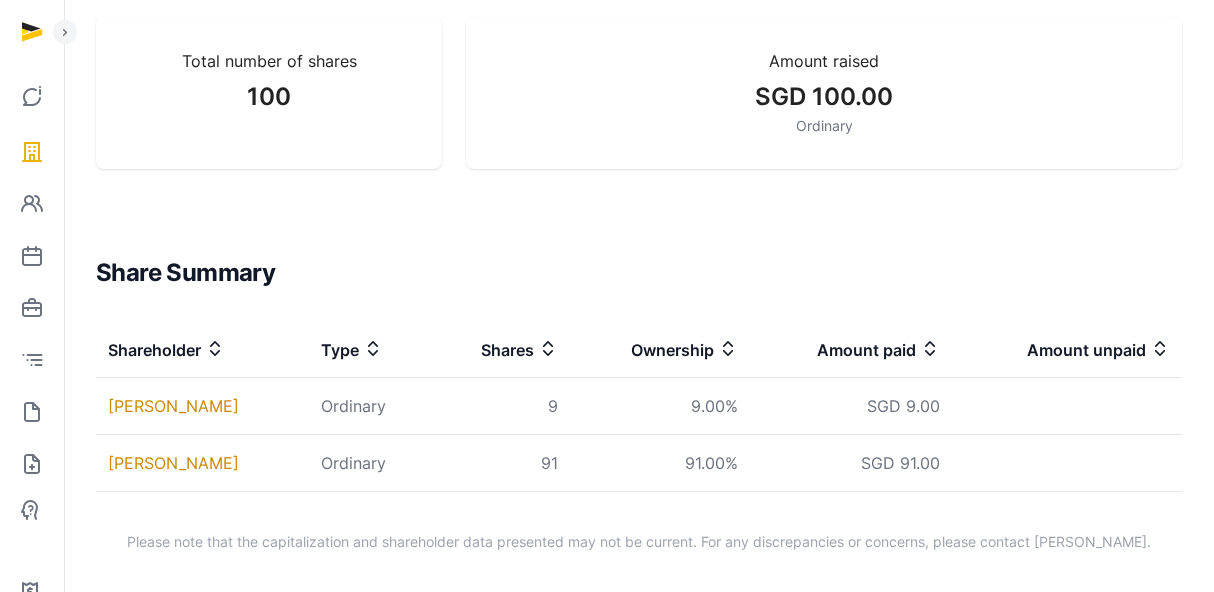 click on "Share Summary" at bounding box center [639, 273] 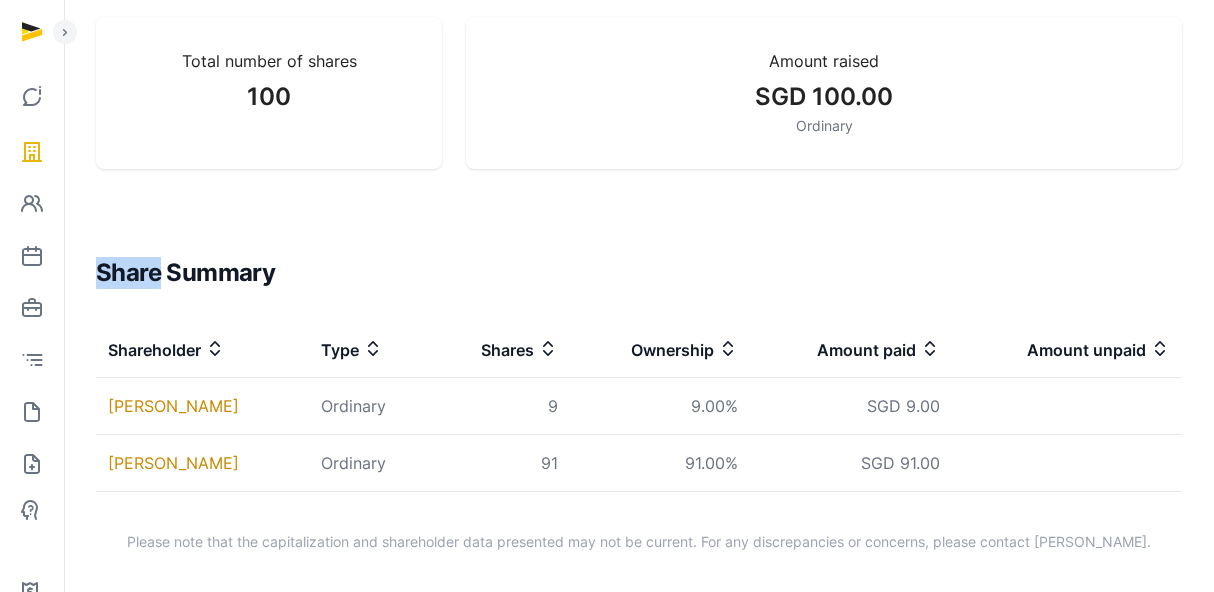 click on "Share Summary" at bounding box center [639, 273] 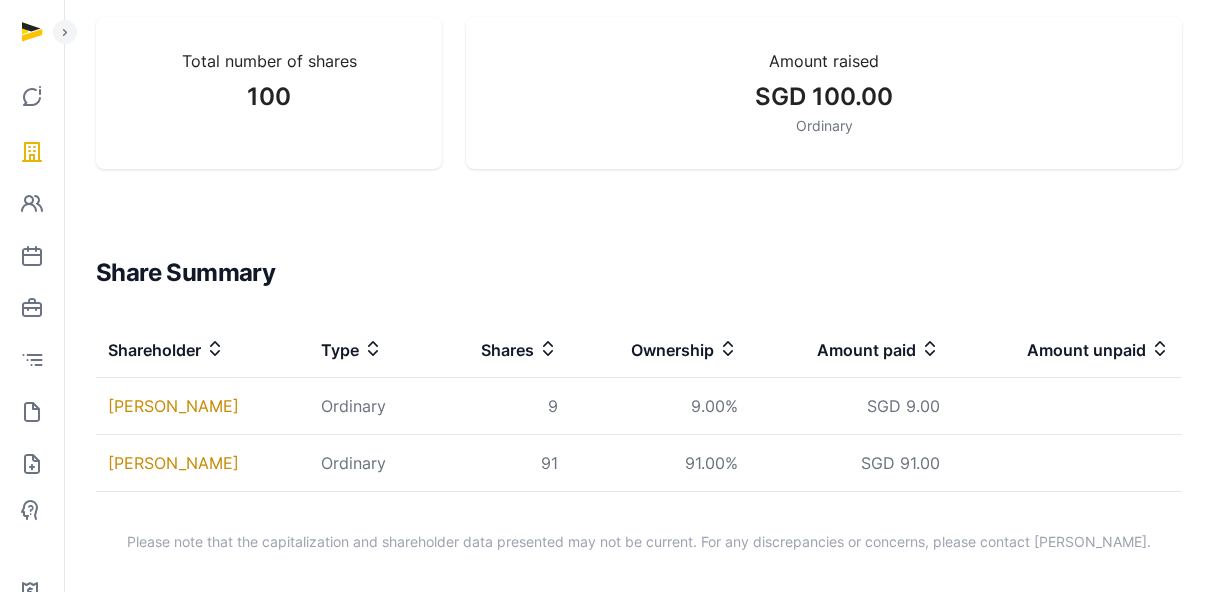 click on "Share Summary" at bounding box center (639, 273) 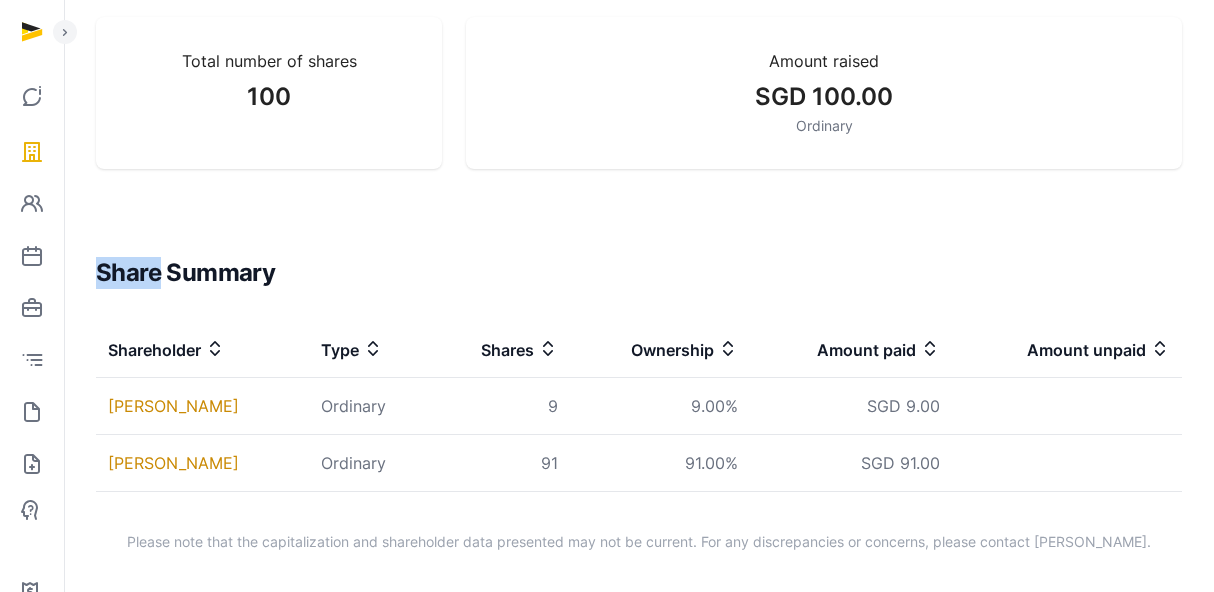 click on "Share Summary" at bounding box center [639, 273] 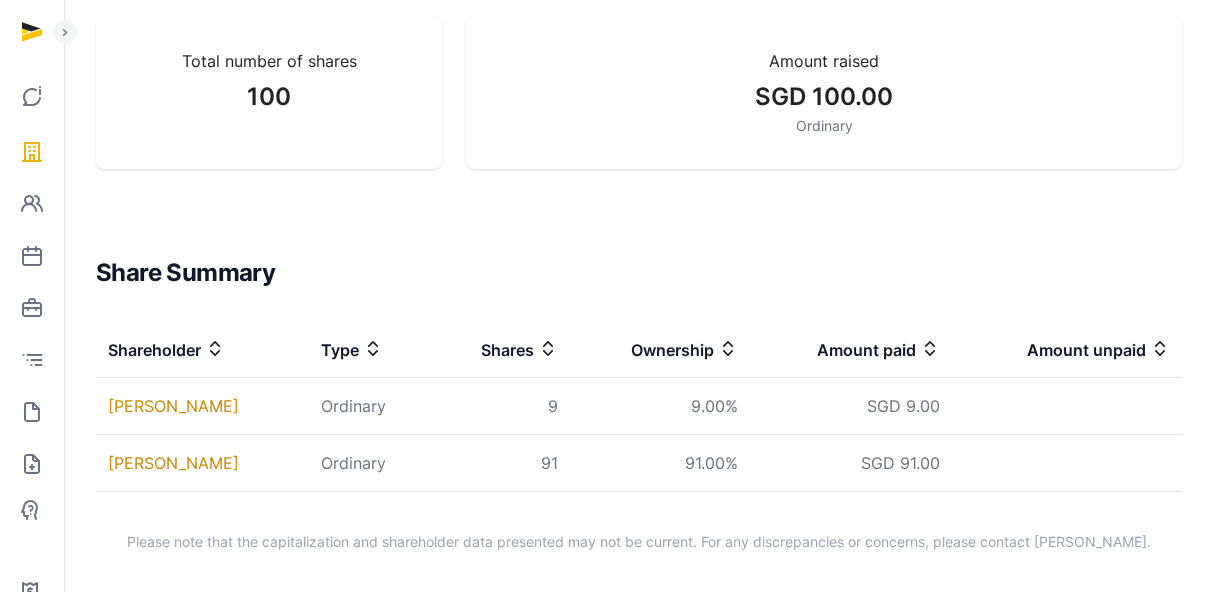 click on "Share Summary" at bounding box center [639, 273] 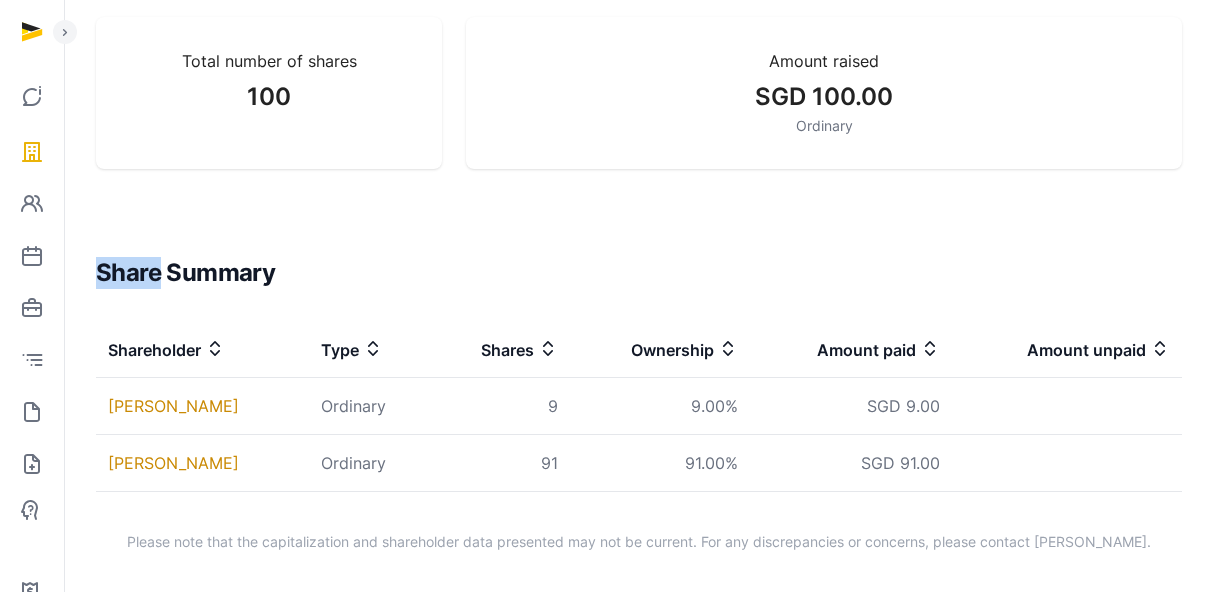 click on "Share Summary" at bounding box center [639, 273] 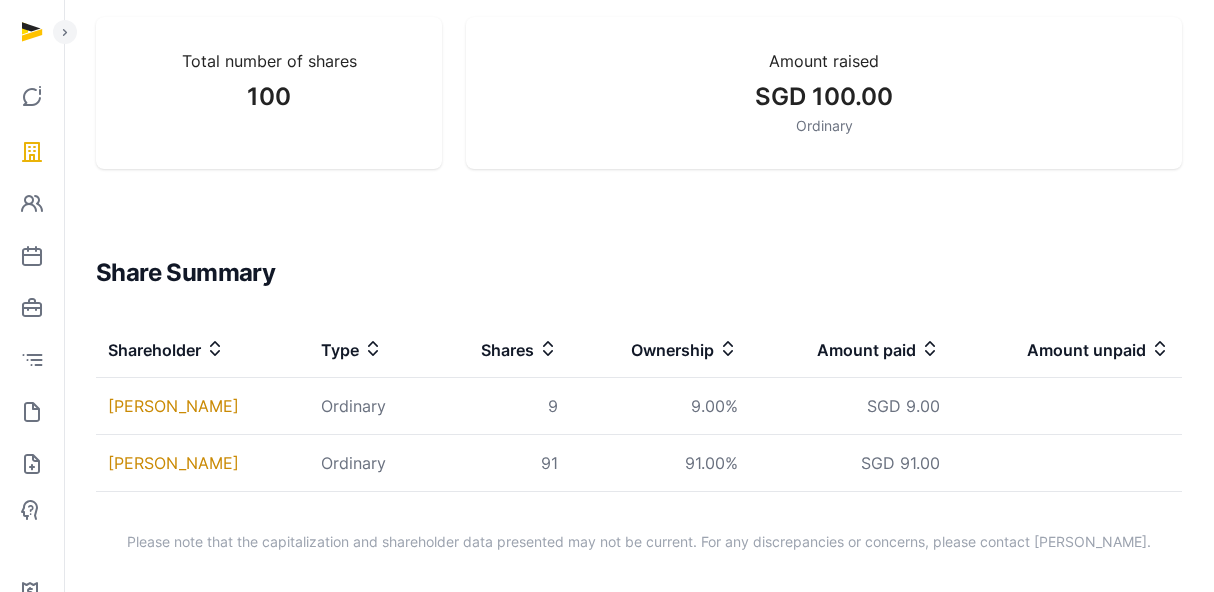 click on "Share Summary" at bounding box center [639, 273] 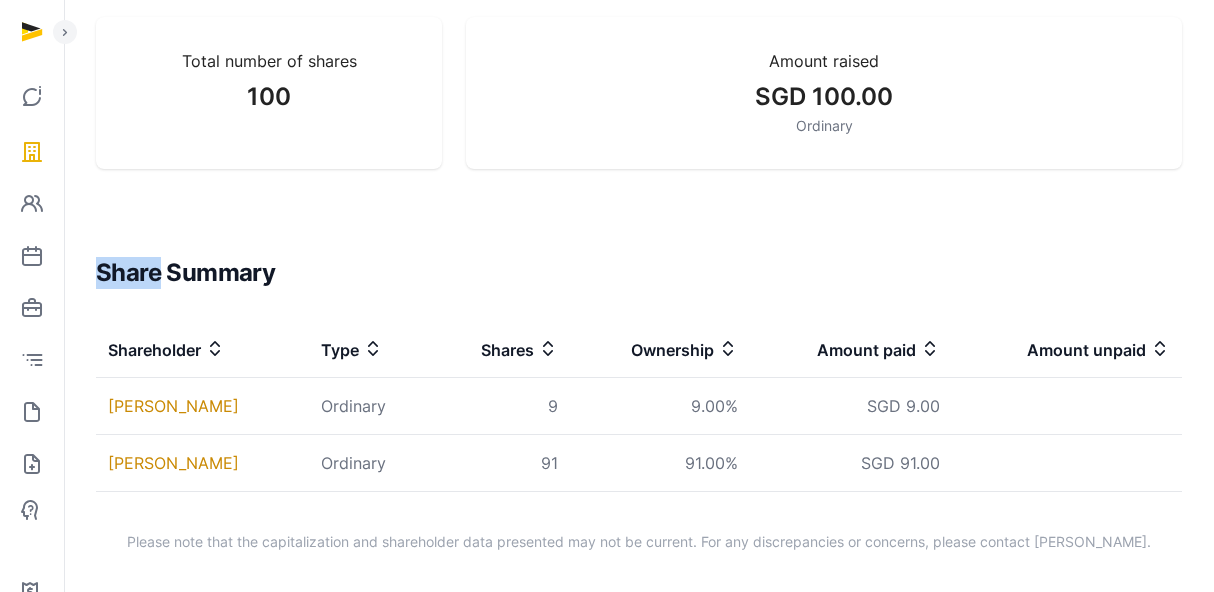 click on "Share Summary" at bounding box center [639, 273] 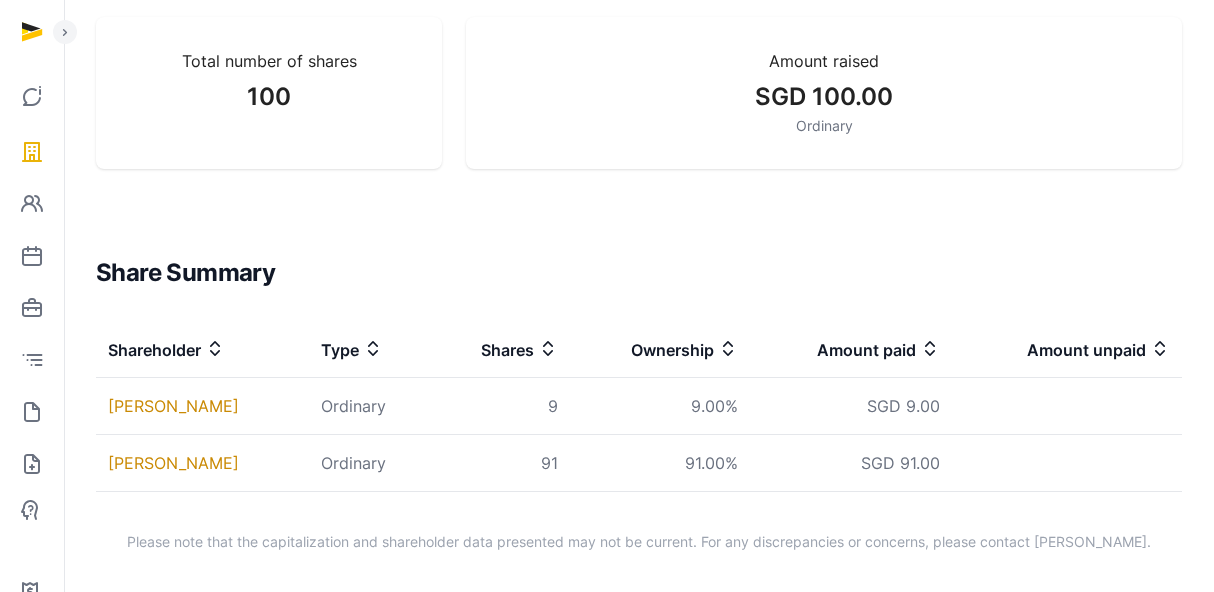 click on "Share Summary" at bounding box center [639, 273] 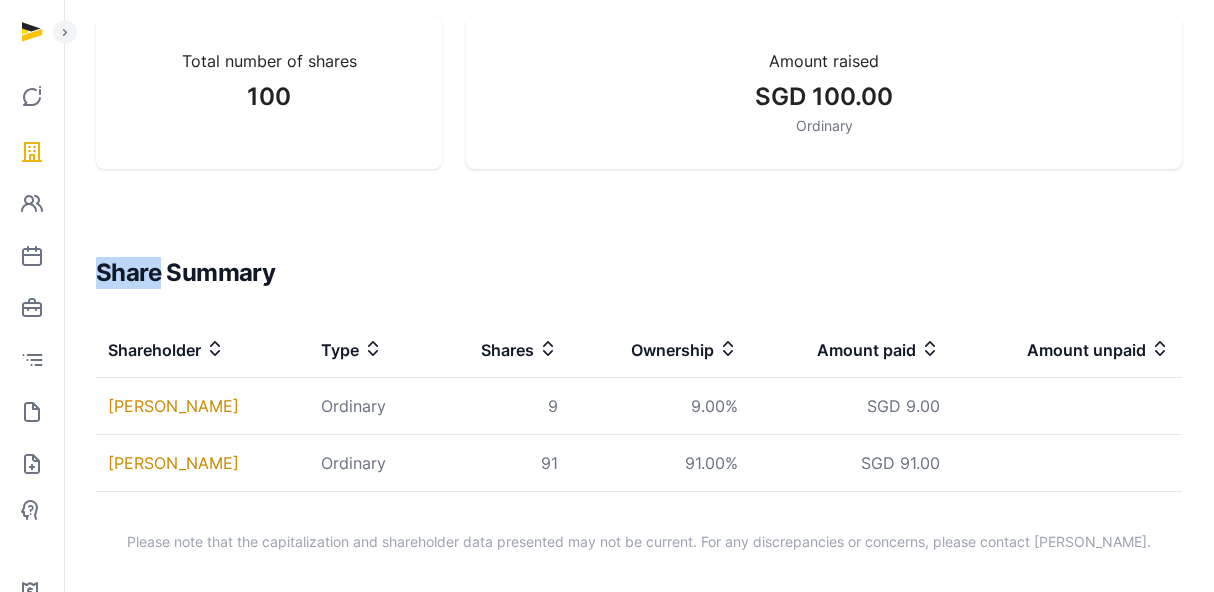 click on "Share Summary" at bounding box center (639, 273) 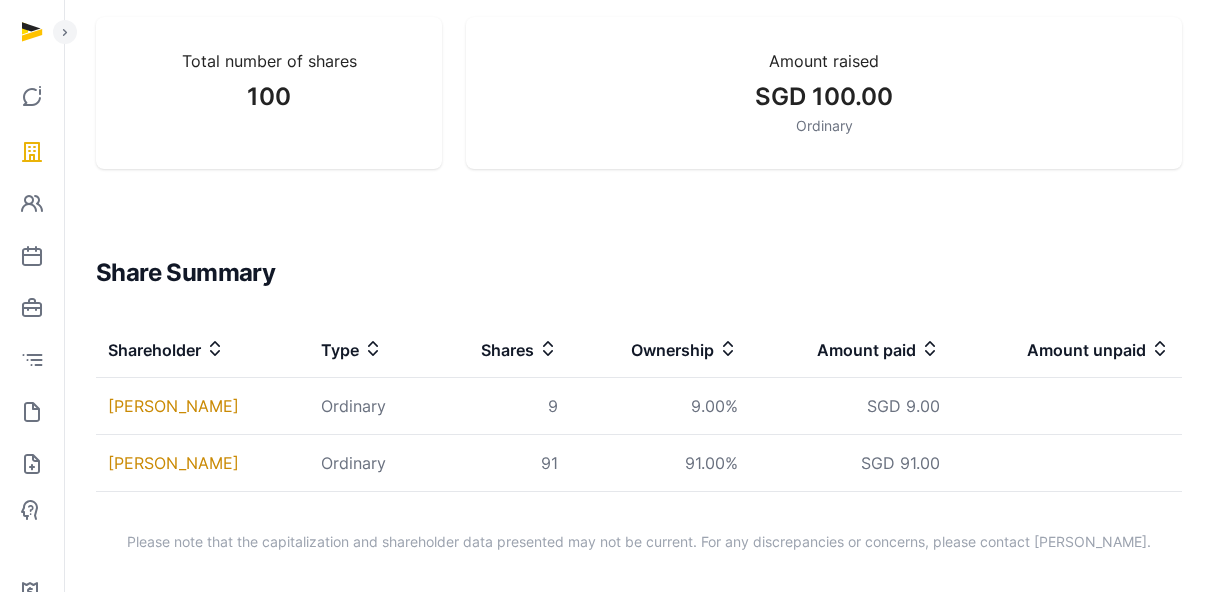click on "Share Summary" at bounding box center (639, 273) 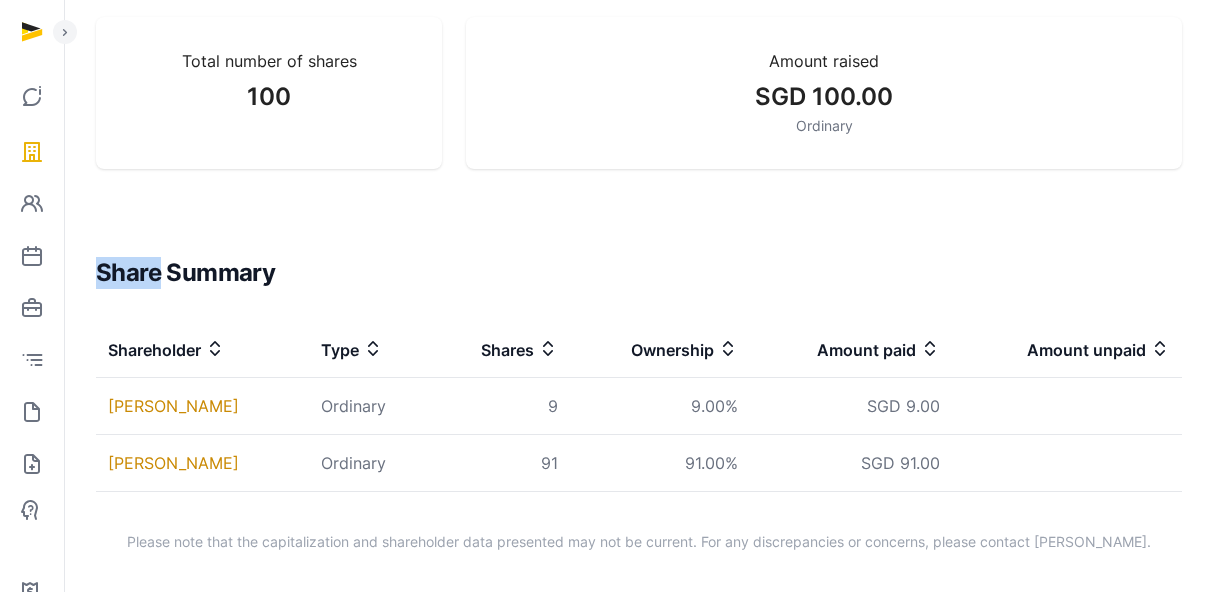 click on "Share Summary" at bounding box center (639, 273) 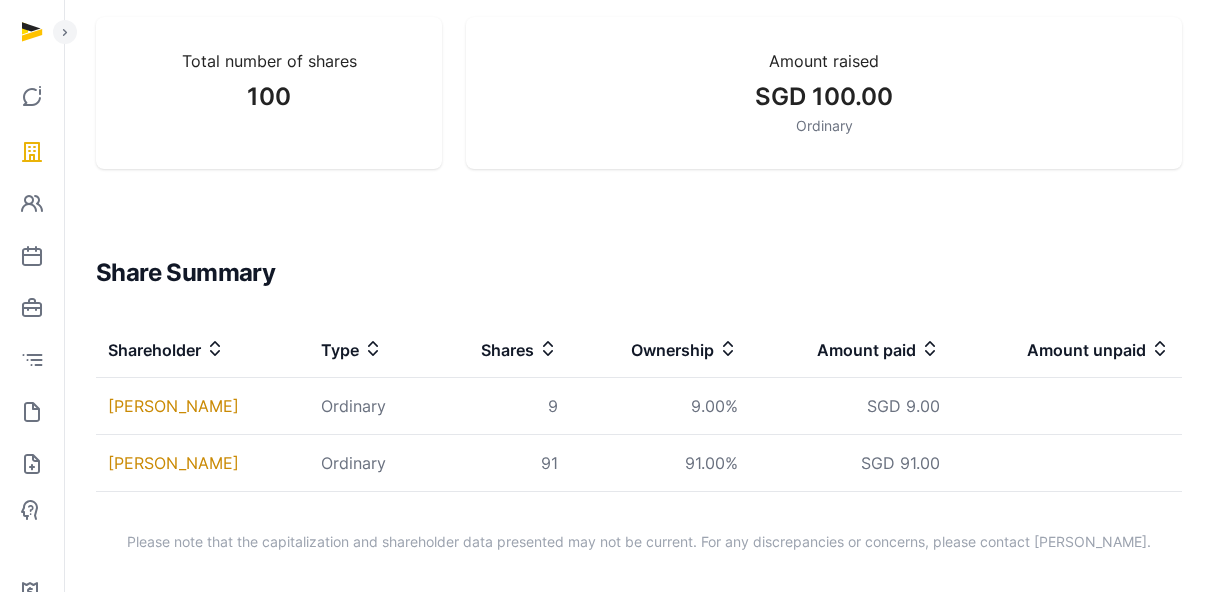 click on "Share Summary" at bounding box center [639, 273] 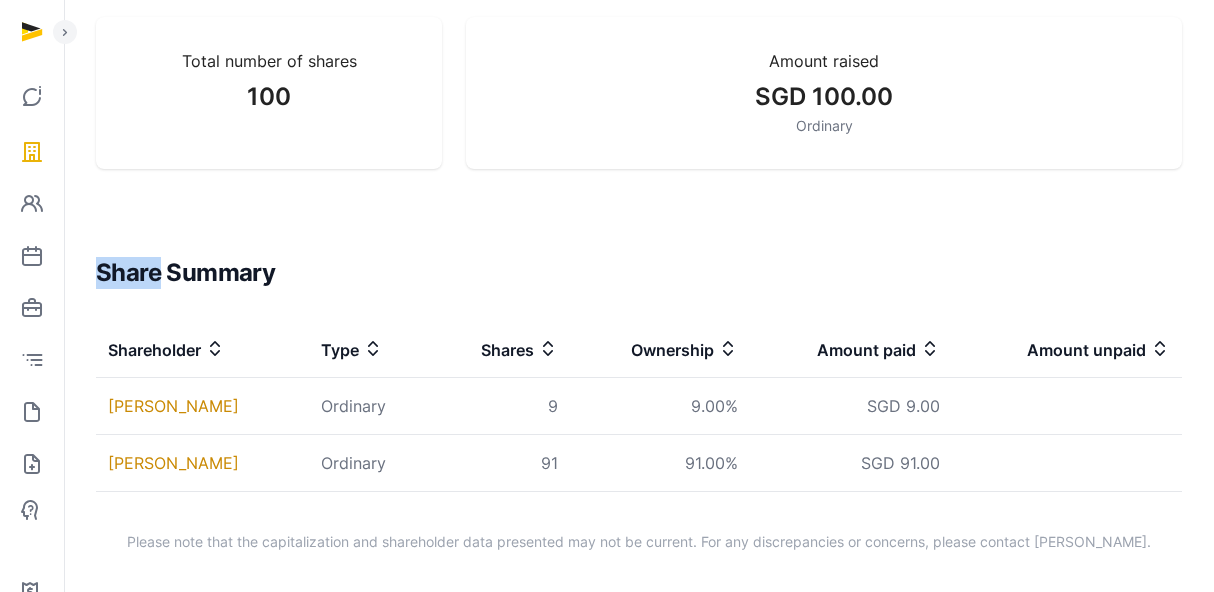 click on "Share Summary" at bounding box center (639, 273) 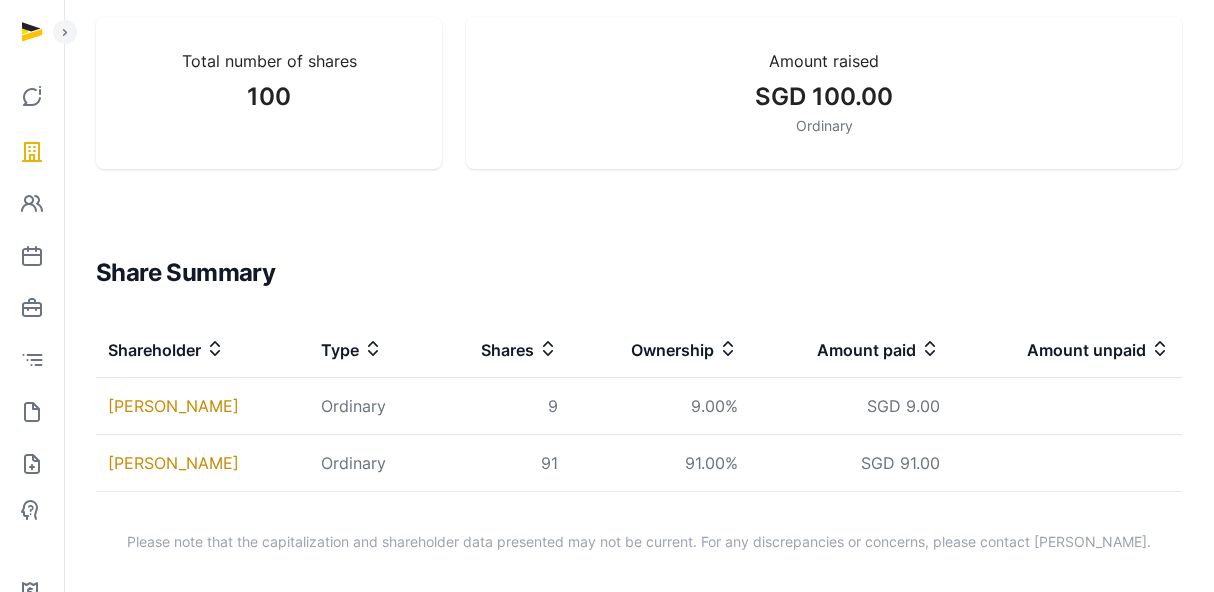 click on "Share Summary" at bounding box center [639, 273] 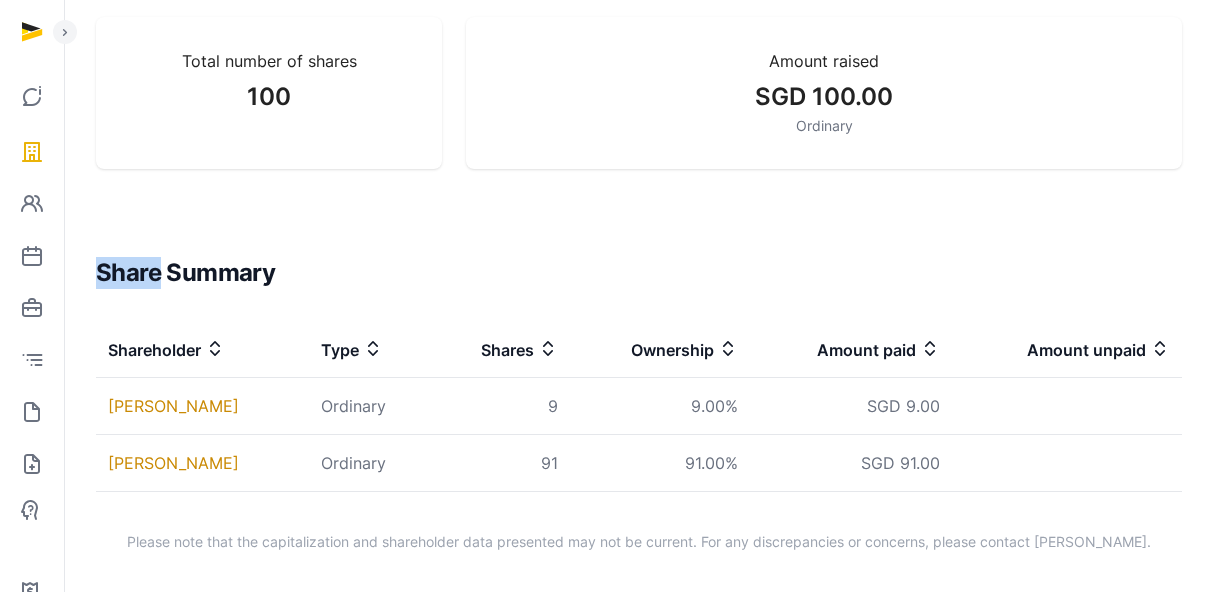 click on "Share Summary" at bounding box center [639, 273] 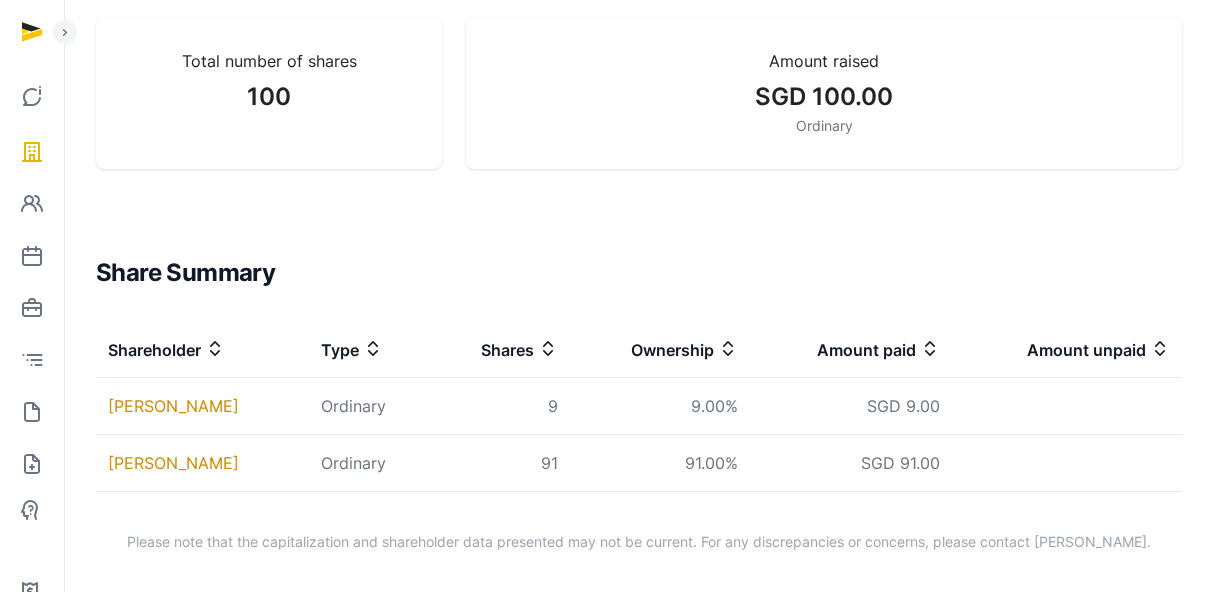 click on "Share Summary" at bounding box center [639, 273] 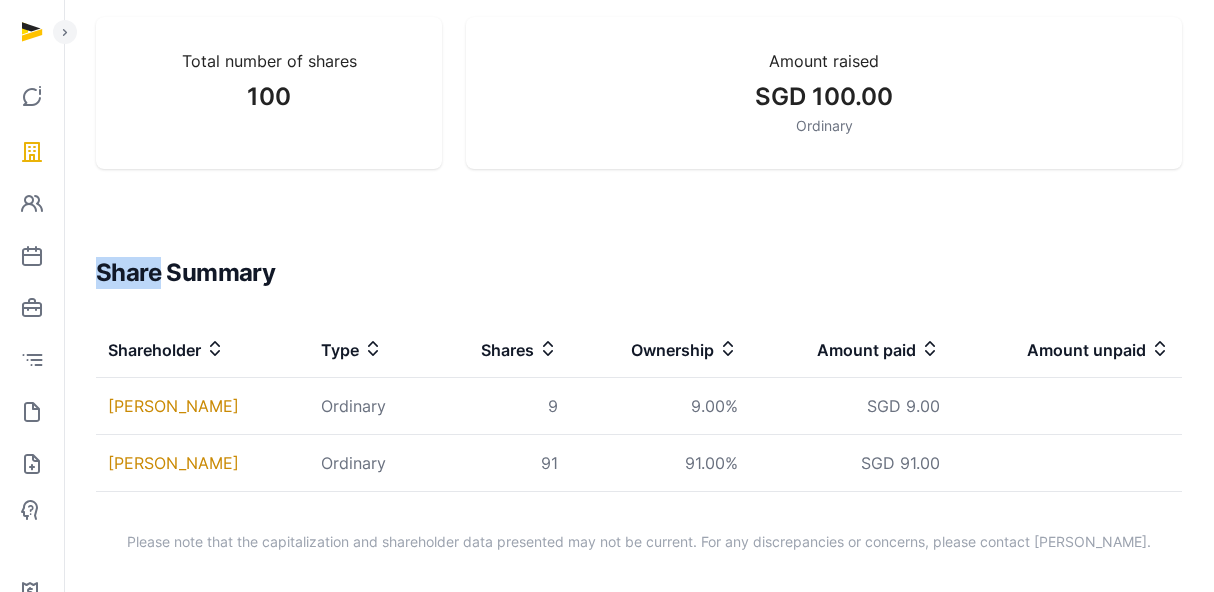 click on "Share Summary" at bounding box center [639, 273] 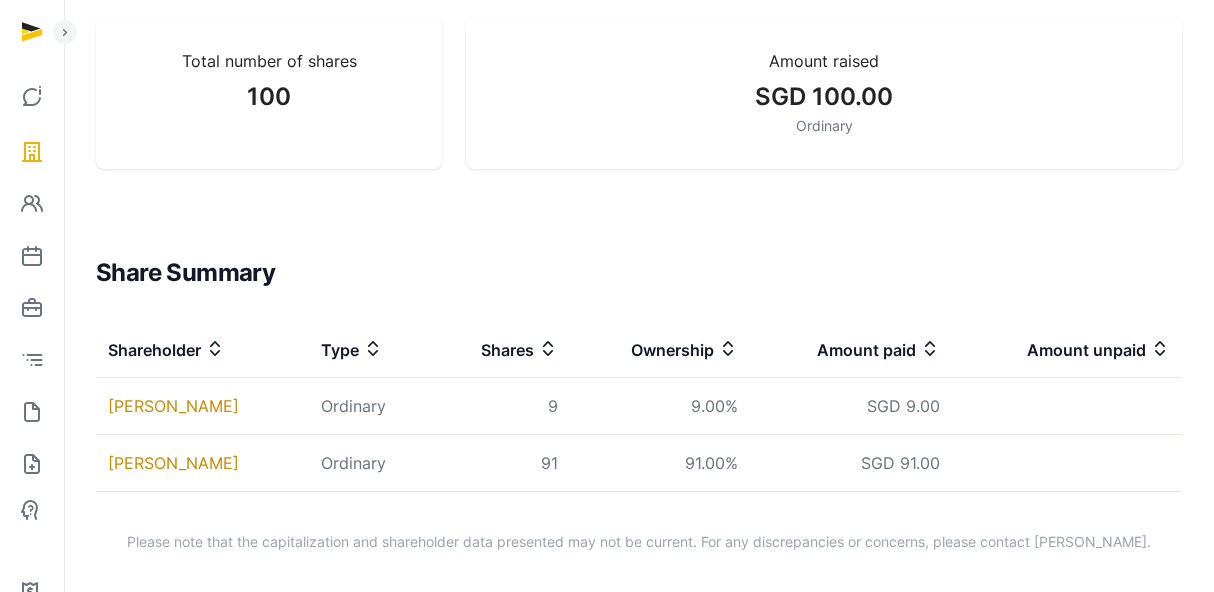 click on "Share Summary" at bounding box center [639, 273] 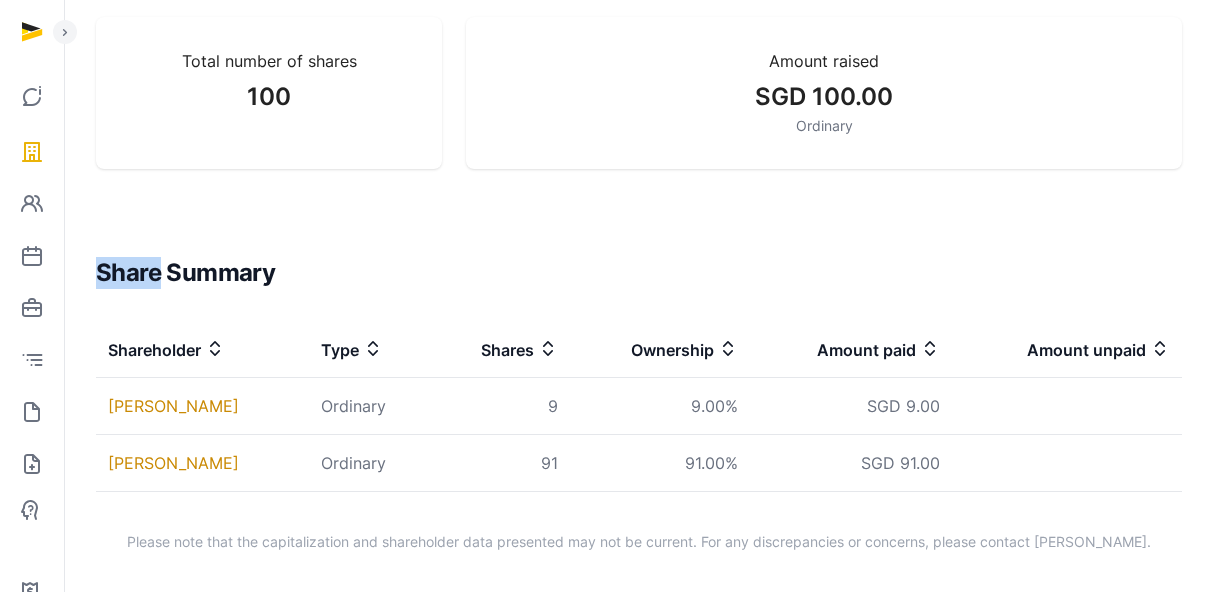 click on "Share Summary" at bounding box center [639, 273] 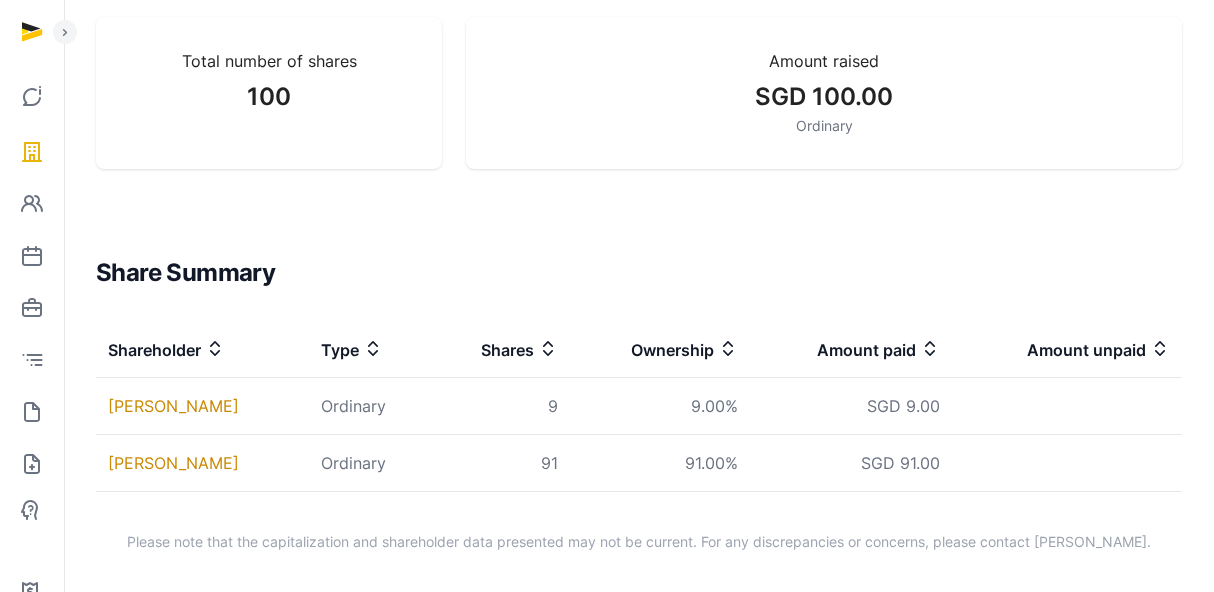 click on "Share Summary" at bounding box center [639, 273] 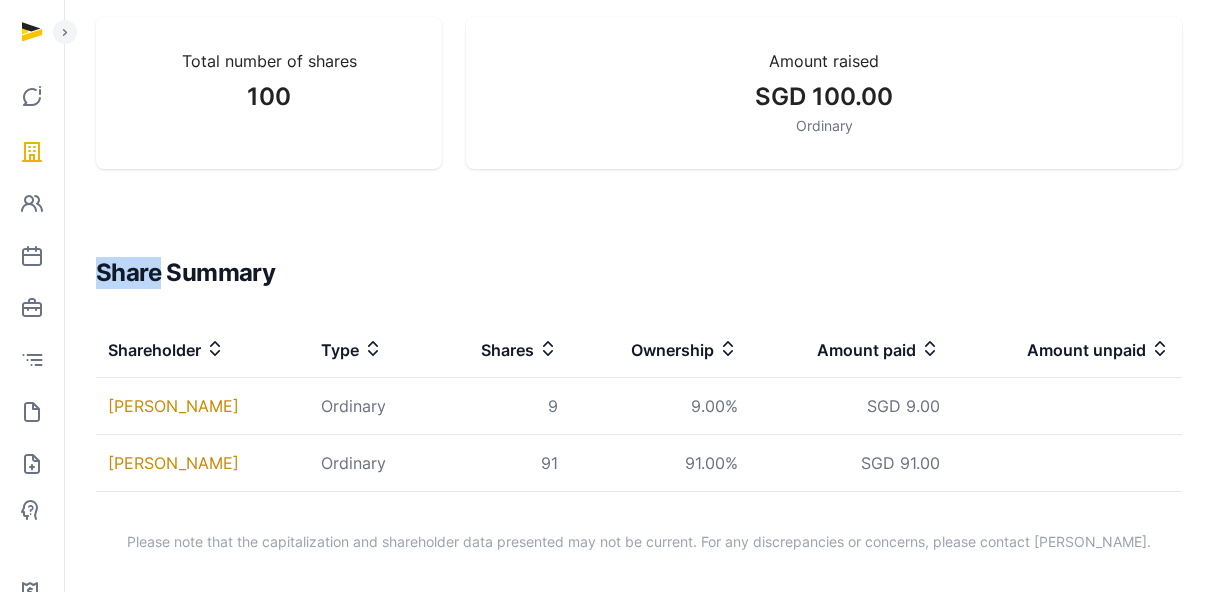 click on "Share Summary" at bounding box center [639, 273] 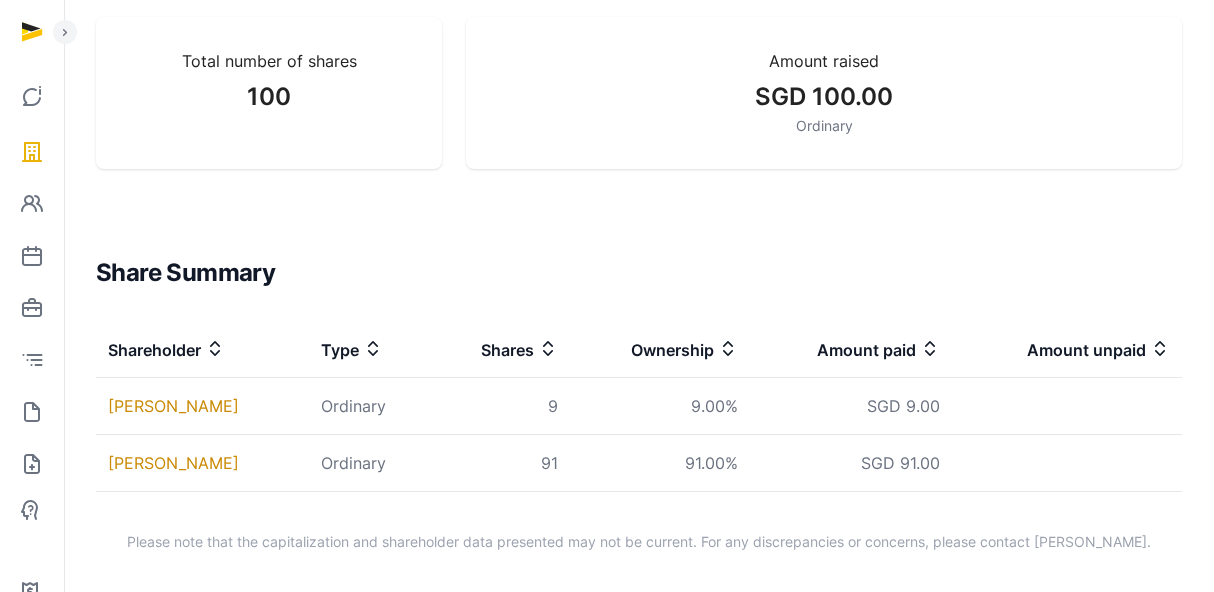 click on "Share Summary" at bounding box center [639, 273] 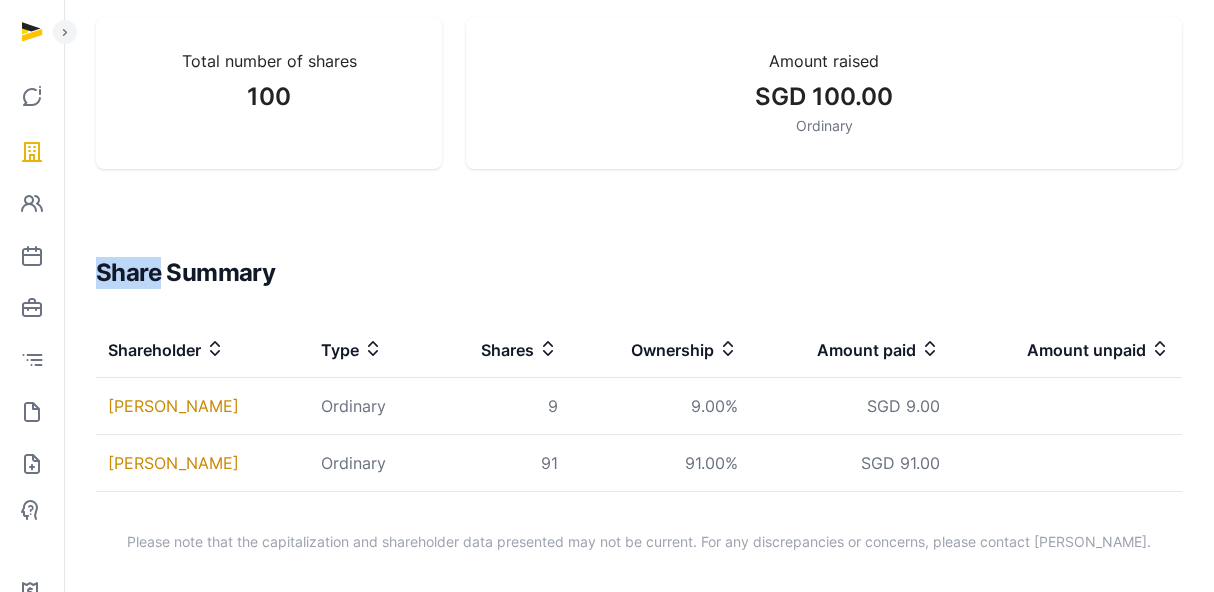 click on "Share Summary" at bounding box center [639, 273] 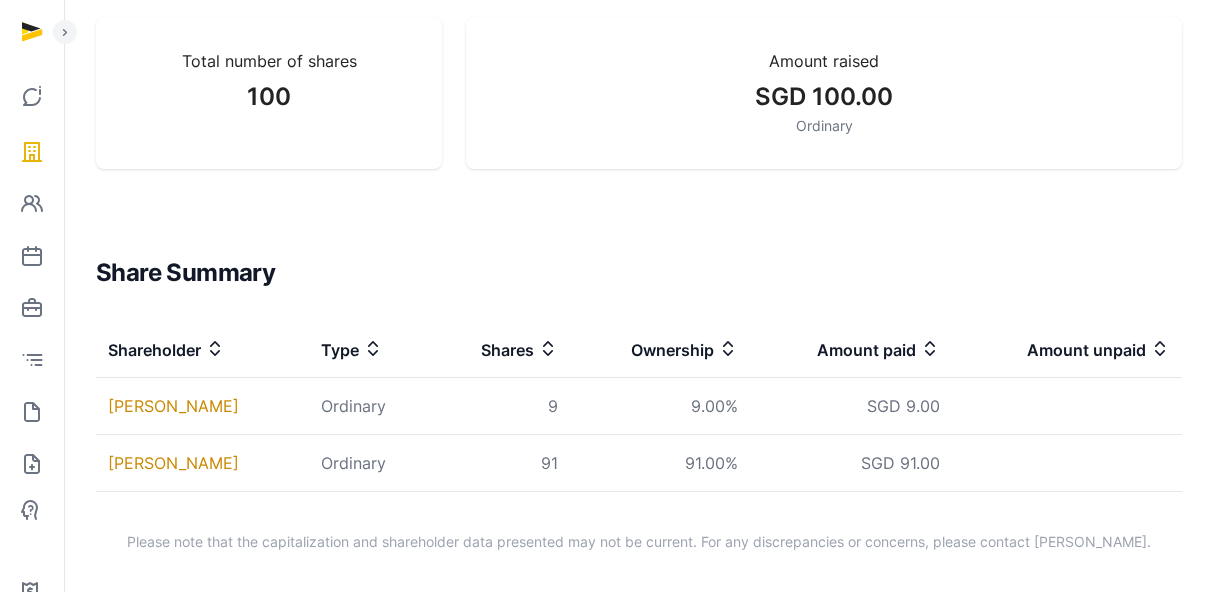 click on "Share Summary" at bounding box center [639, 273] 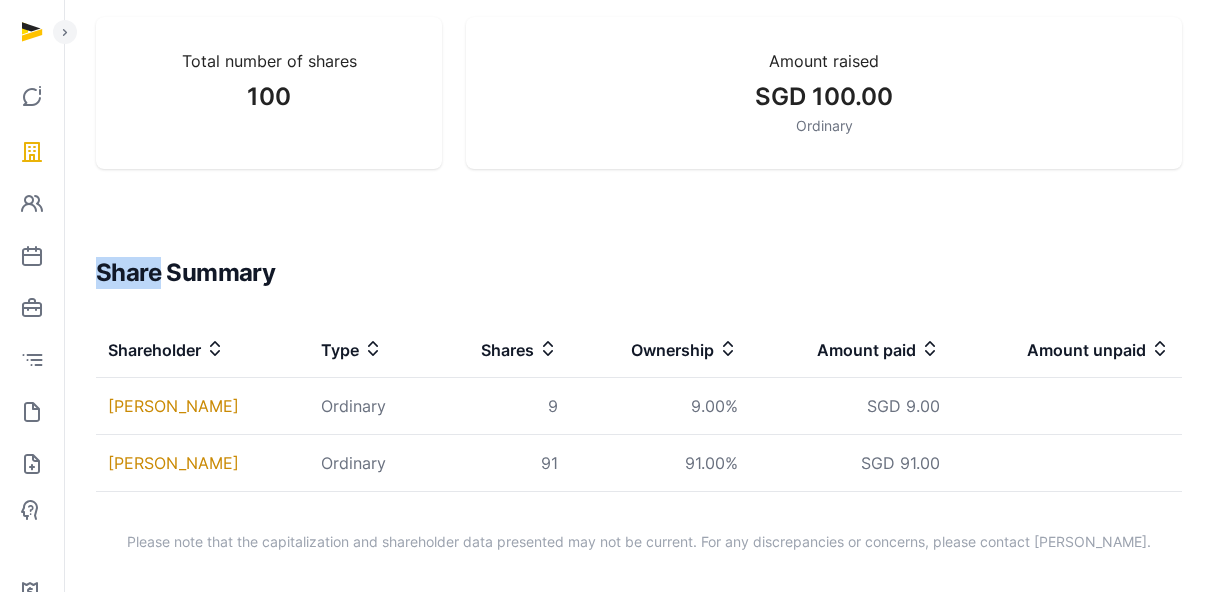 click on "Share Summary" at bounding box center (639, 273) 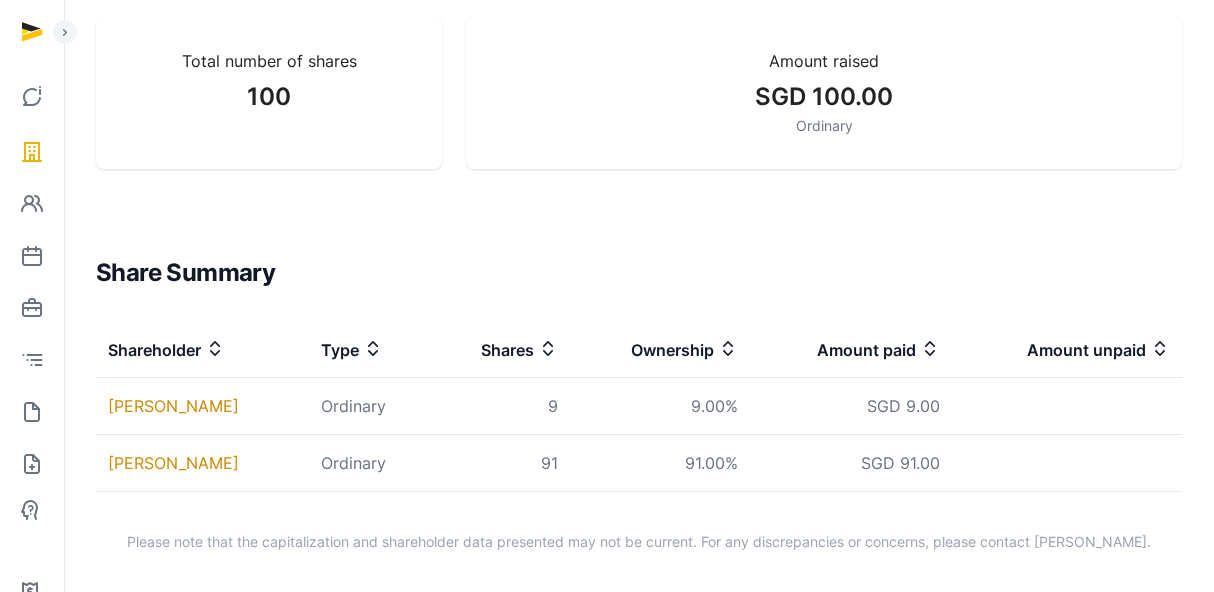 click on "Share Summary" at bounding box center (639, 273) 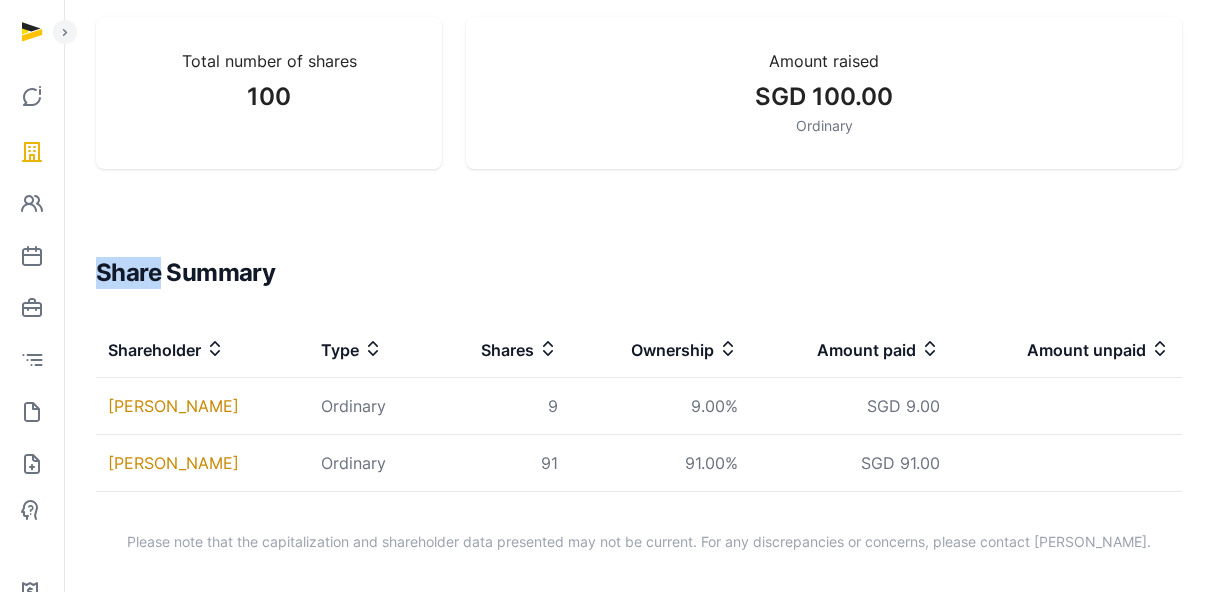 click on "Share Summary" at bounding box center (639, 273) 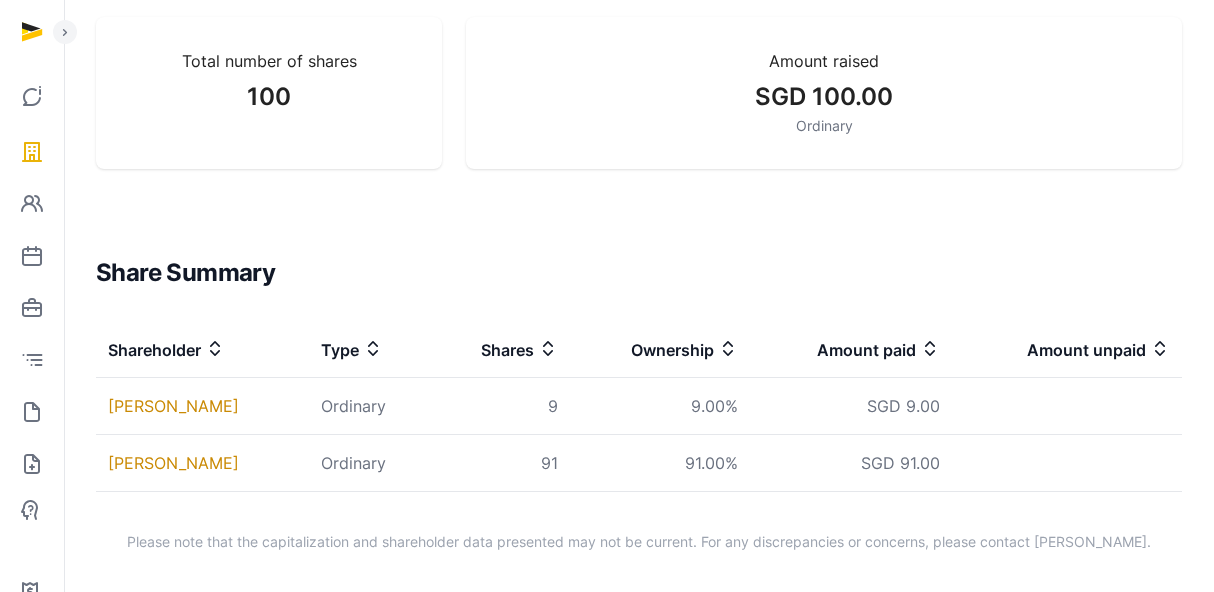 click on "Share Summary" at bounding box center [639, 273] 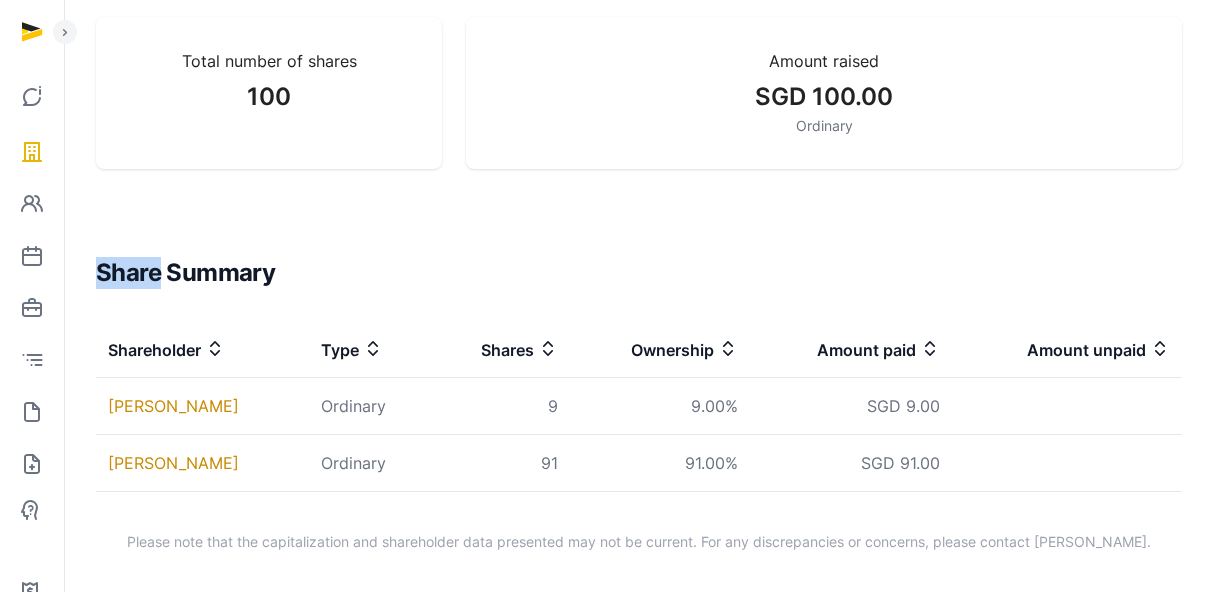 click on "Share Summary" at bounding box center (639, 273) 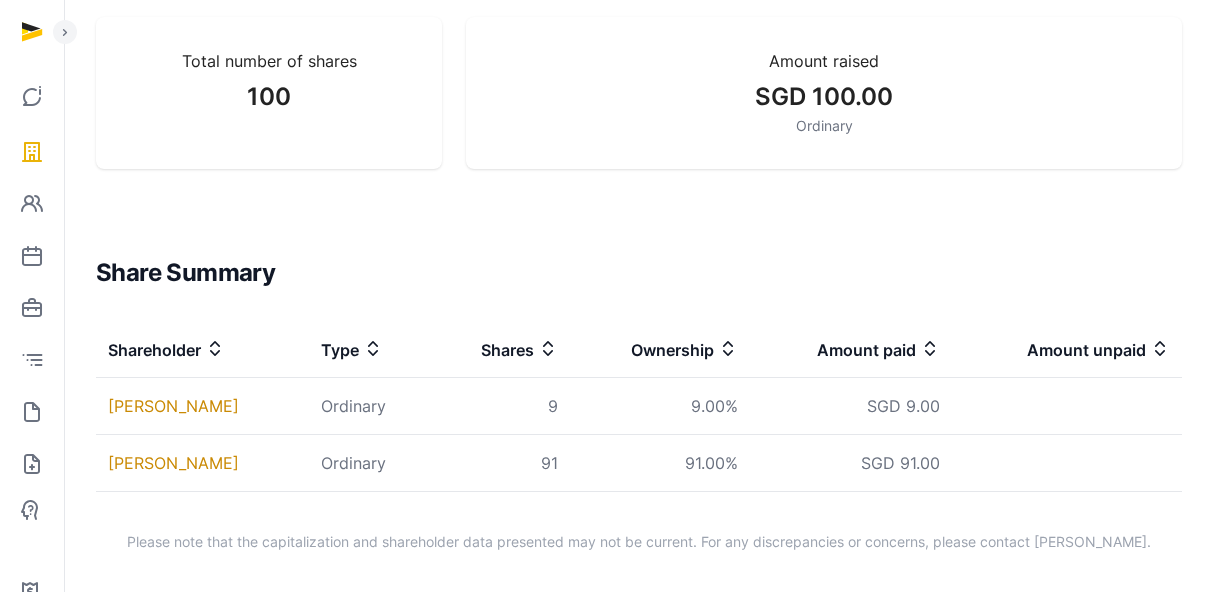 click on "Share Summary" at bounding box center (639, 273) 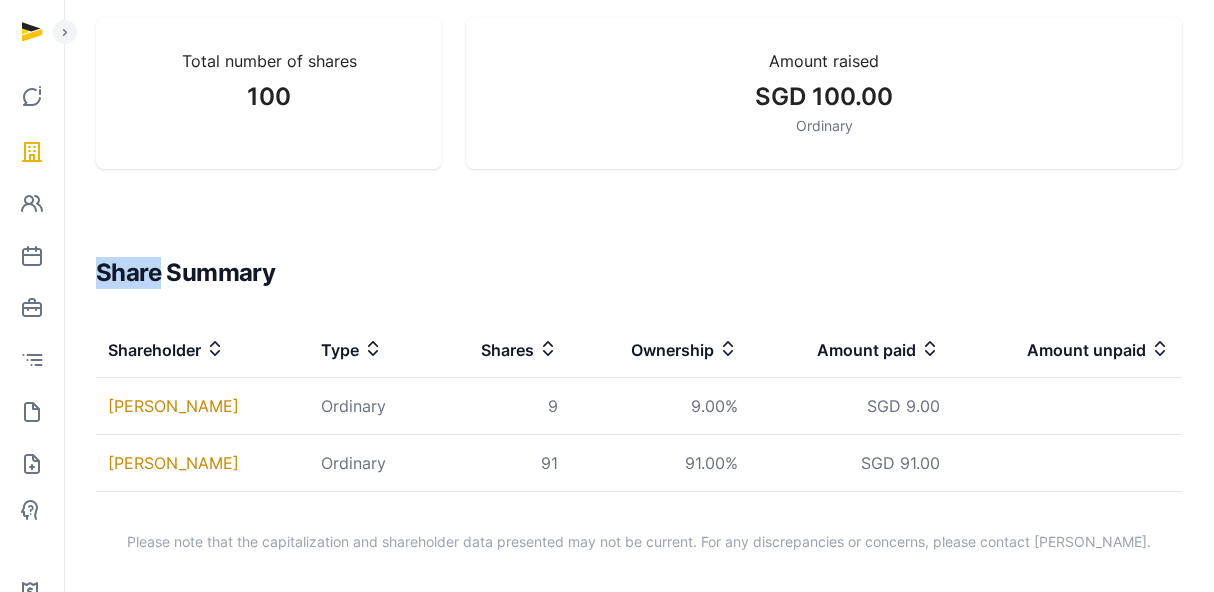 click on "Share Summary" at bounding box center (639, 273) 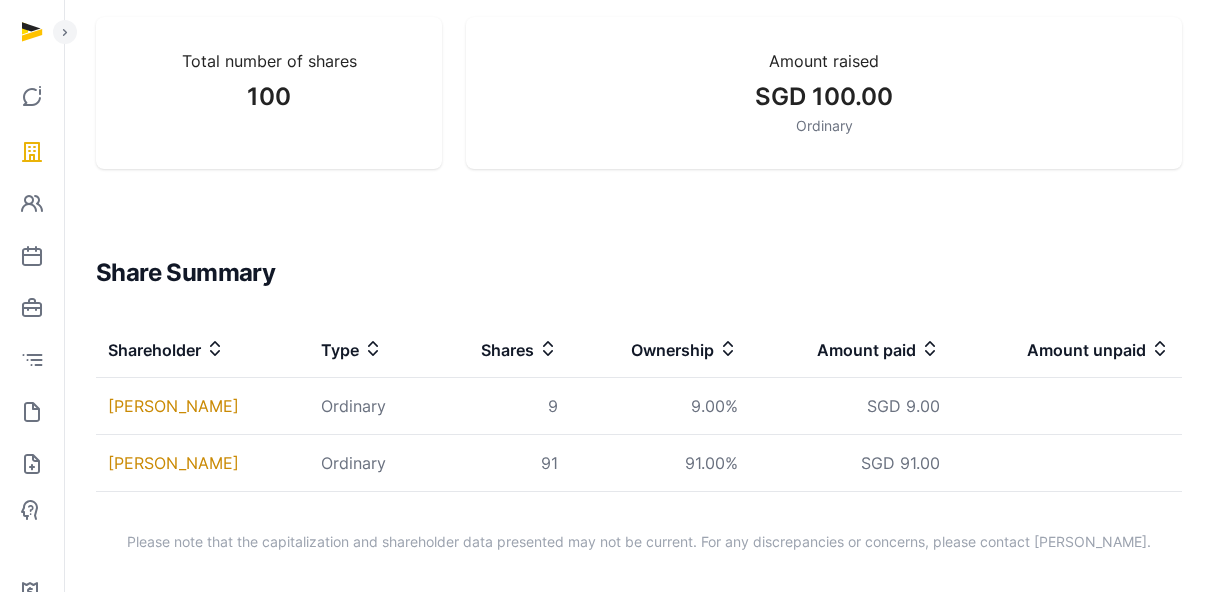 click on "Share Summary" at bounding box center (639, 273) 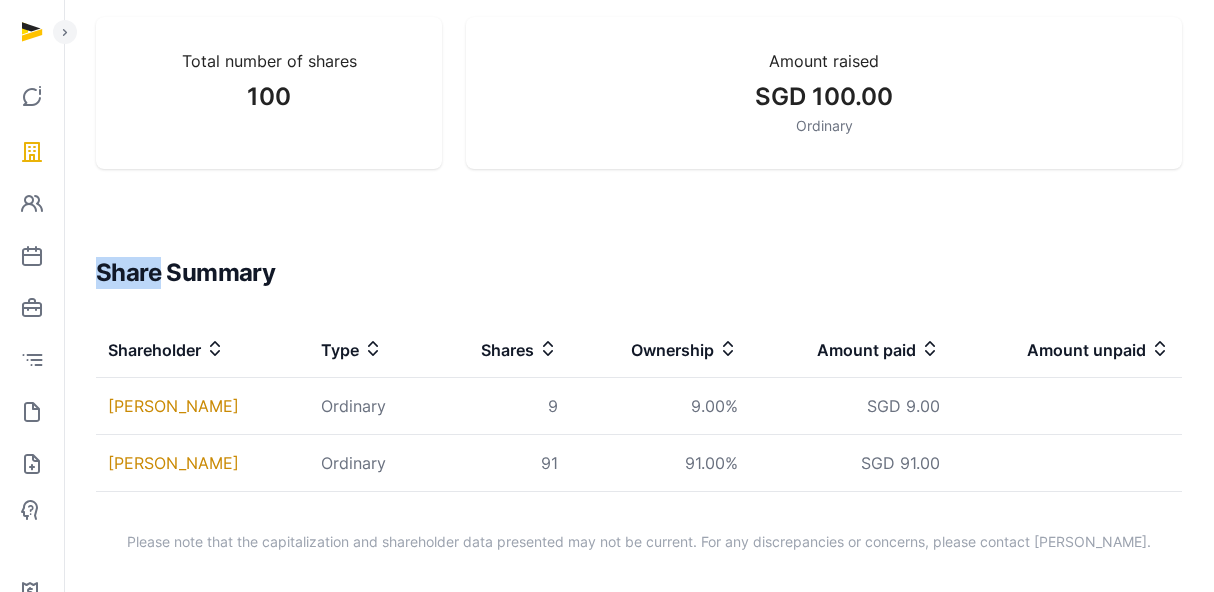 click on "Share Summary" at bounding box center [639, 273] 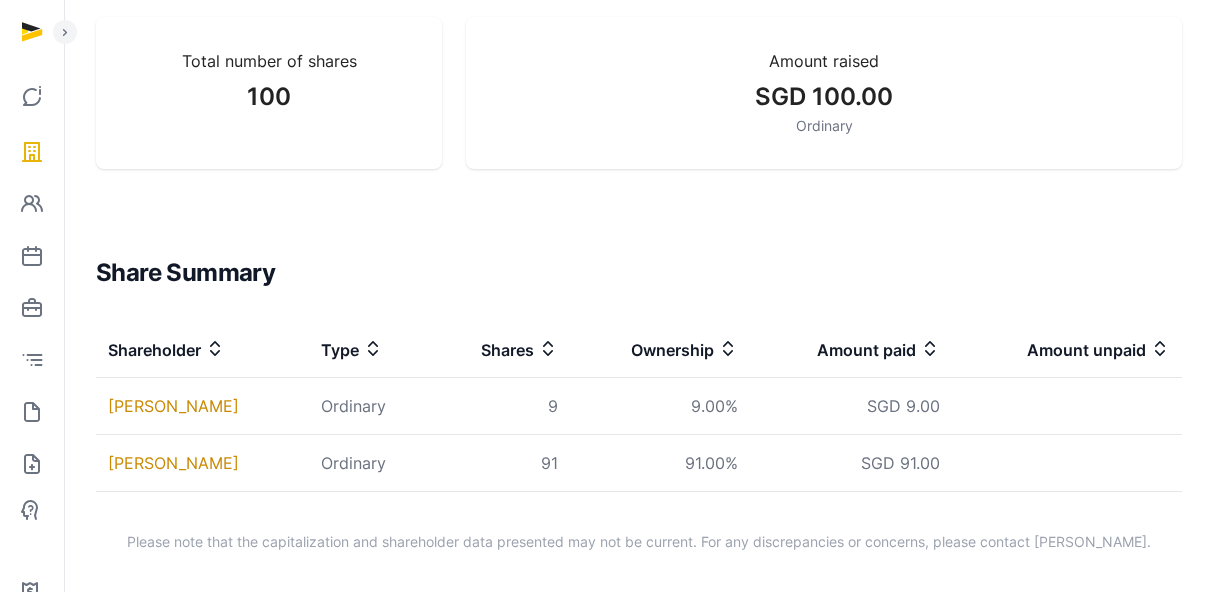 click on "Share Summary" at bounding box center (639, 273) 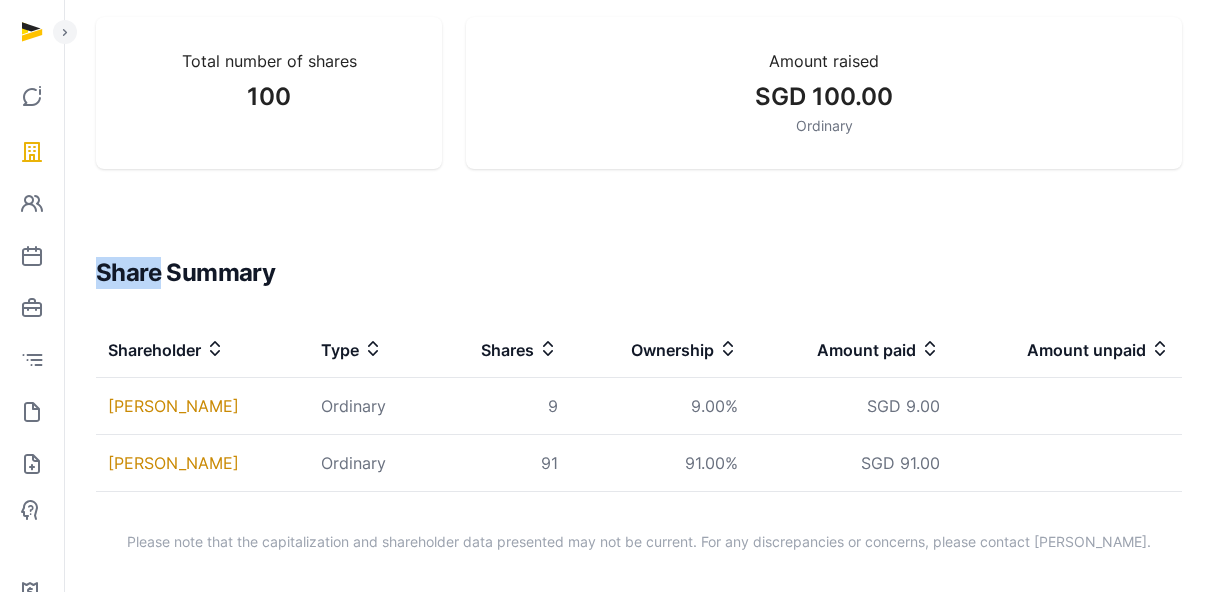click on "Share Summary" at bounding box center [639, 273] 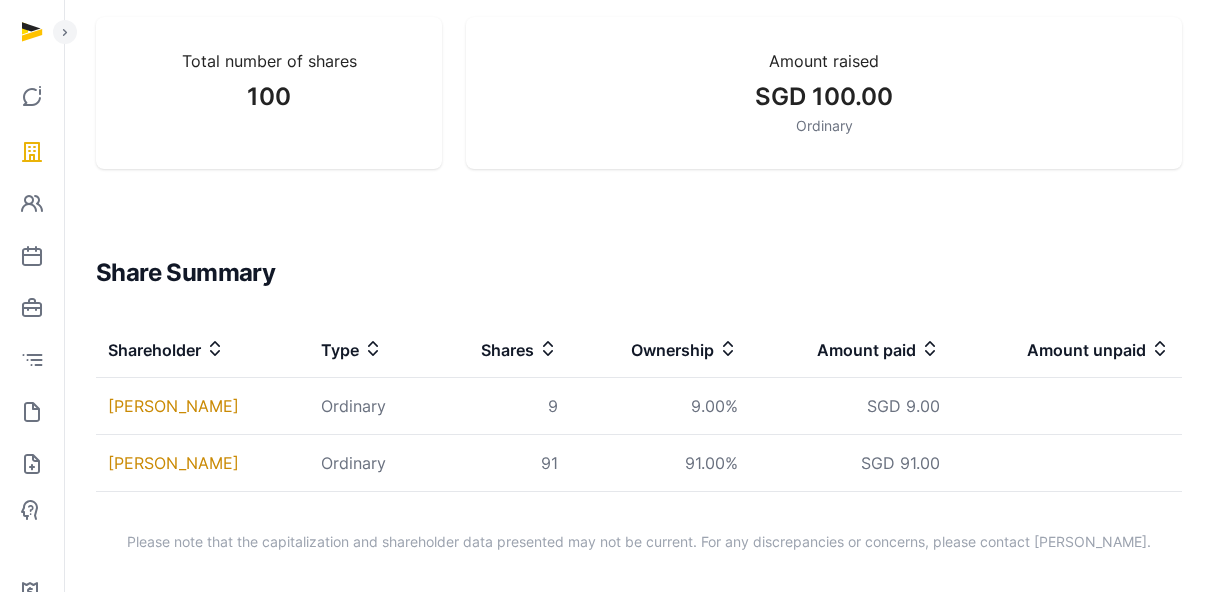 click on "Share Summary" at bounding box center (639, 273) 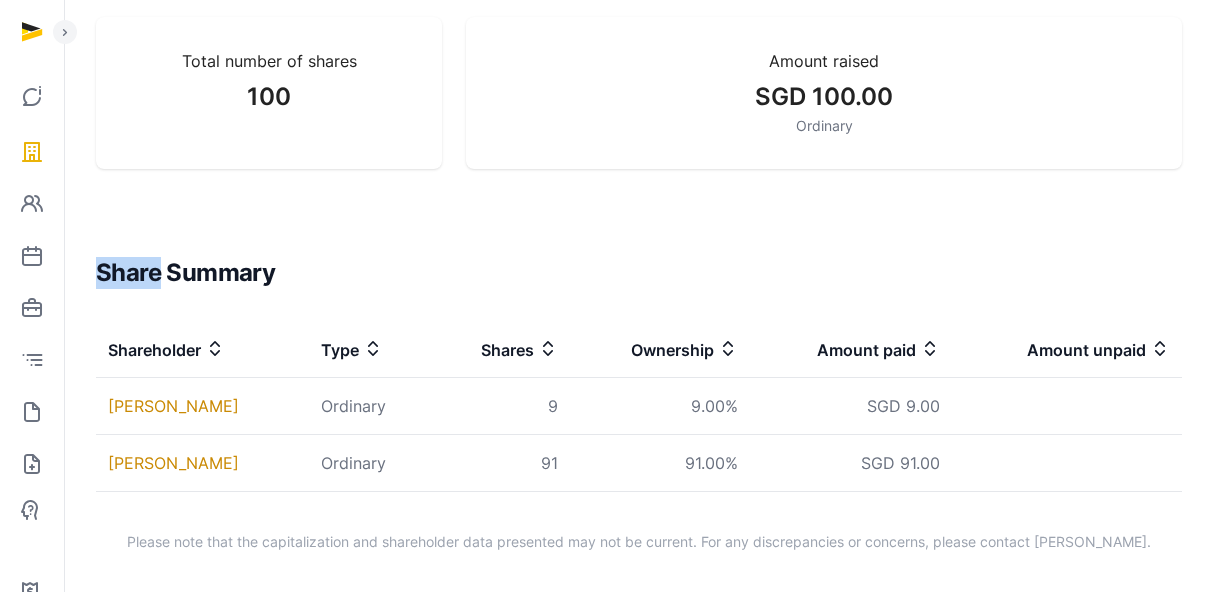 click on "Share Summary" at bounding box center (639, 273) 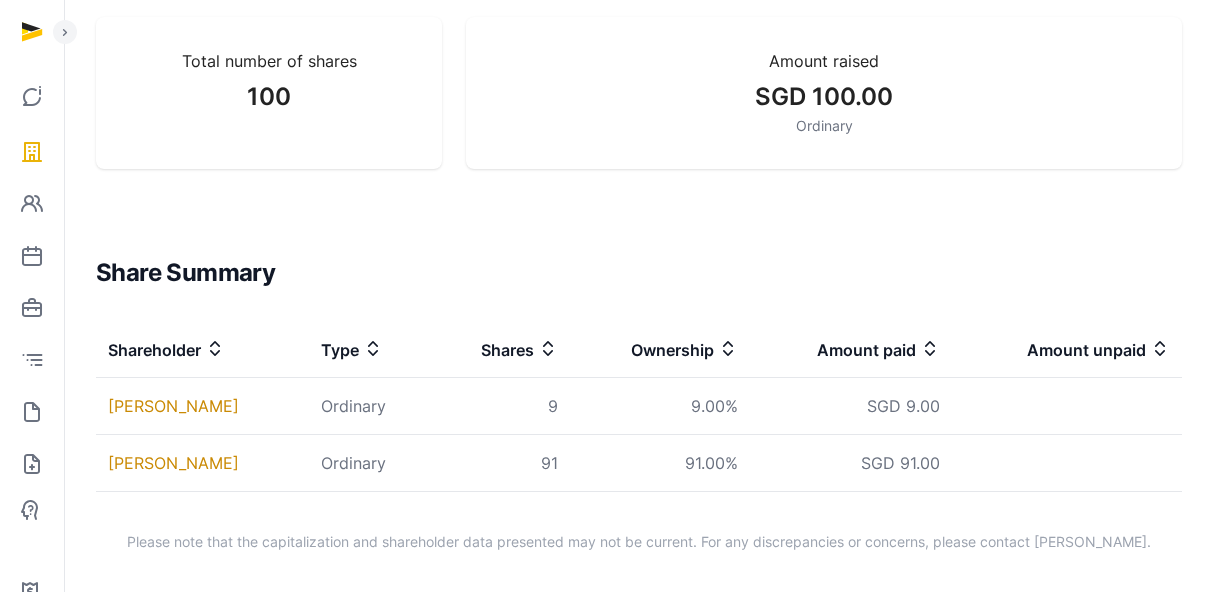 click on "Share Summary" at bounding box center (639, 273) 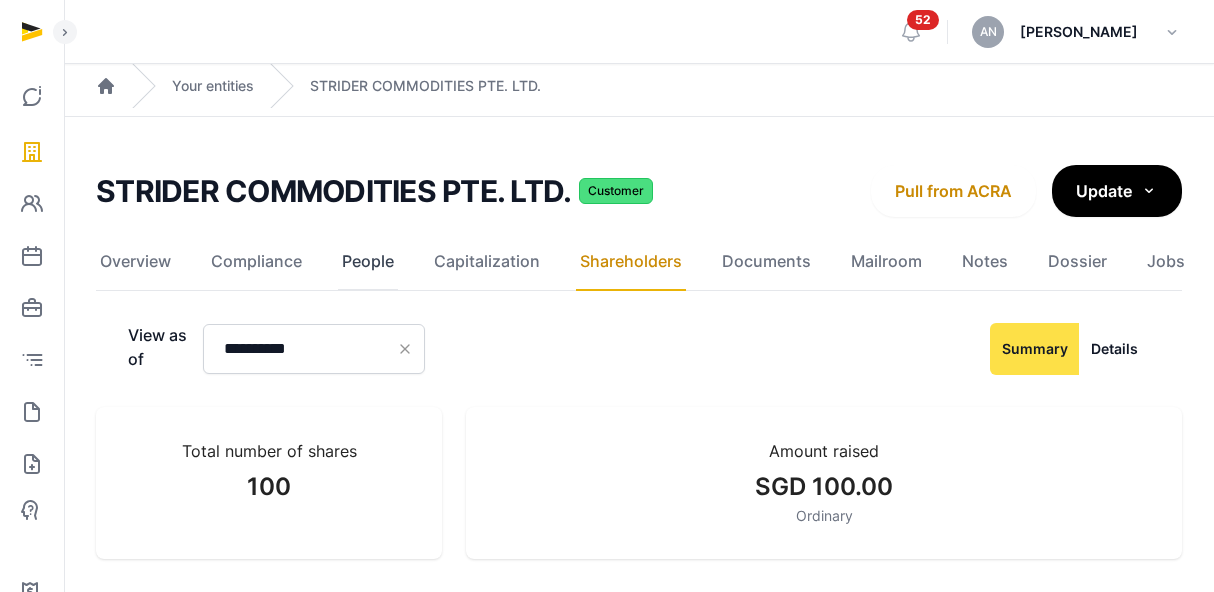 click on "People" 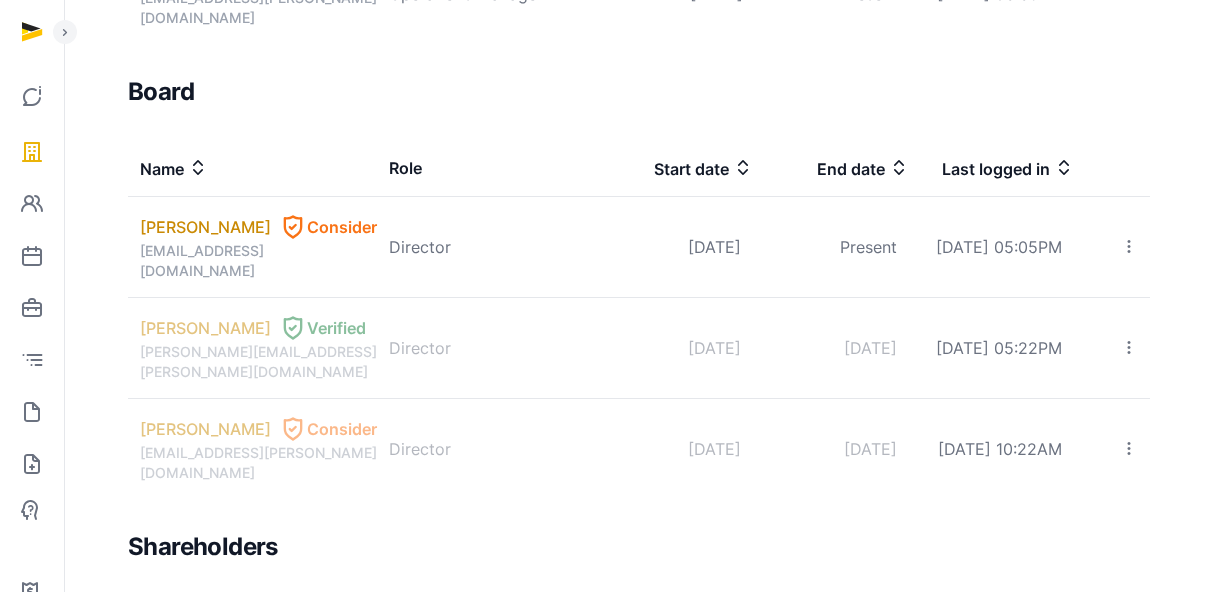 scroll, scrollTop: 1471, scrollLeft: 0, axis: vertical 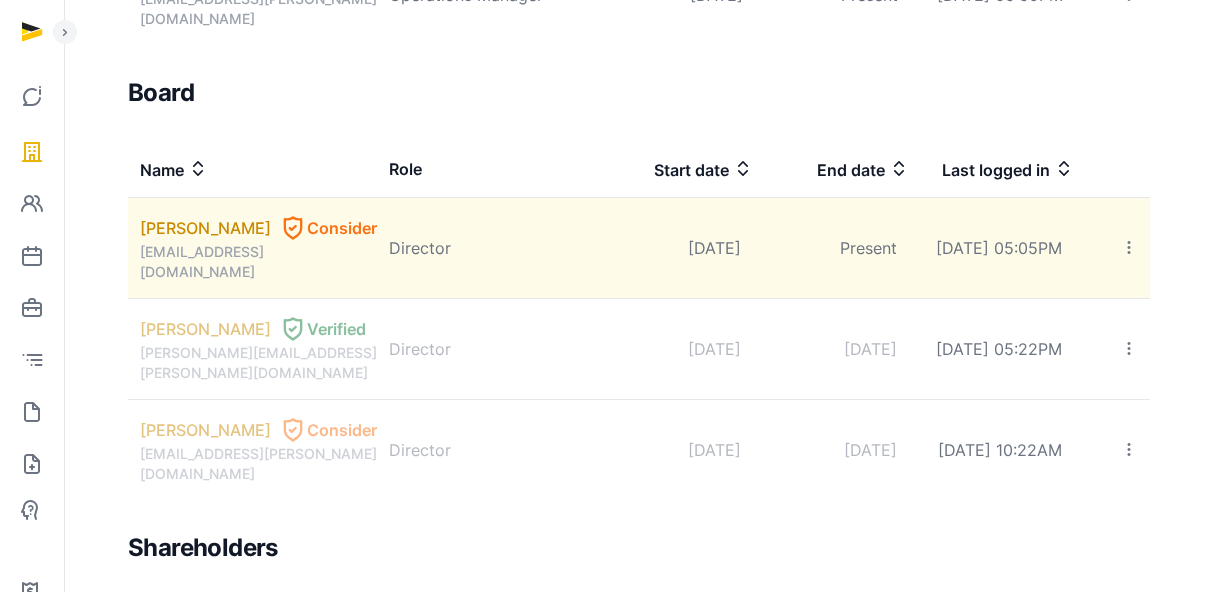 click on "[EMAIL_ADDRESS][DOMAIN_NAME]" at bounding box center (258, 262) 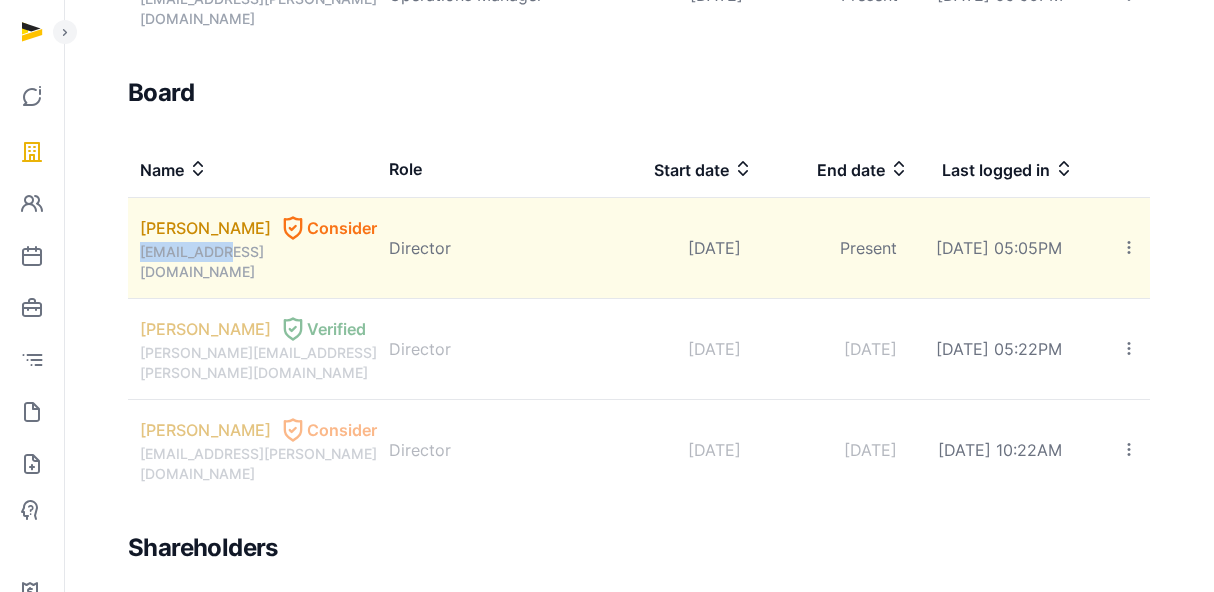 click on "[EMAIL_ADDRESS][DOMAIN_NAME]" at bounding box center [258, 262] 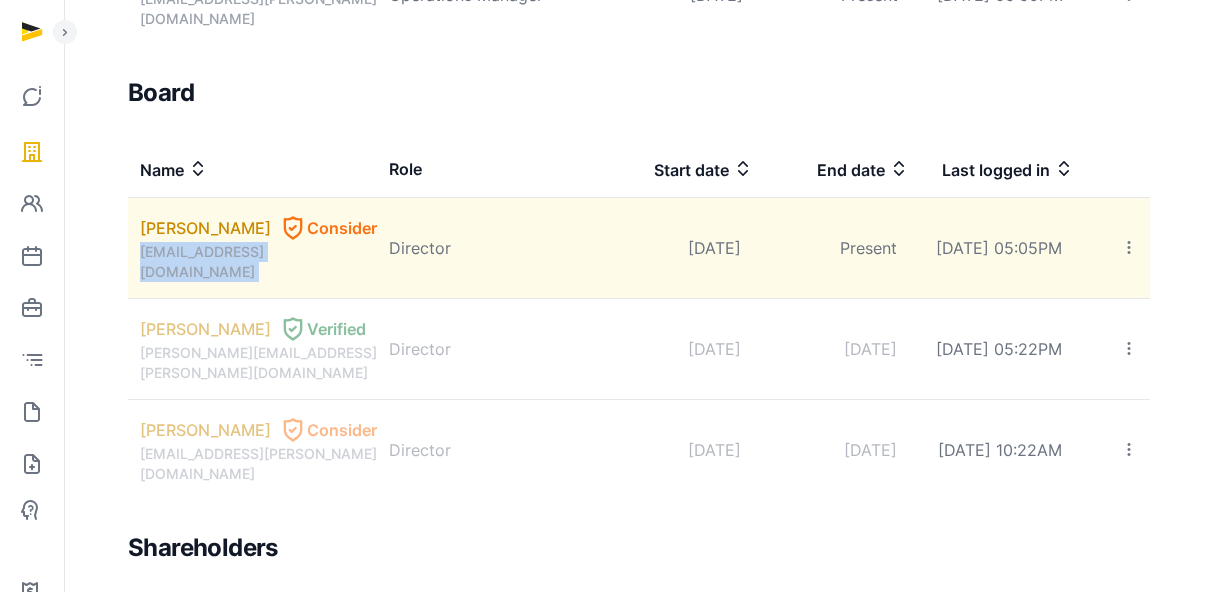 click on "[EMAIL_ADDRESS][DOMAIN_NAME]" at bounding box center (258, 262) 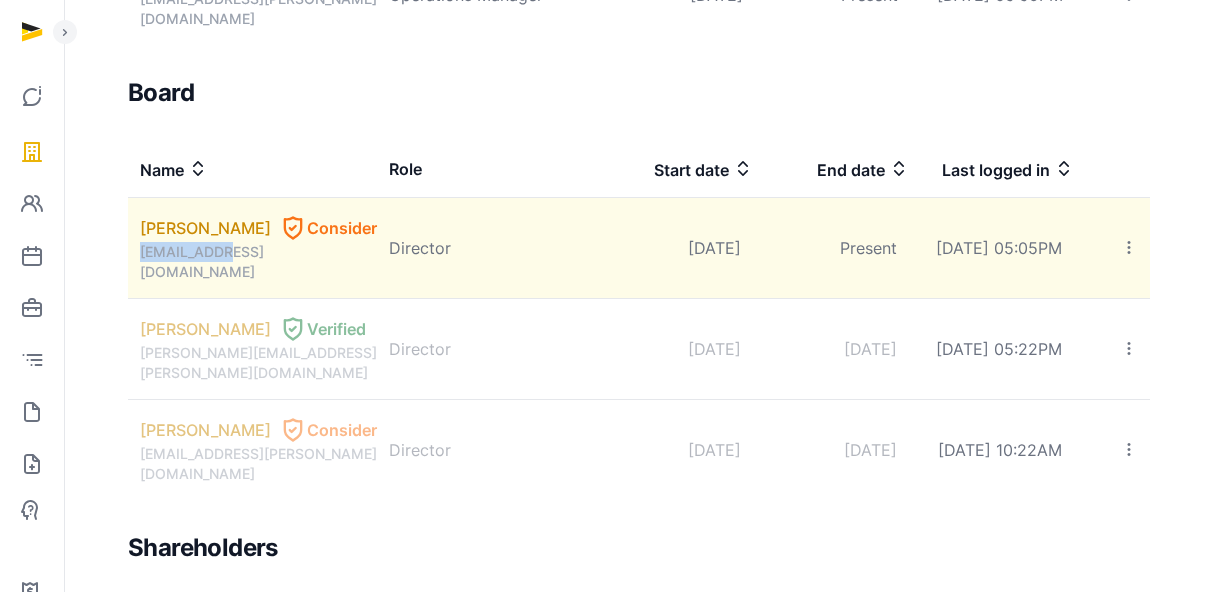 click on "[EMAIL_ADDRESS][DOMAIN_NAME]" at bounding box center (258, 262) 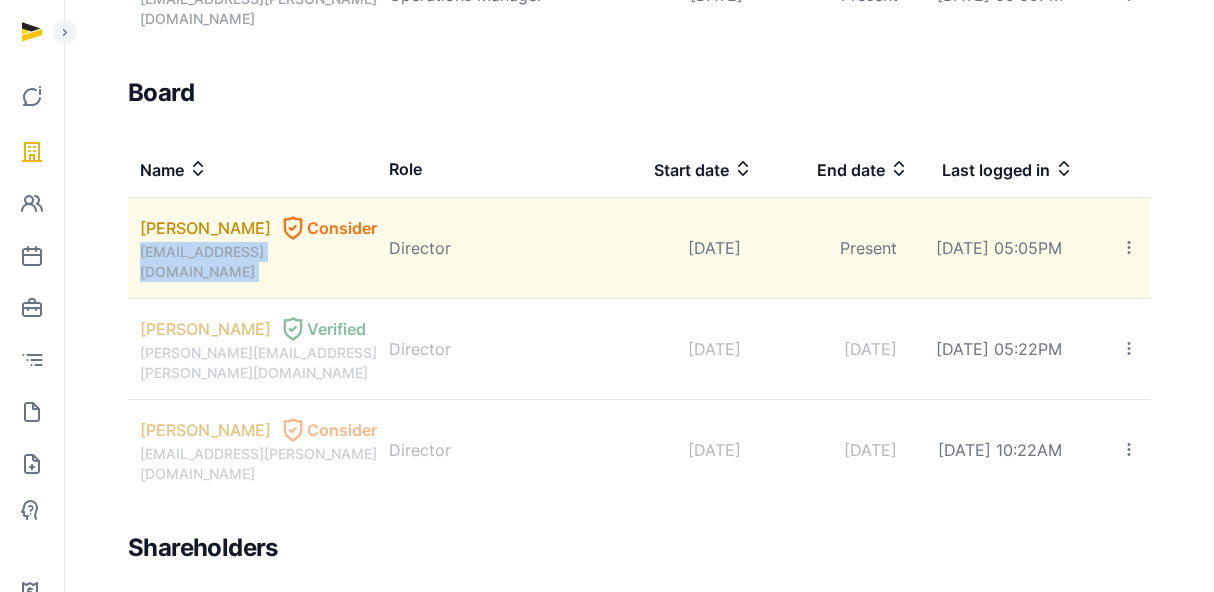 click on "[EMAIL_ADDRESS][DOMAIN_NAME]" at bounding box center [258, 262] 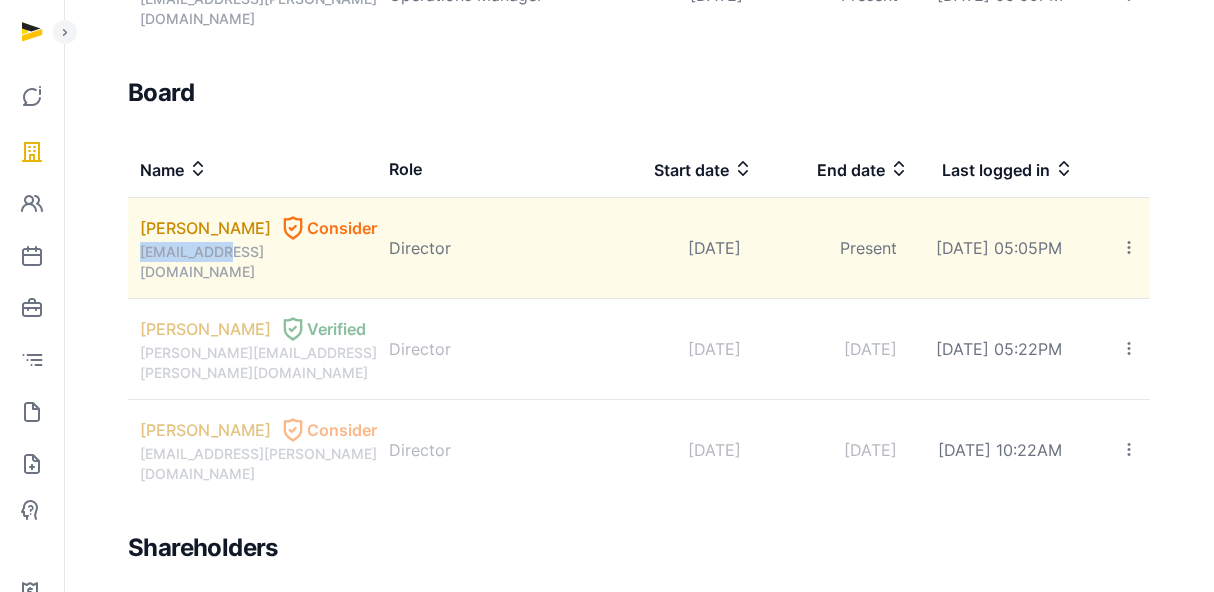click on "[EMAIL_ADDRESS][DOMAIN_NAME]" at bounding box center (258, 262) 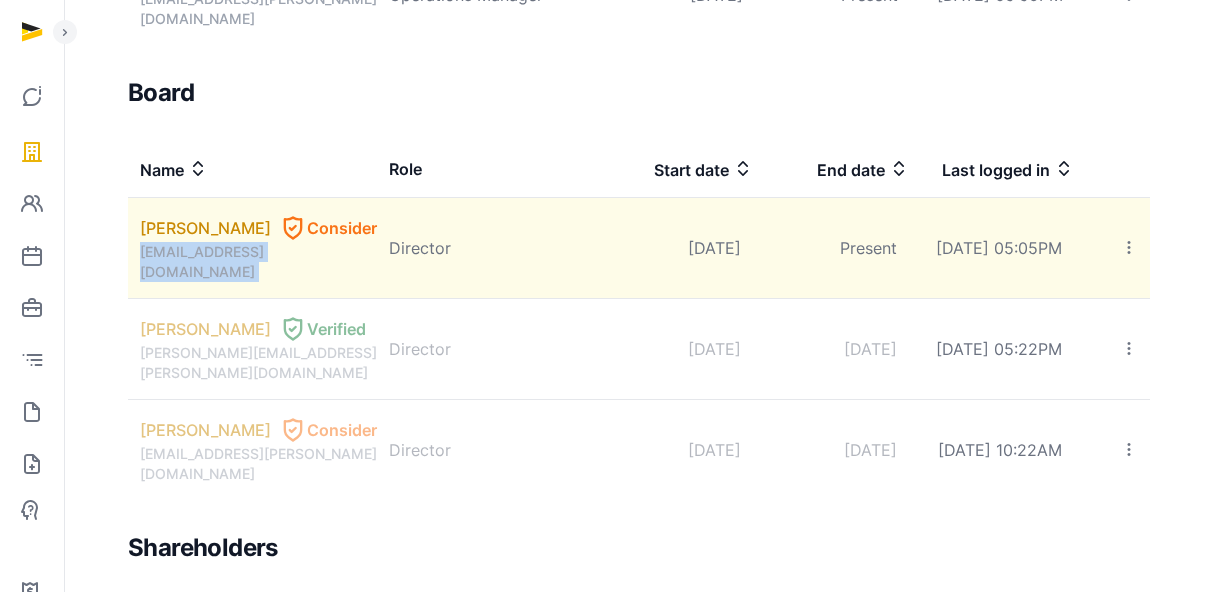 click on "[EMAIL_ADDRESS][DOMAIN_NAME]" at bounding box center (258, 262) 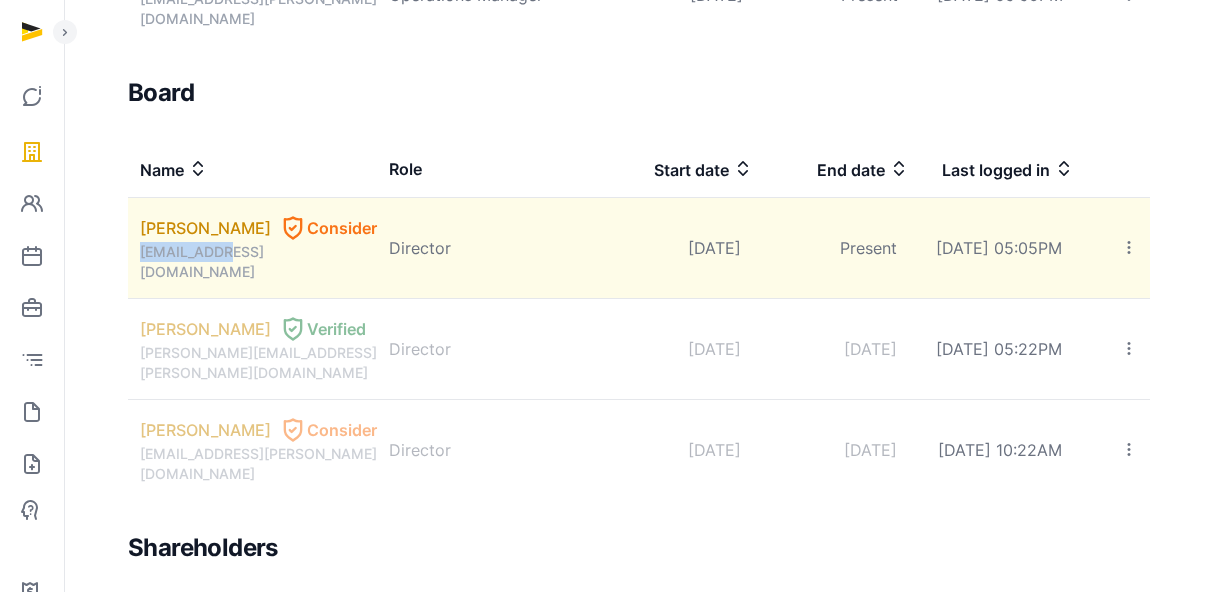 click on "[EMAIL_ADDRESS][DOMAIN_NAME]" at bounding box center (258, 262) 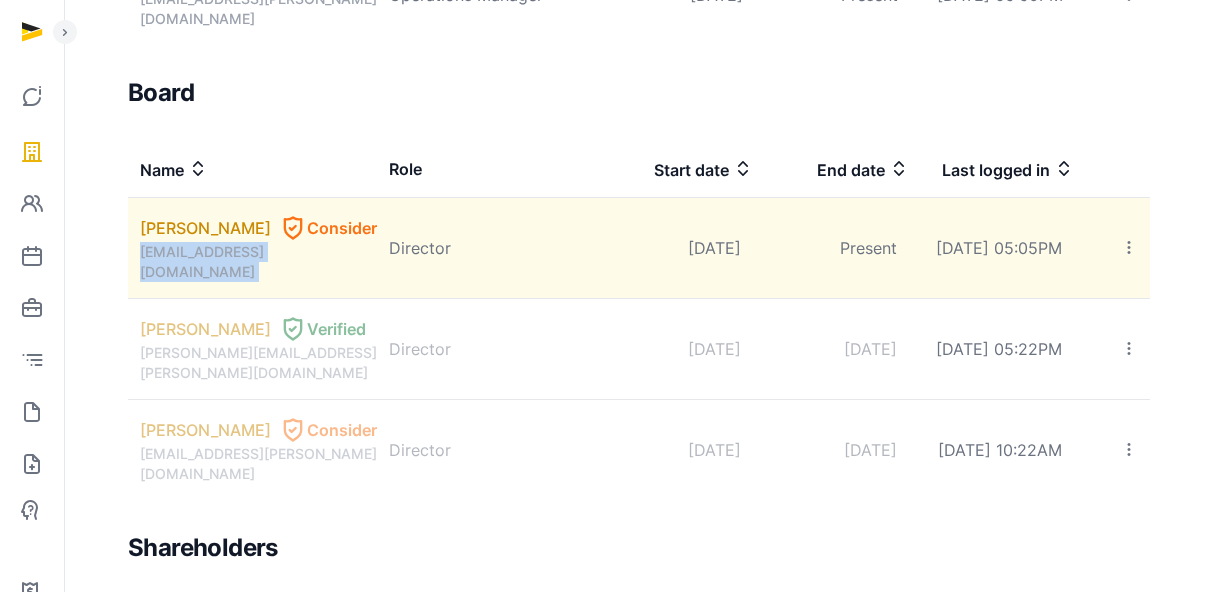 click on "[EMAIL_ADDRESS][DOMAIN_NAME]" at bounding box center [258, 262] 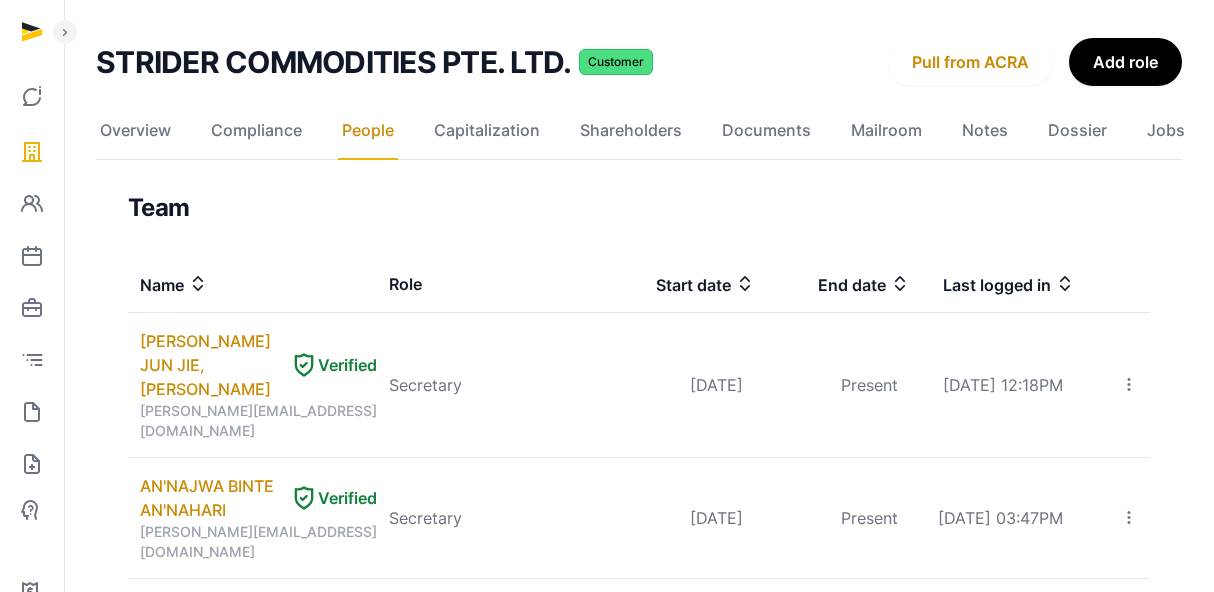 scroll, scrollTop: 0, scrollLeft: 0, axis: both 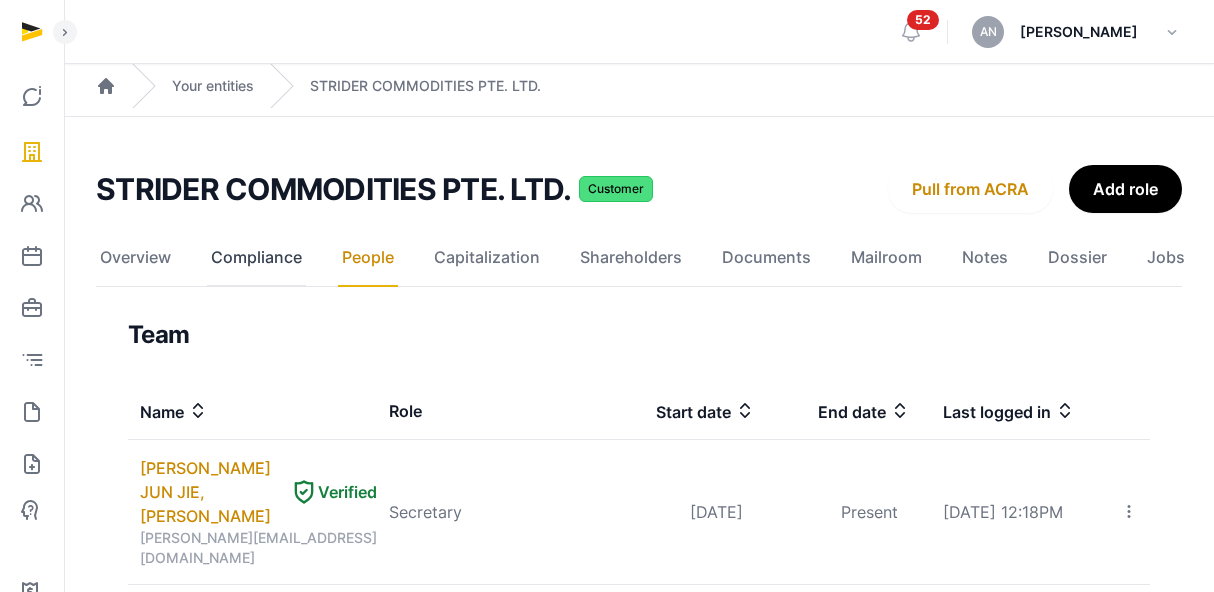 click on "Compliance" 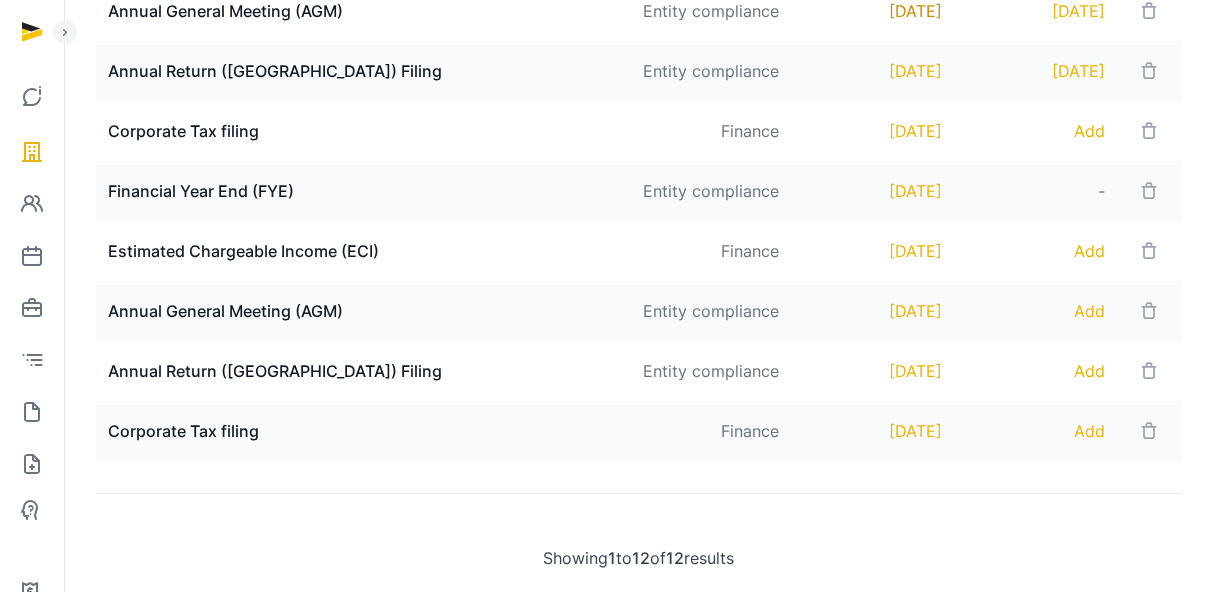 scroll, scrollTop: 736, scrollLeft: 0, axis: vertical 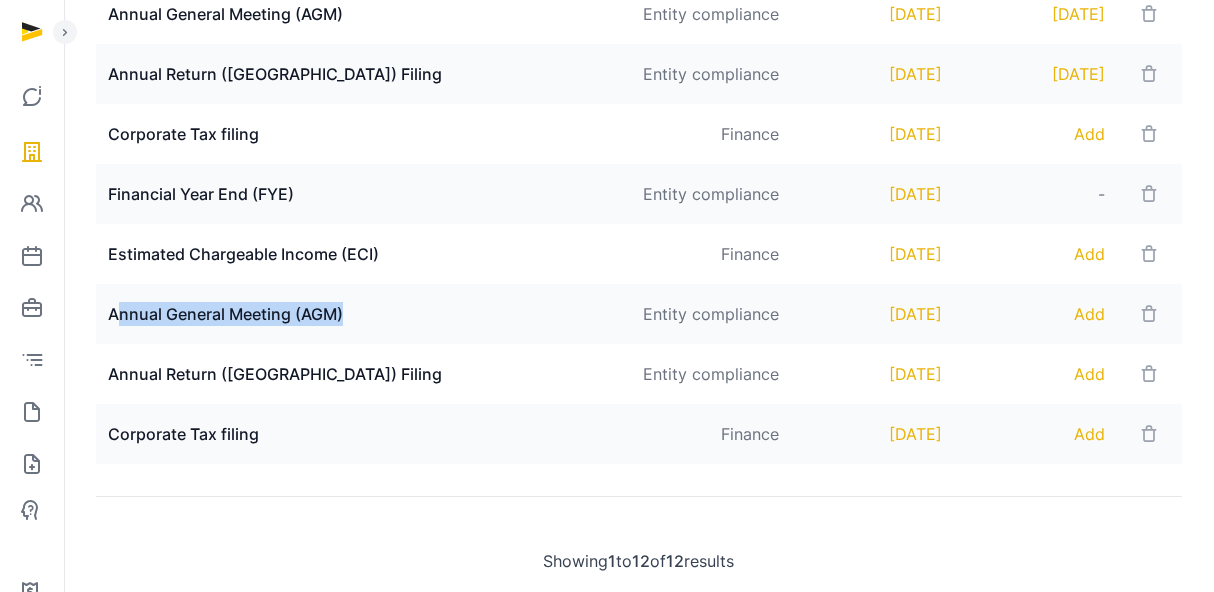 drag, startPoint x: 123, startPoint y: 311, endPoint x: 399, endPoint y: 331, distance: 276.7237 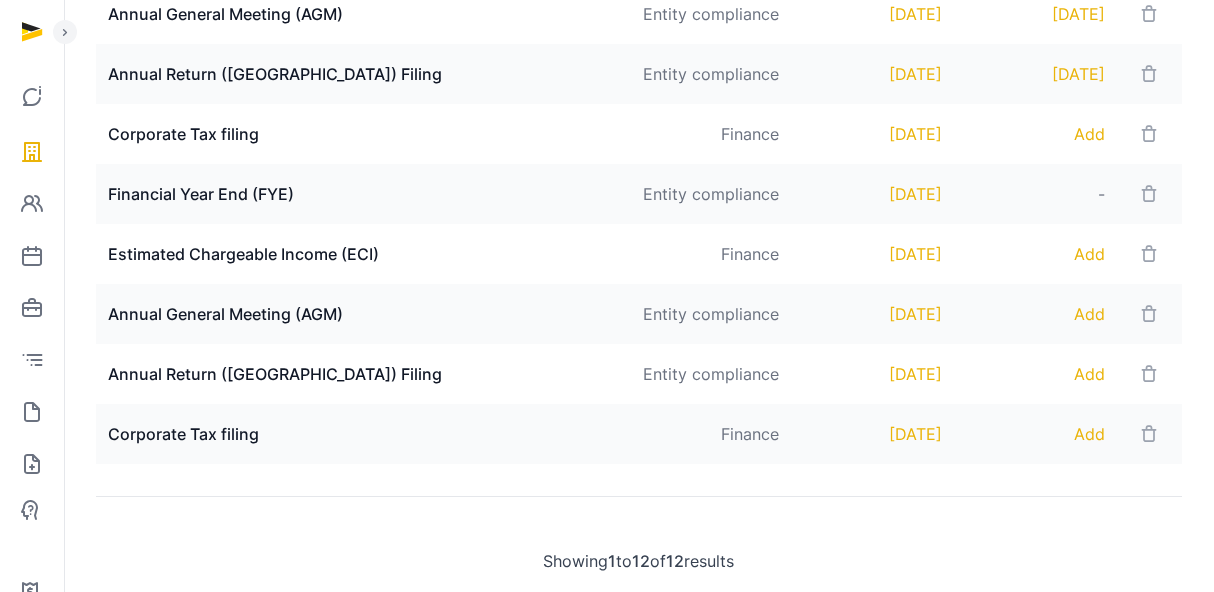 click on "Annual General Meeting (AGM)" at bounding box center [362, 314] 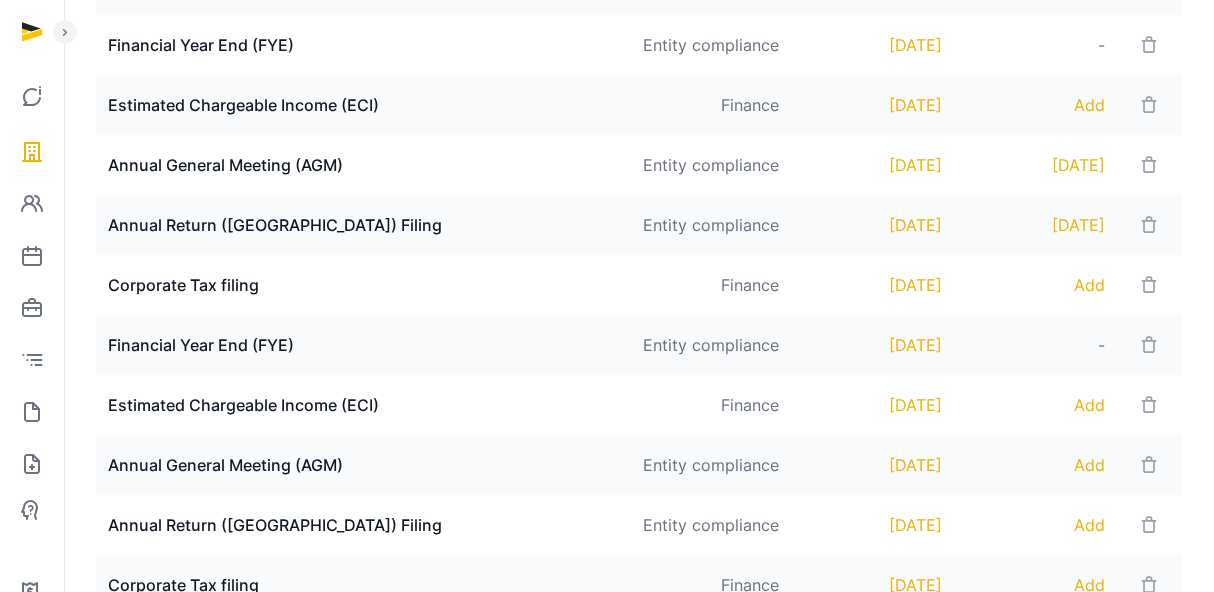 scroll, scrollTop: 694, scrollLeft: 0, axis: vertical 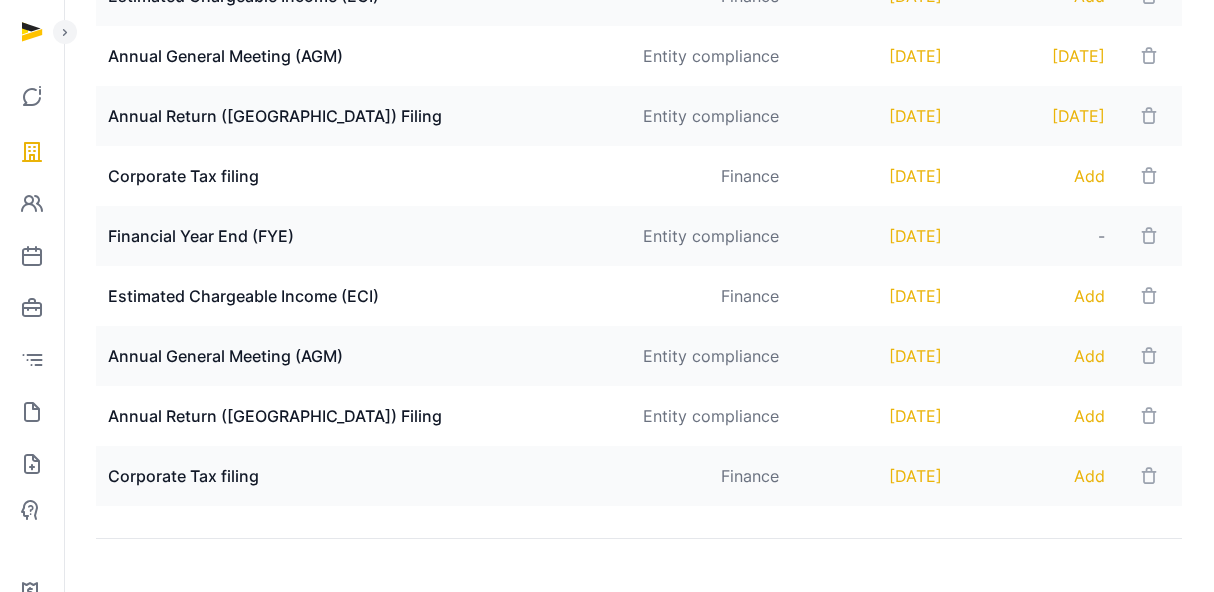 click on "Annual General Meeting (AGM)" at bounding box center [362, 356] 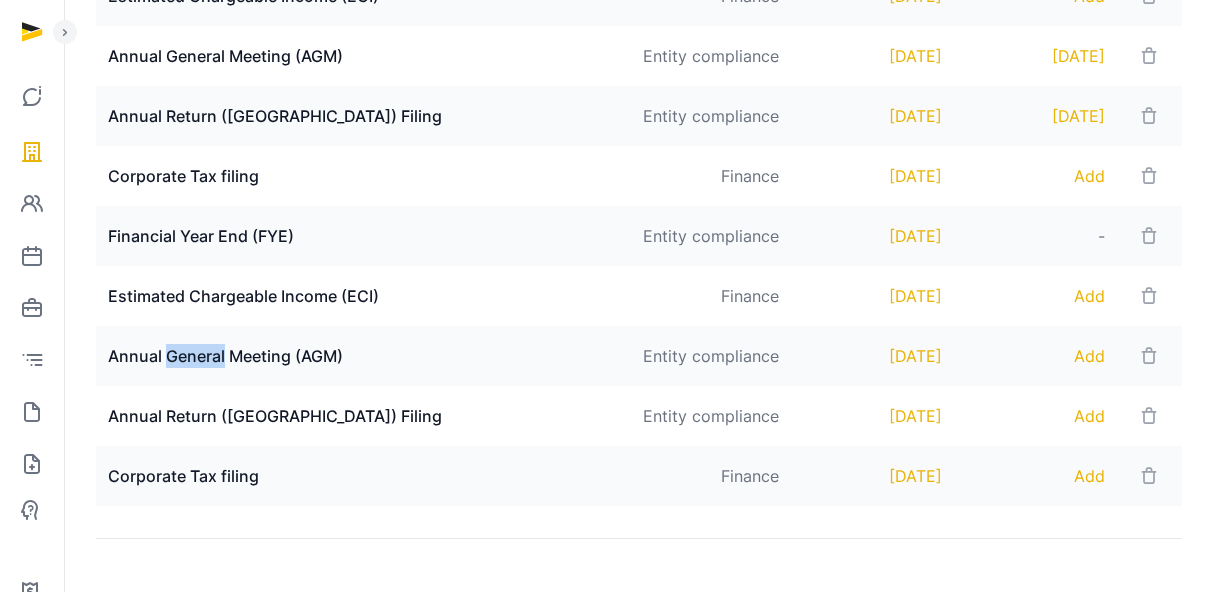 click on "Annual General Meeting (AGM)" at bounding box center [362, 356] 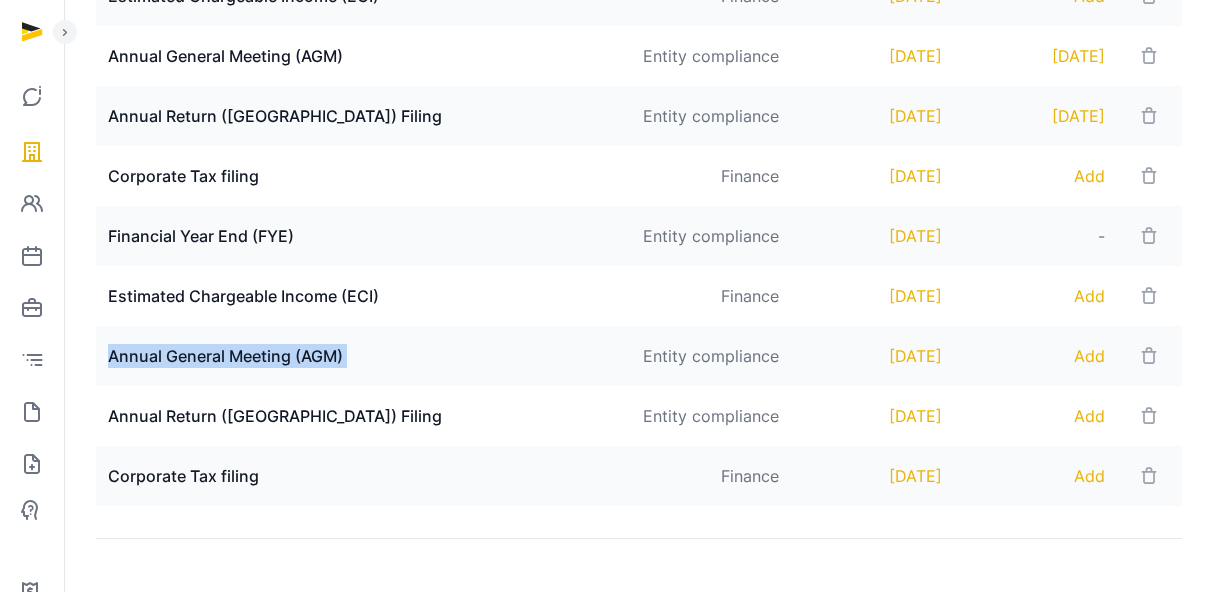 click on "Annual General Meeting (AGM)" at bounding box center (362, 356) 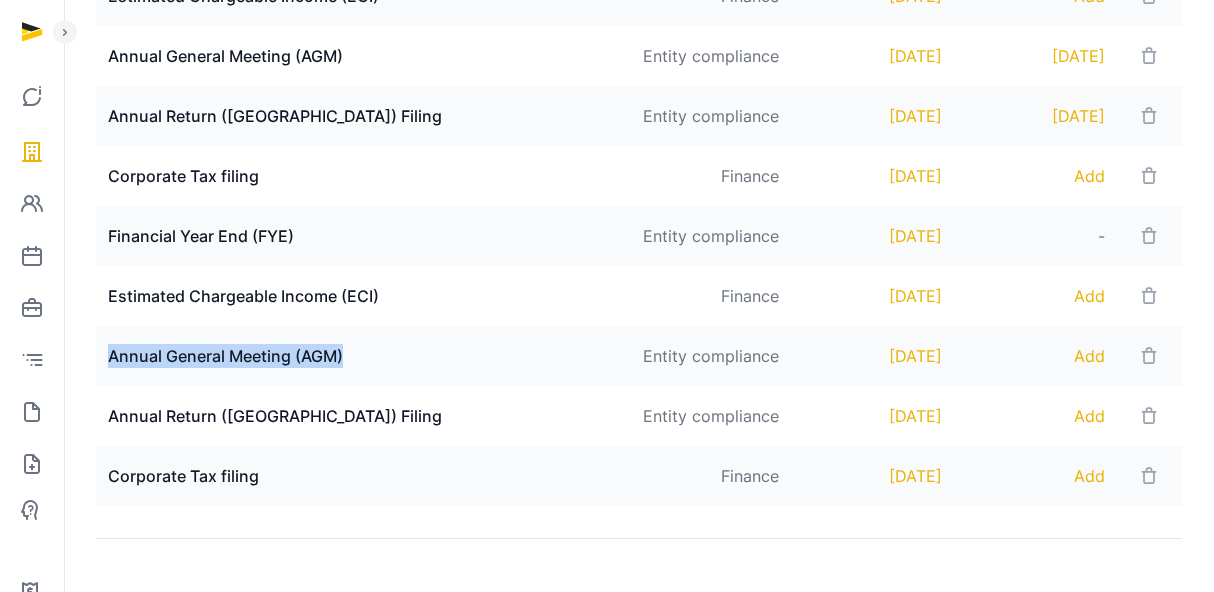 drag, startPoint x: 101, startPoint y: 354, endPoint x: 399, endPoint y: 356, distance: 298.0067 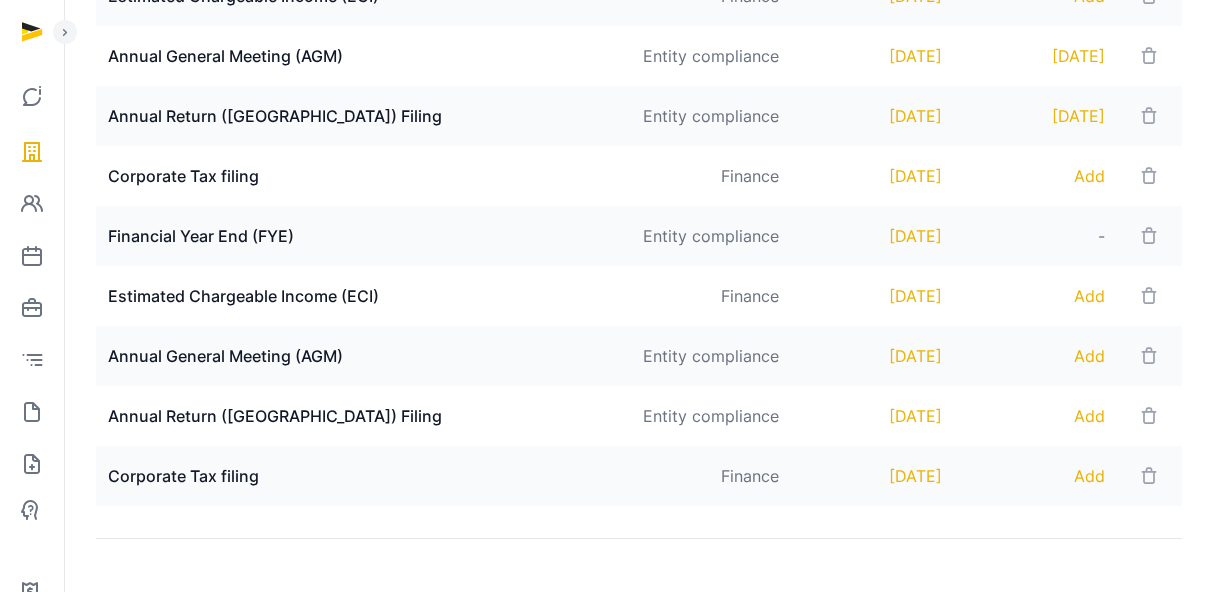 click on "Annual General Meeting (AGM)" at bounding box center (362, 356) 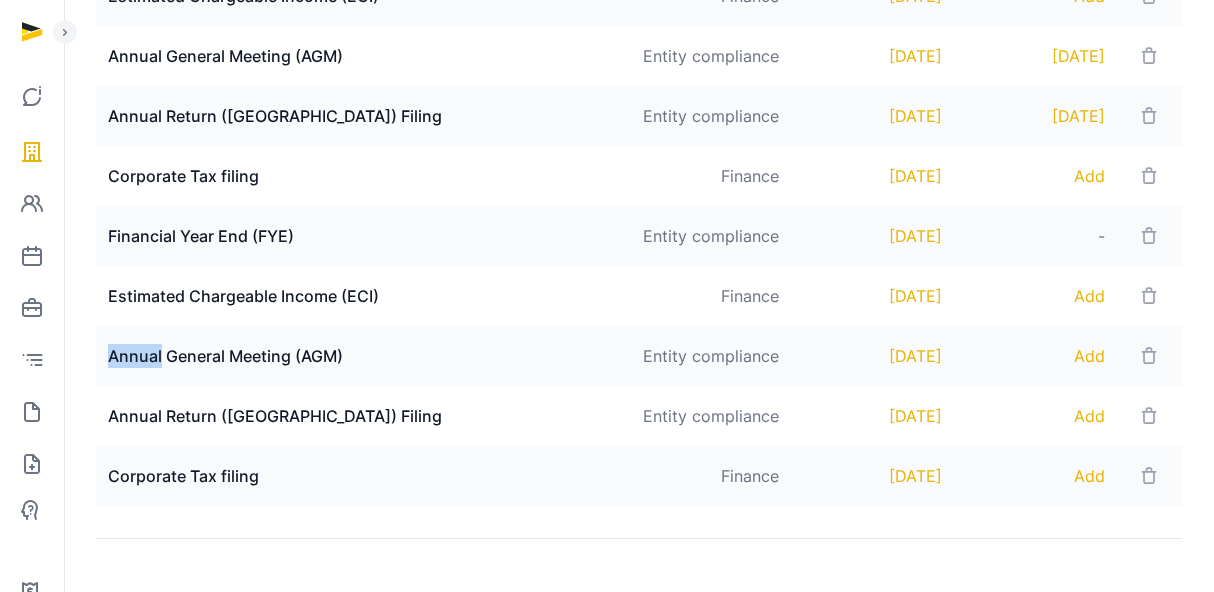 click on "Annual General Meeting (AGM)" at bounding box center [362, 356] 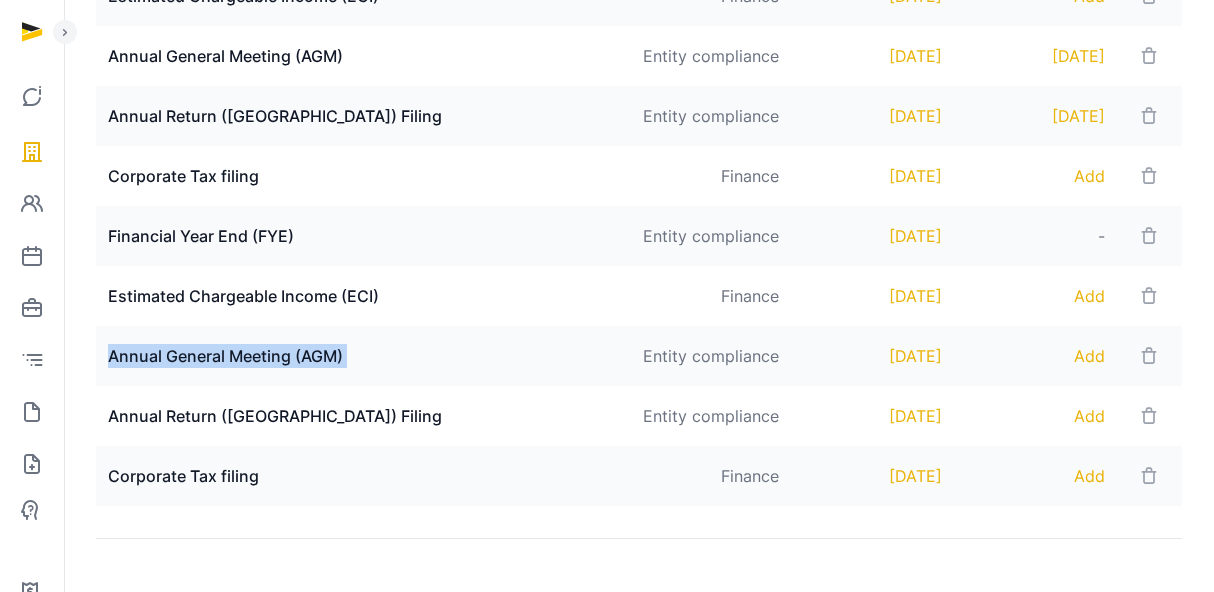 click on "Annual General Meeting (AGM)" at bounding box center [362, 356] 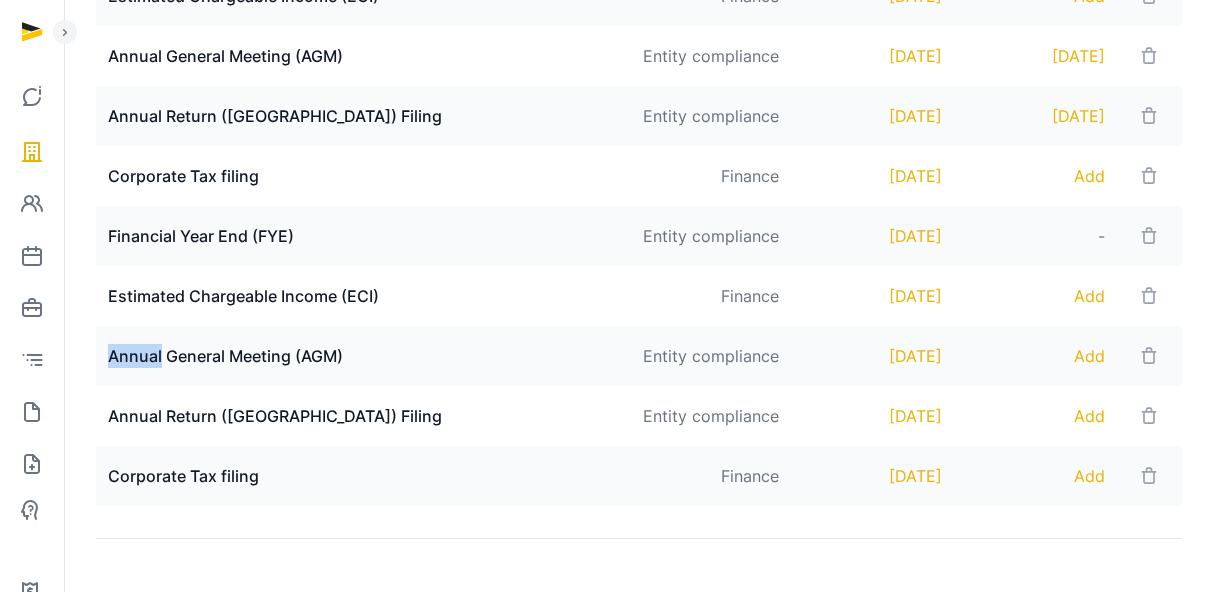 click on "Annual General Meeting (AGM)" at bounding box center [362, 356] 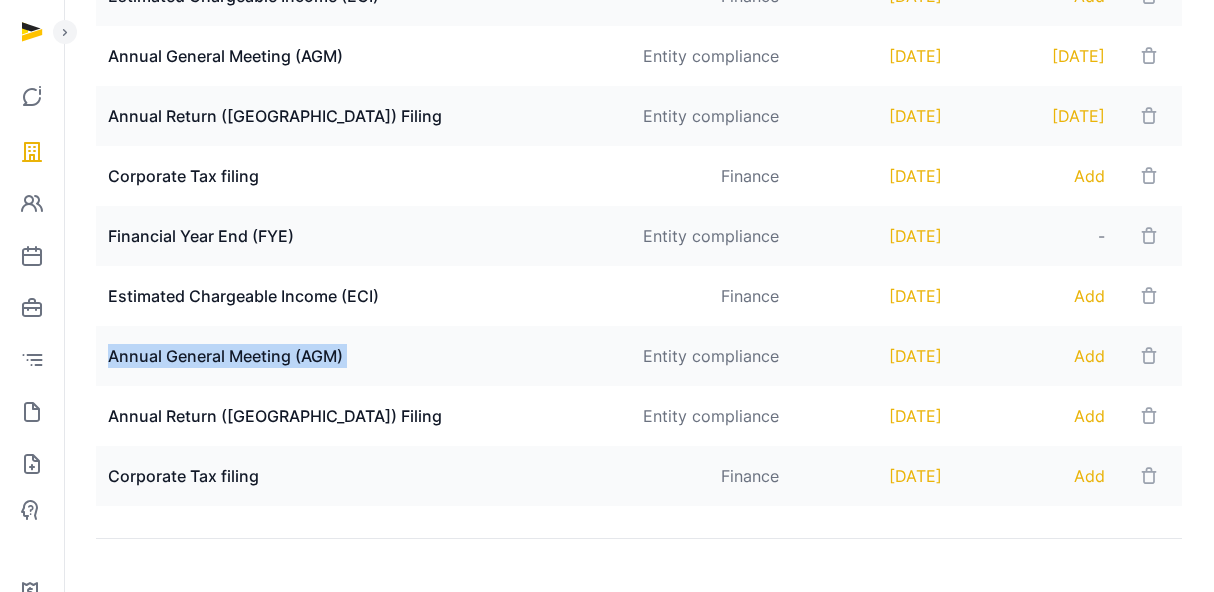 click on "Annual General Meeting (AGM)" at bounding box center (362, 356) 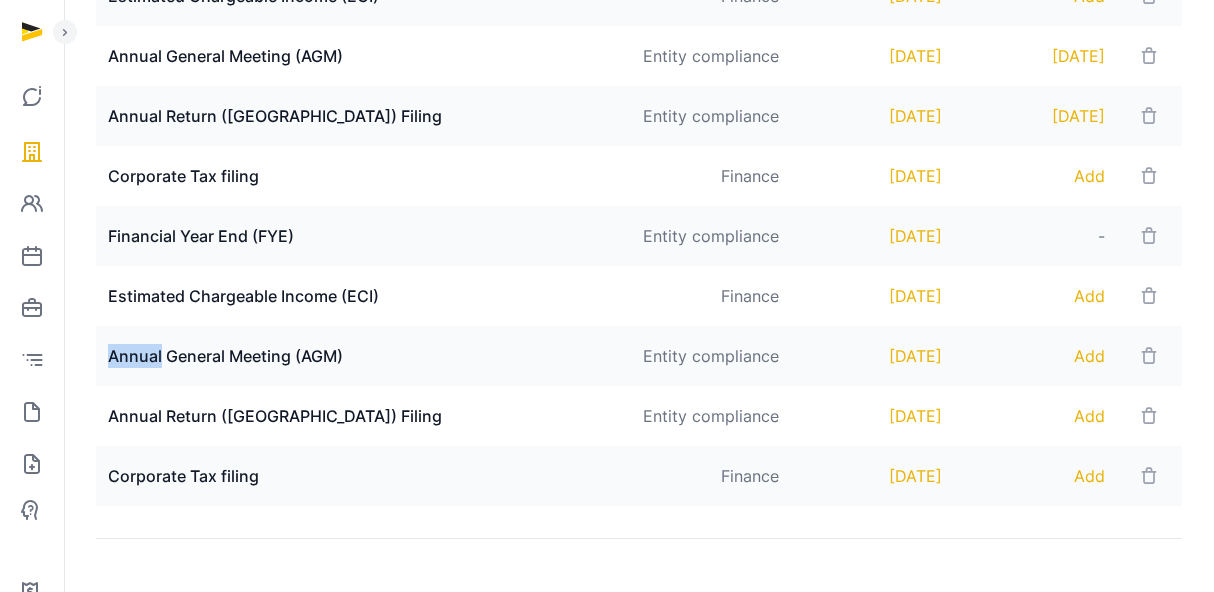 click on "Annual General Meeting (AGM)" at bounding box center [362, 356] 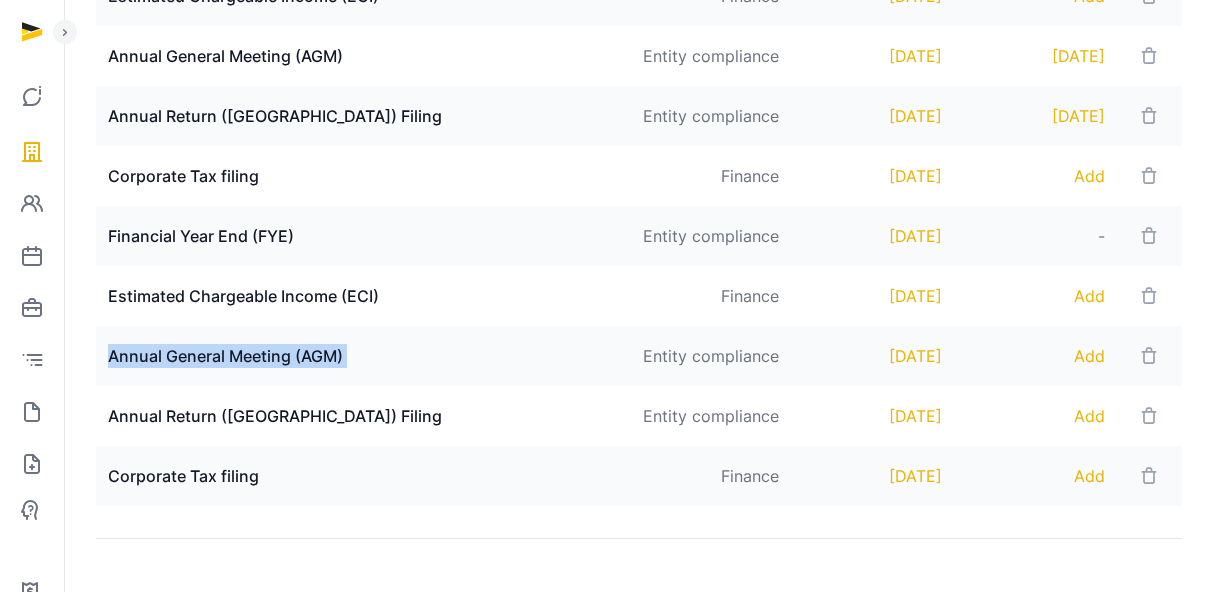 click on "Annual General Meeting (AGM)" at bounding box center [362, 356] 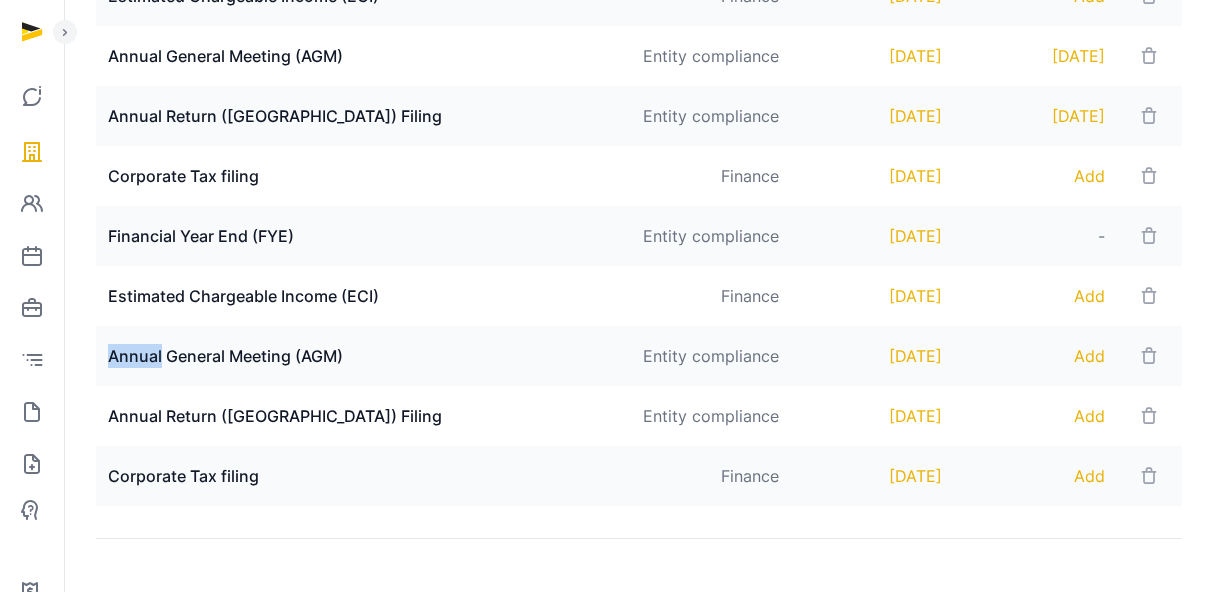 click on "Annual General Meeting (AGM)" at bounding box center [362, 356] 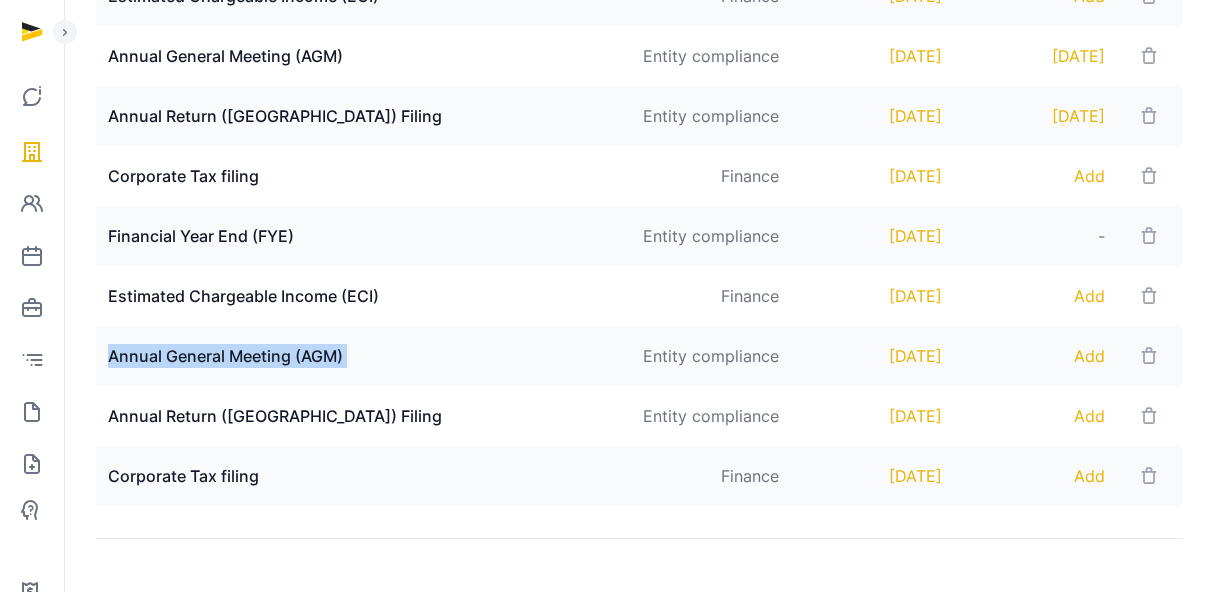 click on "Annual General Meeting (AGM)" at bounding box center (362, 356) 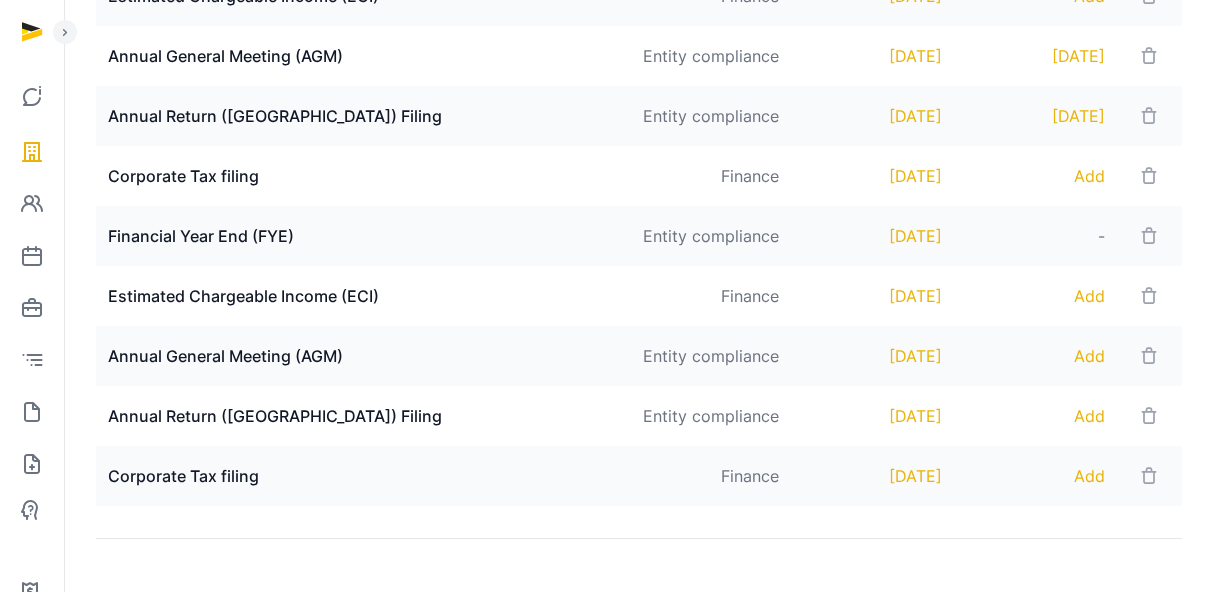click on "Annual General Meeting (AGM)" at bounding box center (362, 356) 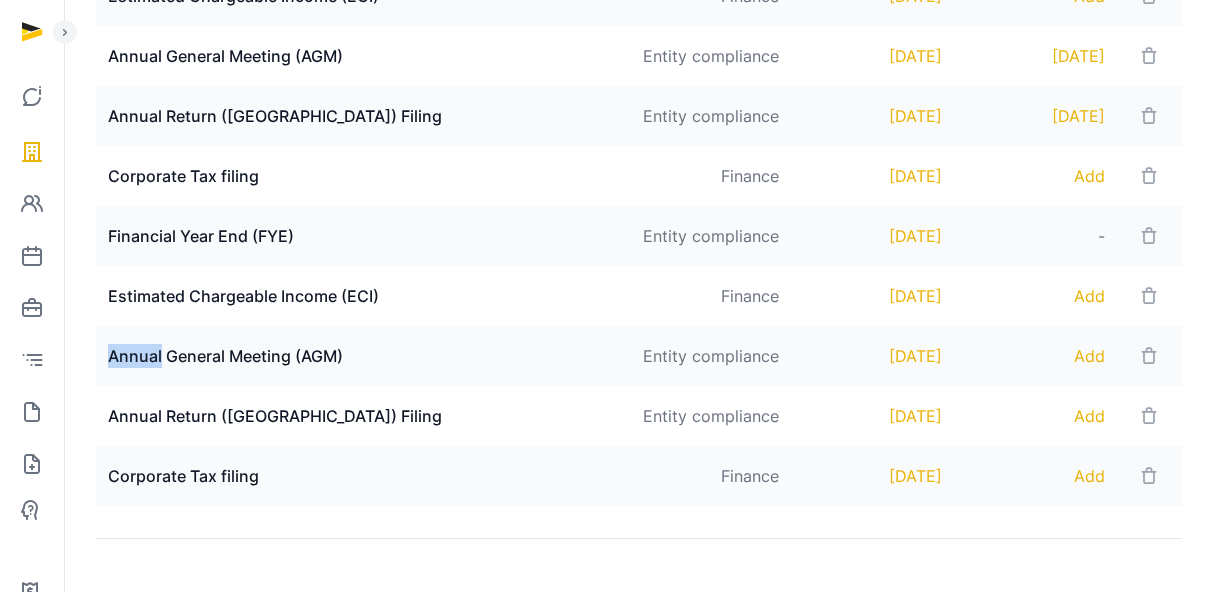 click on "Annual General Meeting (AGM)" at bounding box center (362, 356) 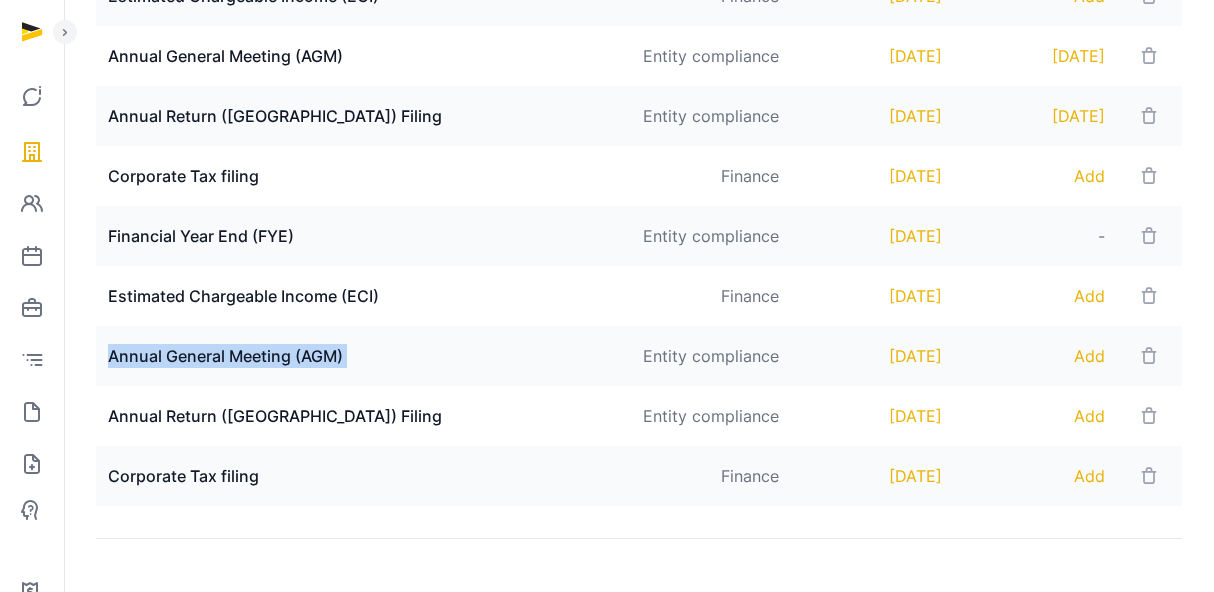 click on "Annual General Meeting (AGM)" at bounding box center (362, 356) 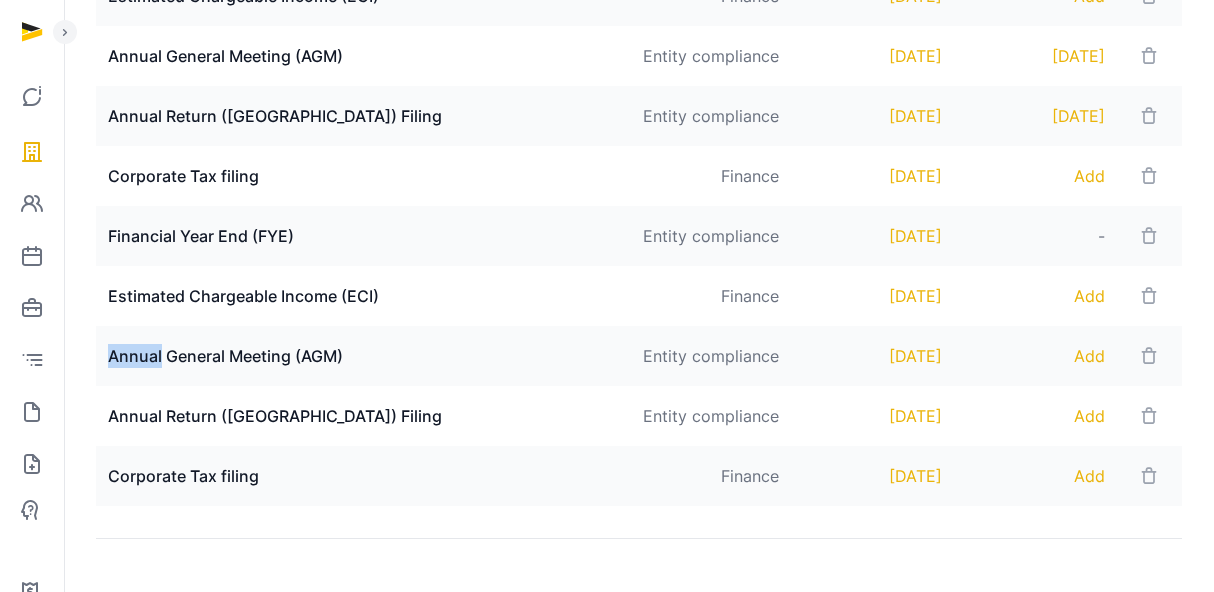 click on "Annual General Meeting (AGM)" at bounding box center [362, 356] 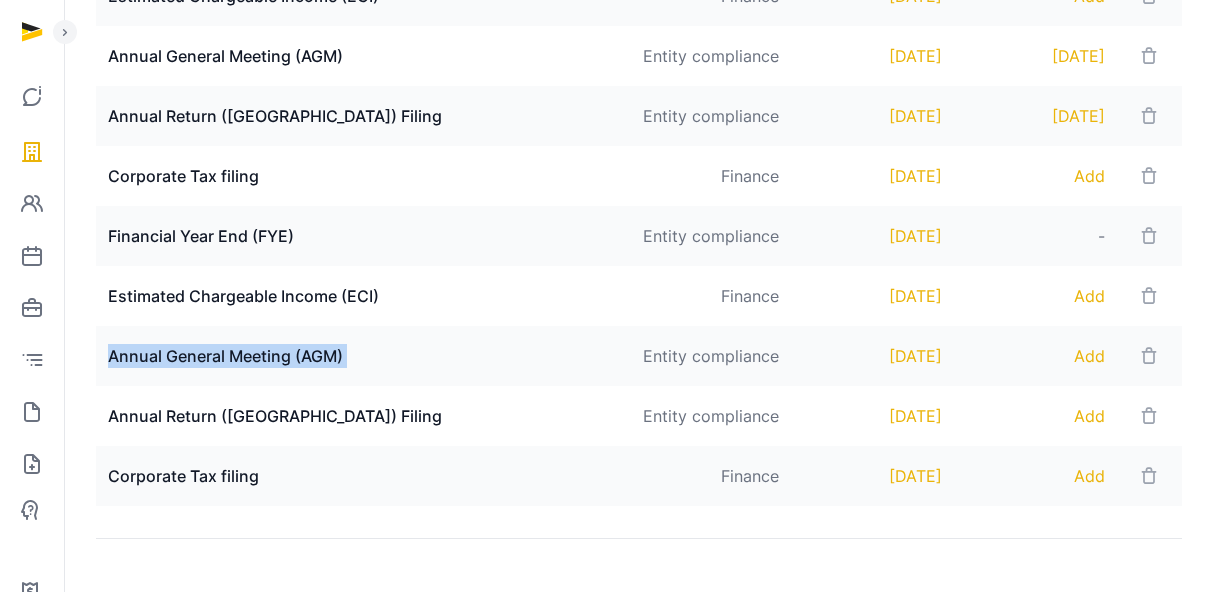 click on "Annual General Meeting (AGM)" at bounding box center [362, 356] 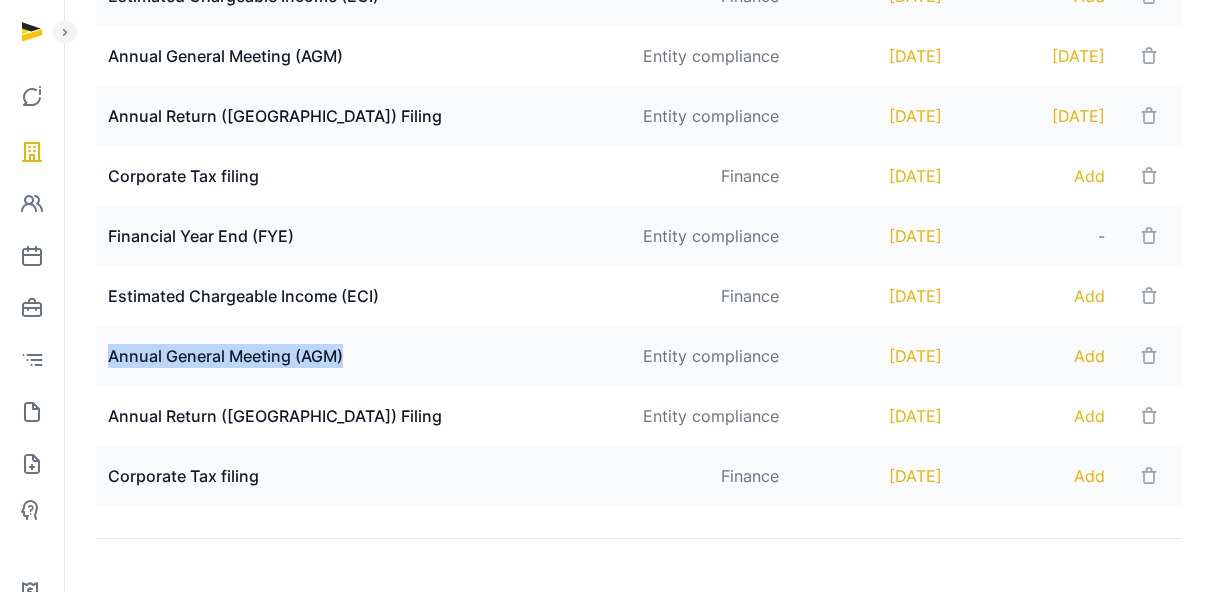 drag, startPoint x: 113, startPoint y: 349, endPoint x: 375, endPoint y: 349, distance: 262 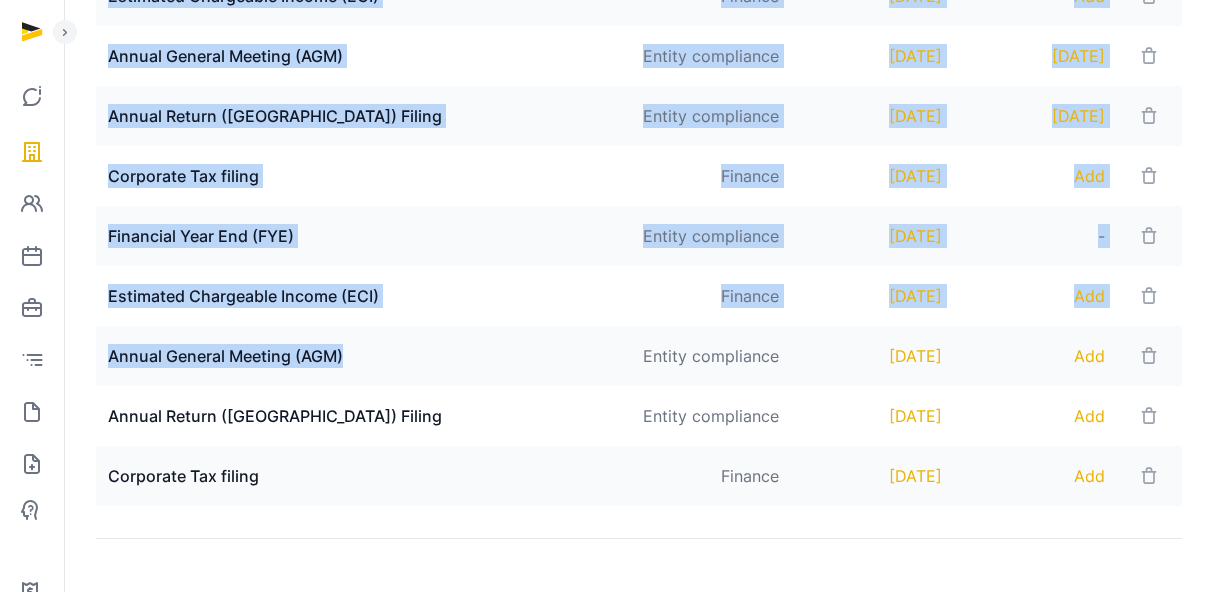 drag, startPoint x: 375, startPoint y: 349, endPoint x: 95, endPoint y: 345, distance: 280.02856 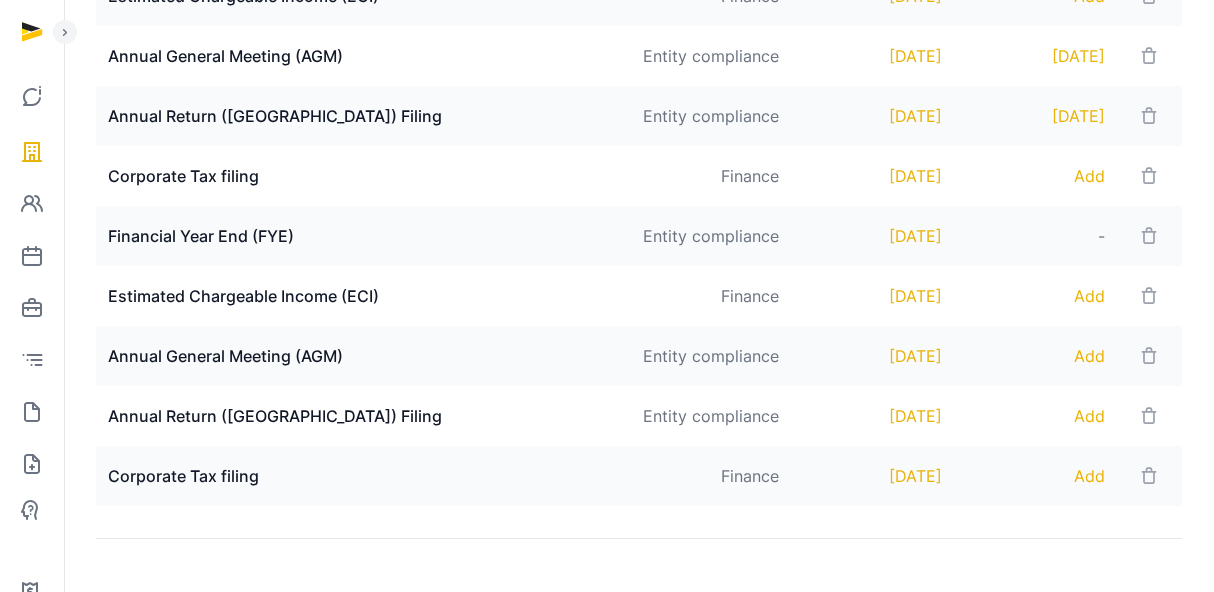 click on "Annual General Meeting (AGM)" at bounding box center [362, 356] 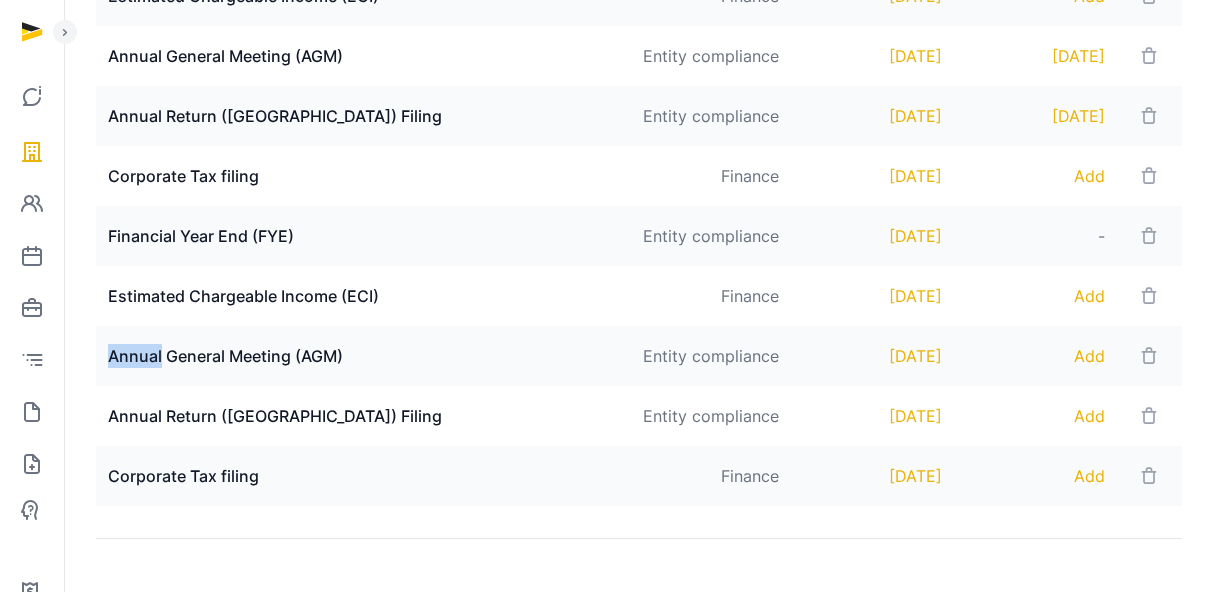 click on "Annual General Meeting (AGM)" at bounding box center [362, 356] 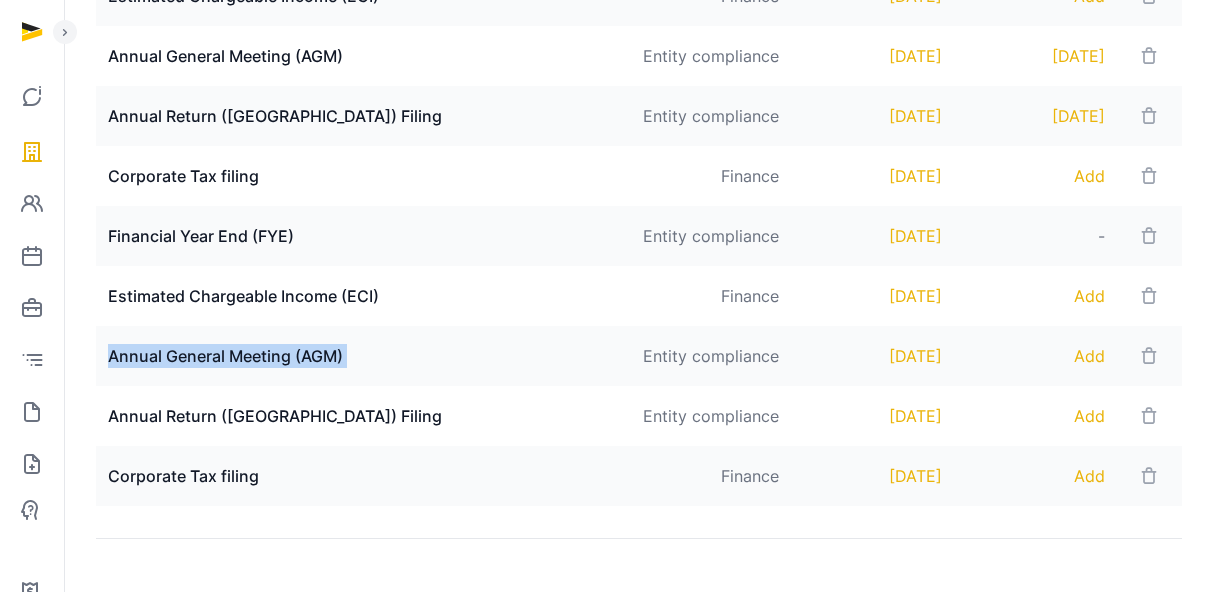 click on "Annual General Meeting (AGM)" at bounding box center [362, 356] 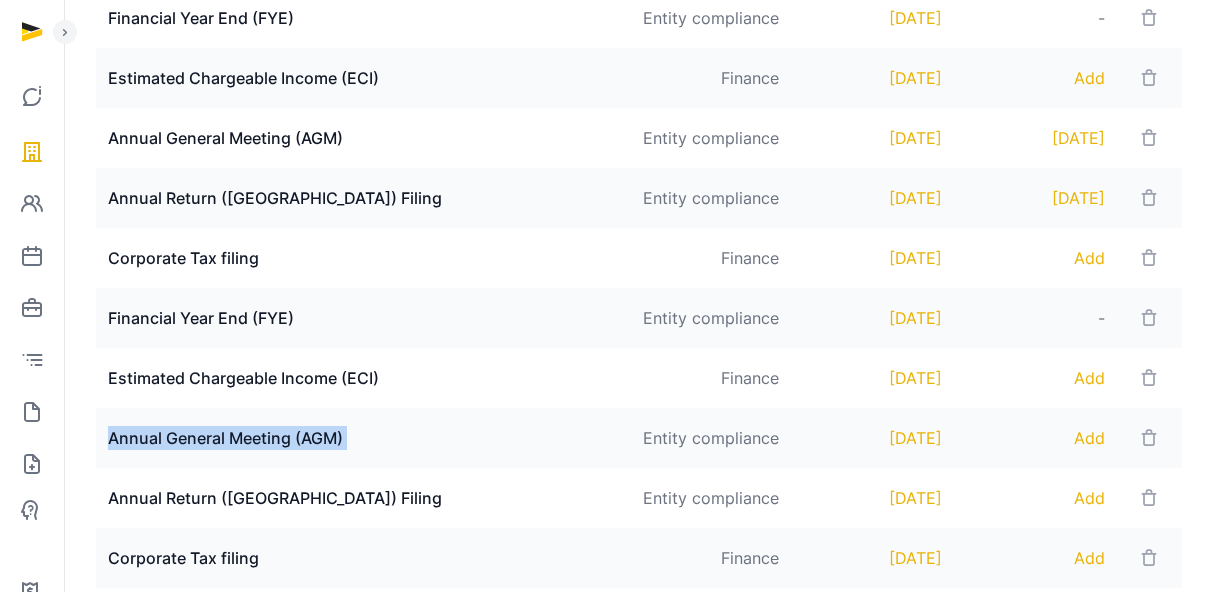 scroll, scrollTop: 600, scrollLeft: 0, axis: vertical 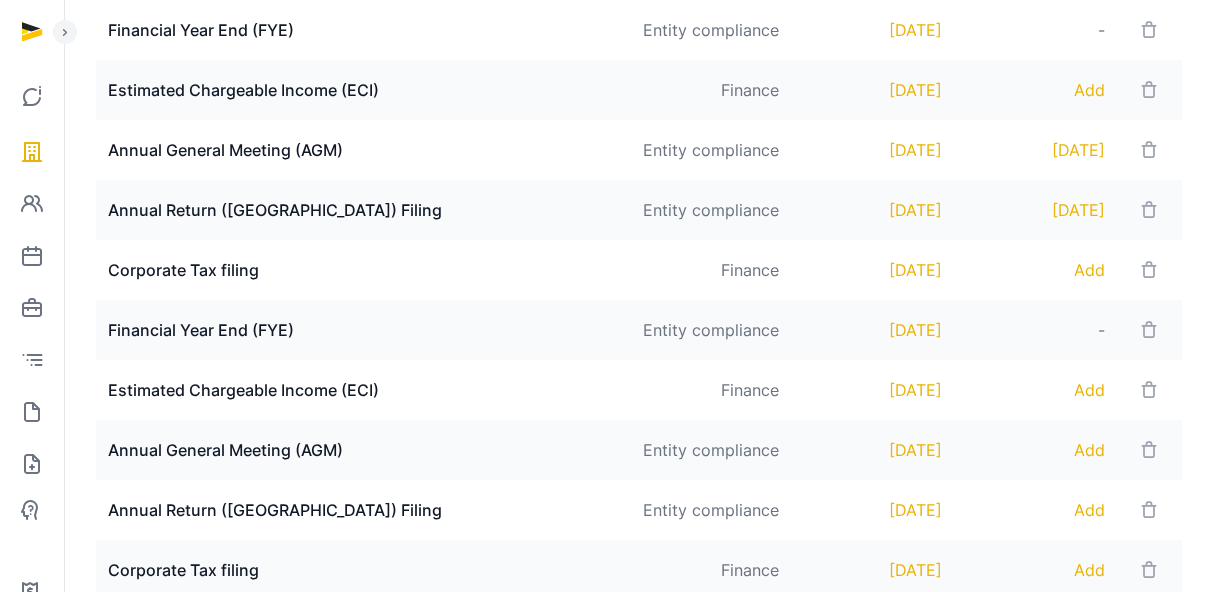 click on "Annual General Meeting (AGM)" at bounding box center [362, 150] 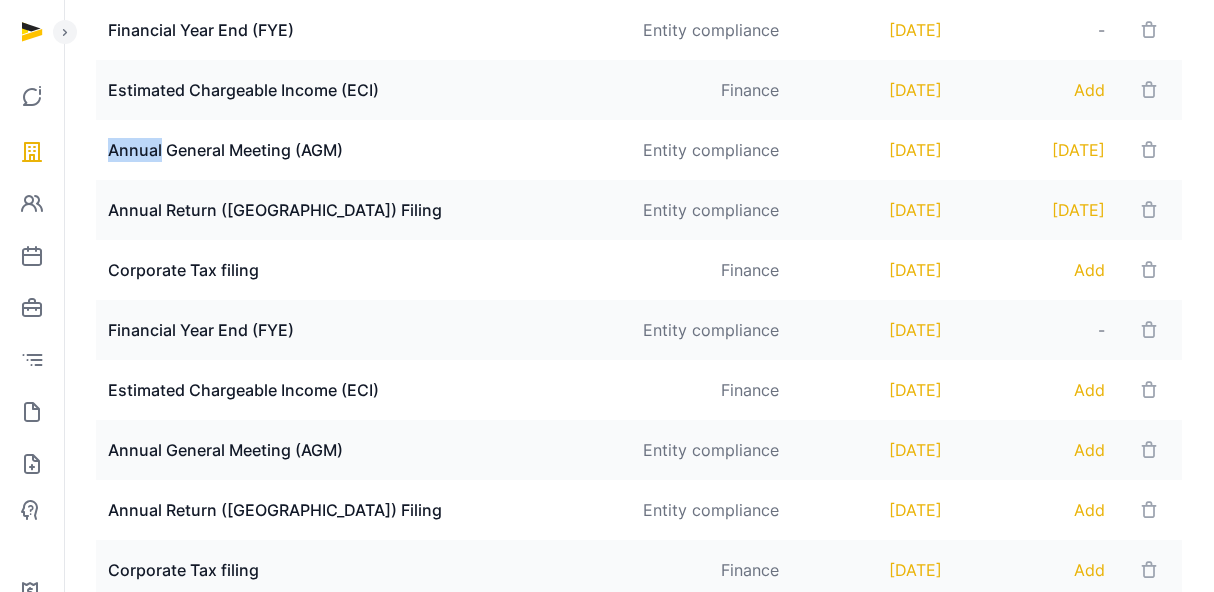click on "Annual General Meeting (AGM)" at bounding box center (362, 150) 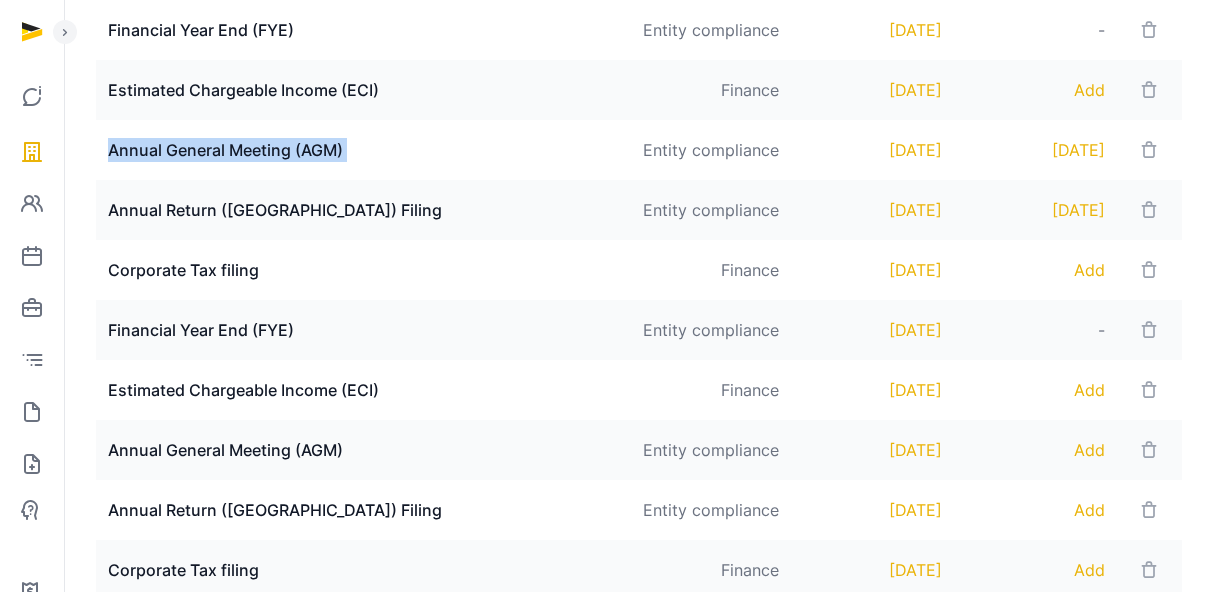 click on "Annual General Meeting (AGM)" at bounding box center [362, 150] 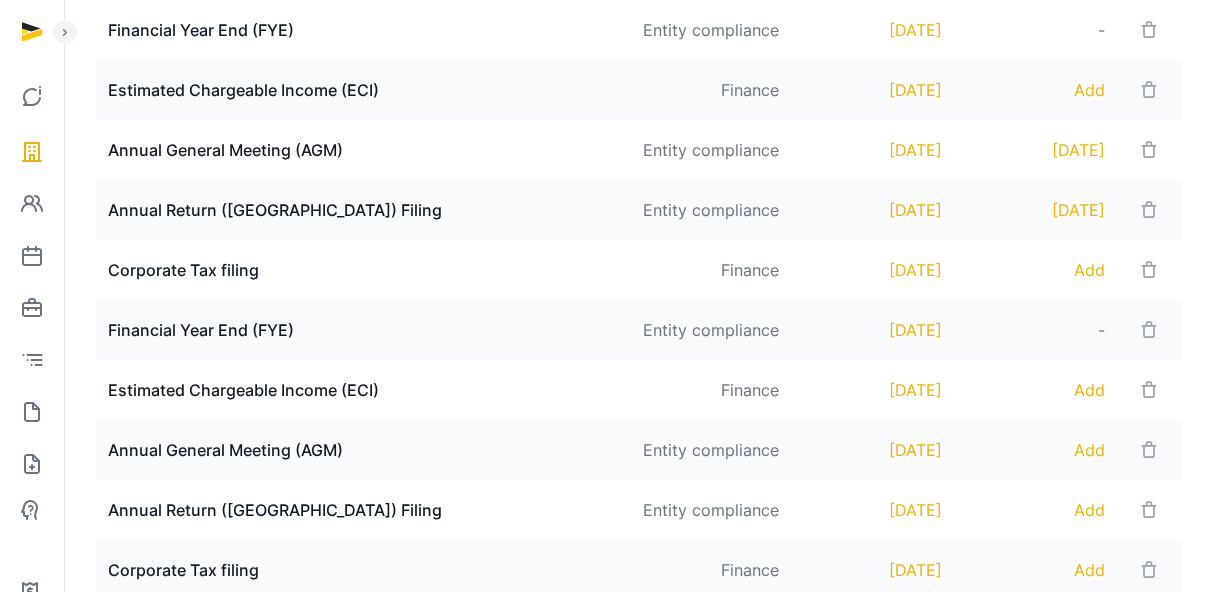 click on "Annual General Meeting (AGM)" at bounding box center [362, 150] 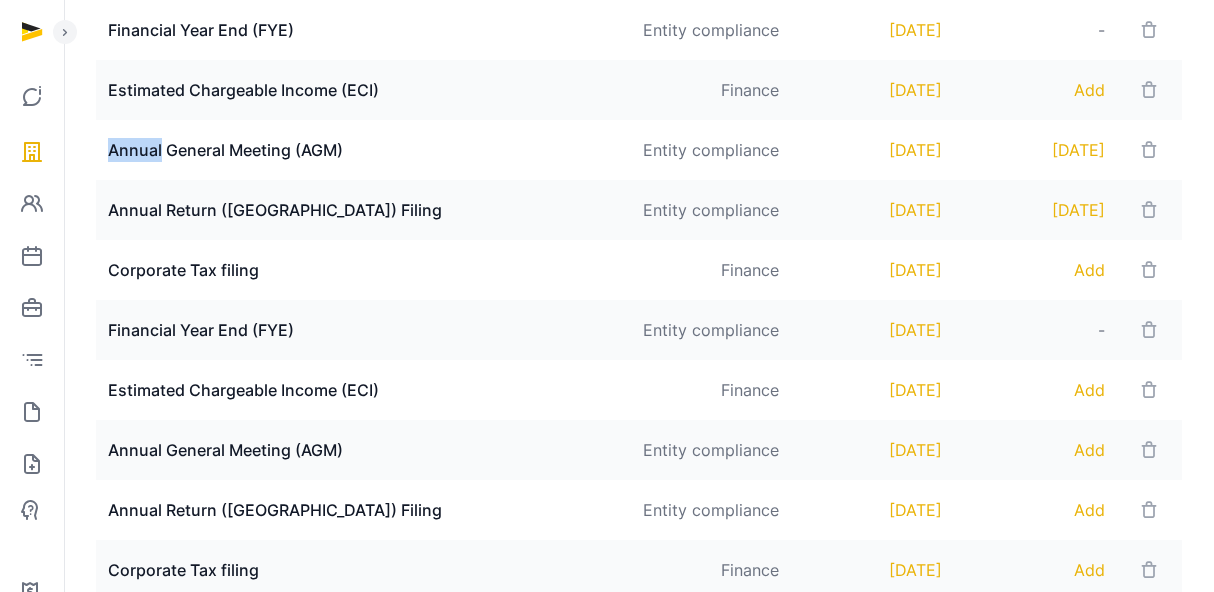 click on "Annual General Meeting (AGM)" at bounding box center (362, 150) 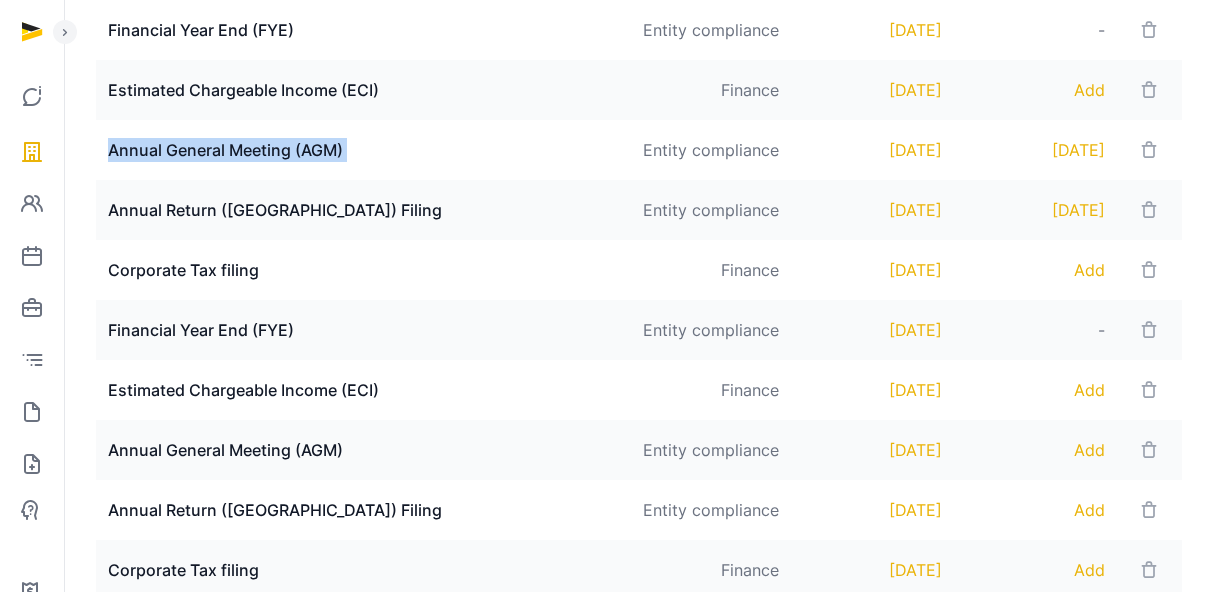 click on "Annual General Meeting (AGM)" at bounding box center [362, 150] 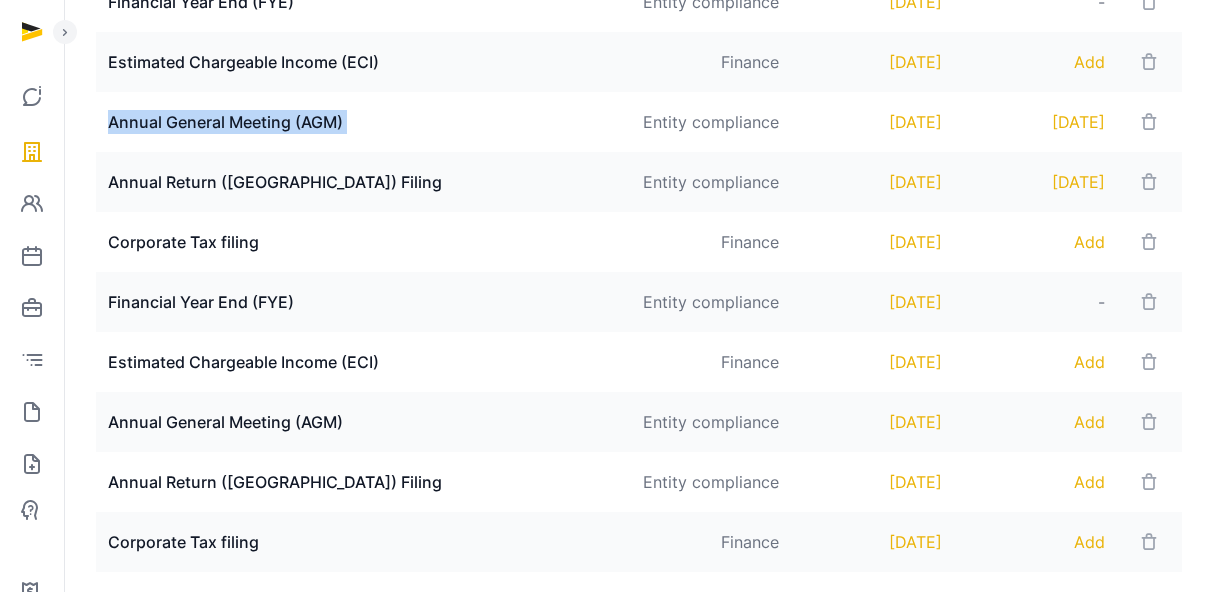 scroll, scrollTop: 630, scrollLeft: 0, axis: vertical 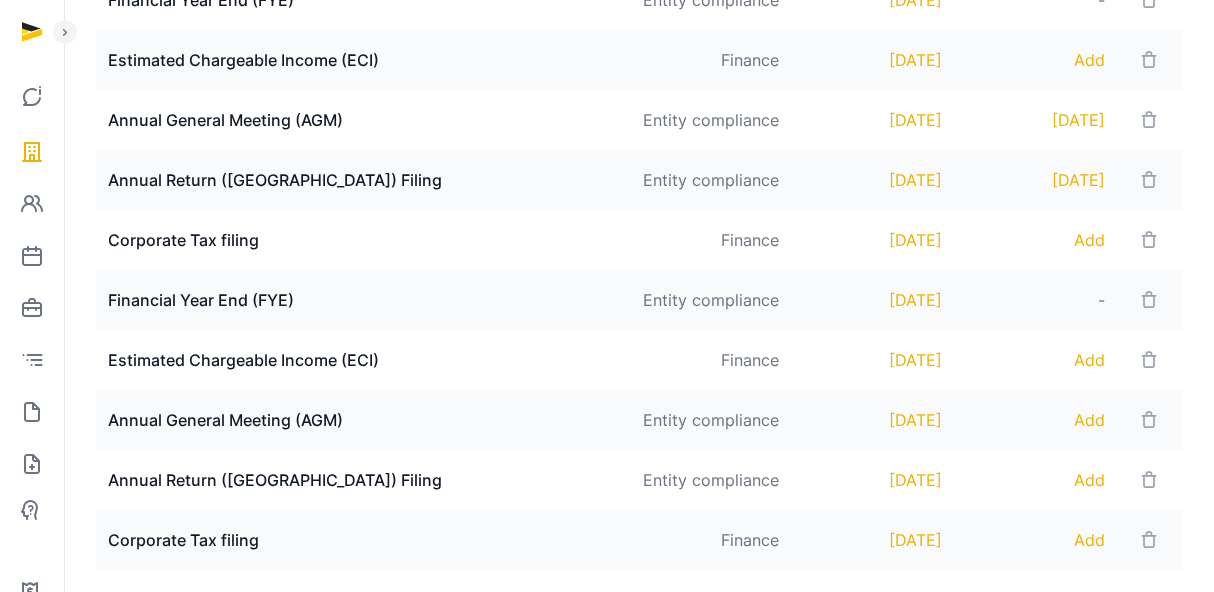 click on "Annual General Meeting (AGM)" at bounding box center [362, 420] 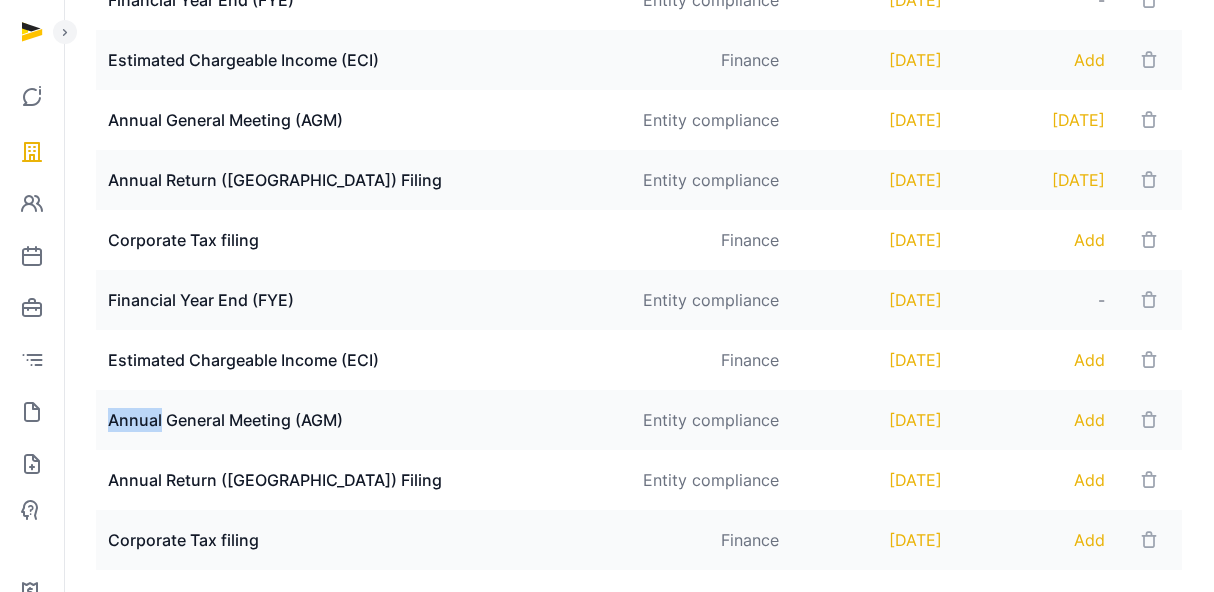 click on "Annual General Meeting (AGM)" at bounding box center [362, 420] 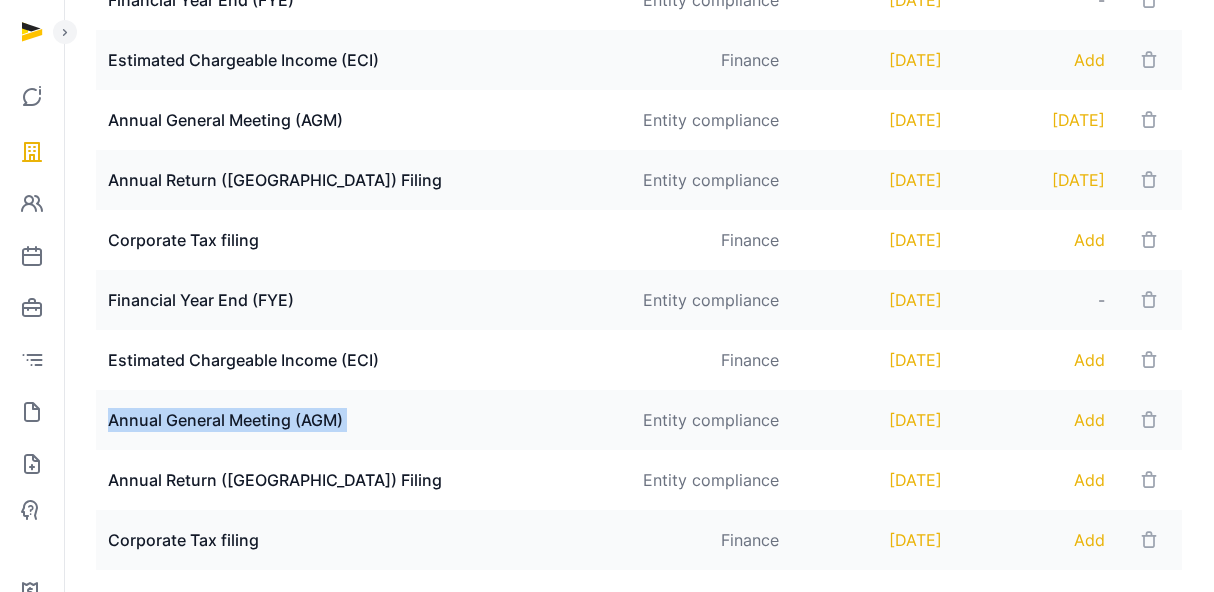 click on "Annual General Meeting (AGM)" at bounding box center (362, 420) 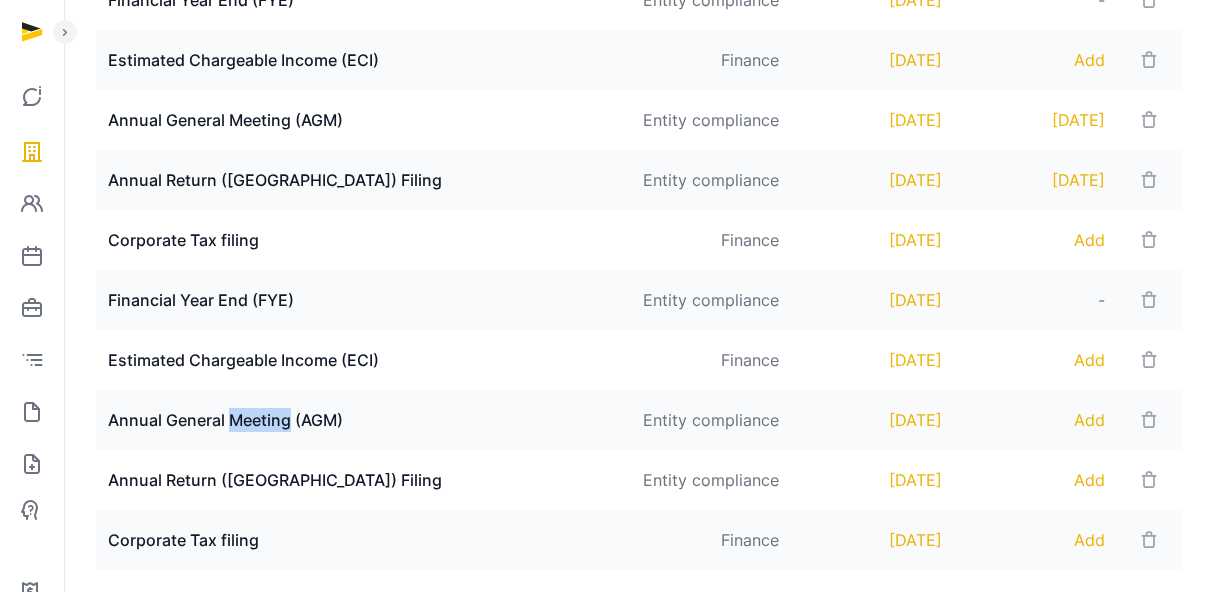 click on "Annual General Meeting (AGM)" at bounding box center [362, 420] 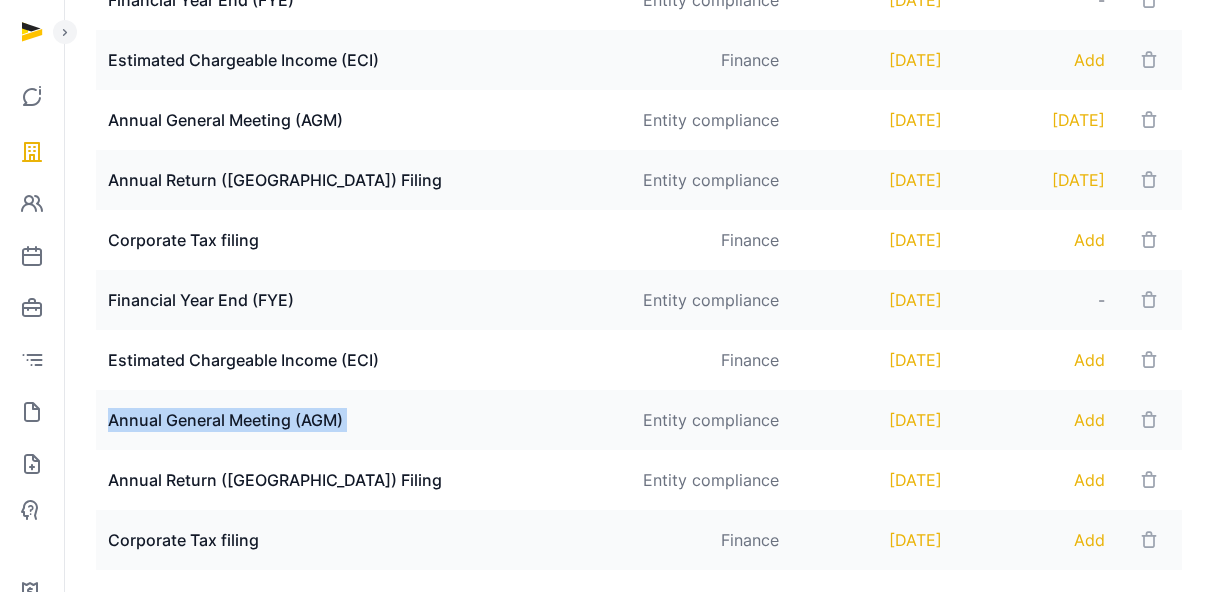 click on "Annual General Meeting (AGM)" at bounding box center (362, 420) 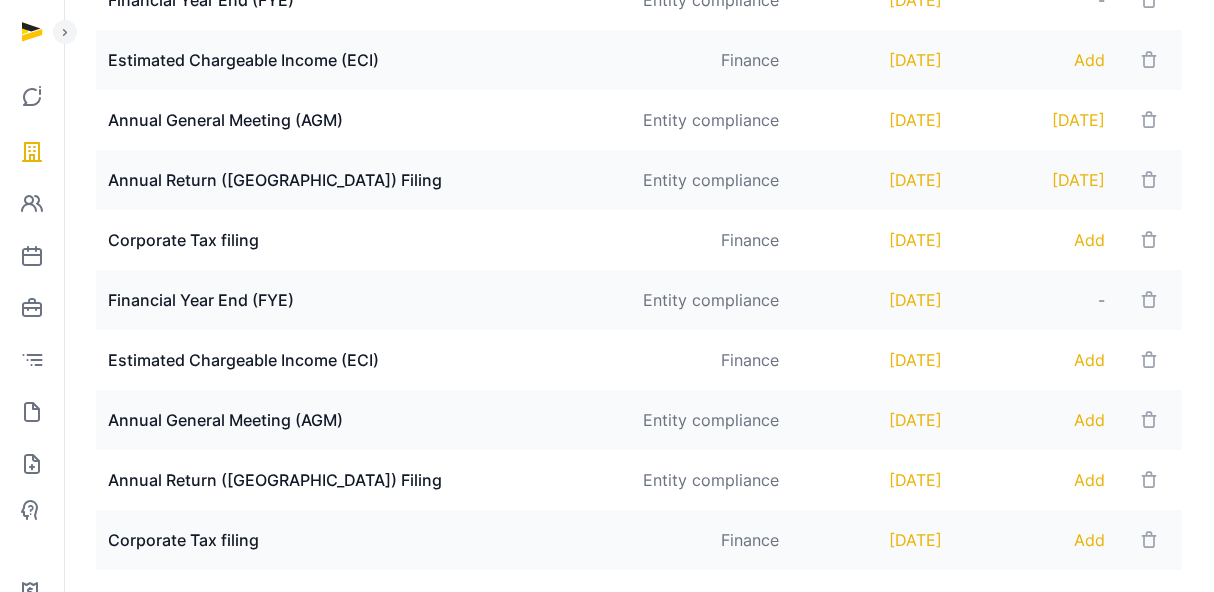 click on "Annual Return ([GEOGRAPHIC_DATA]) Filing" at bounding box center [362, 480] 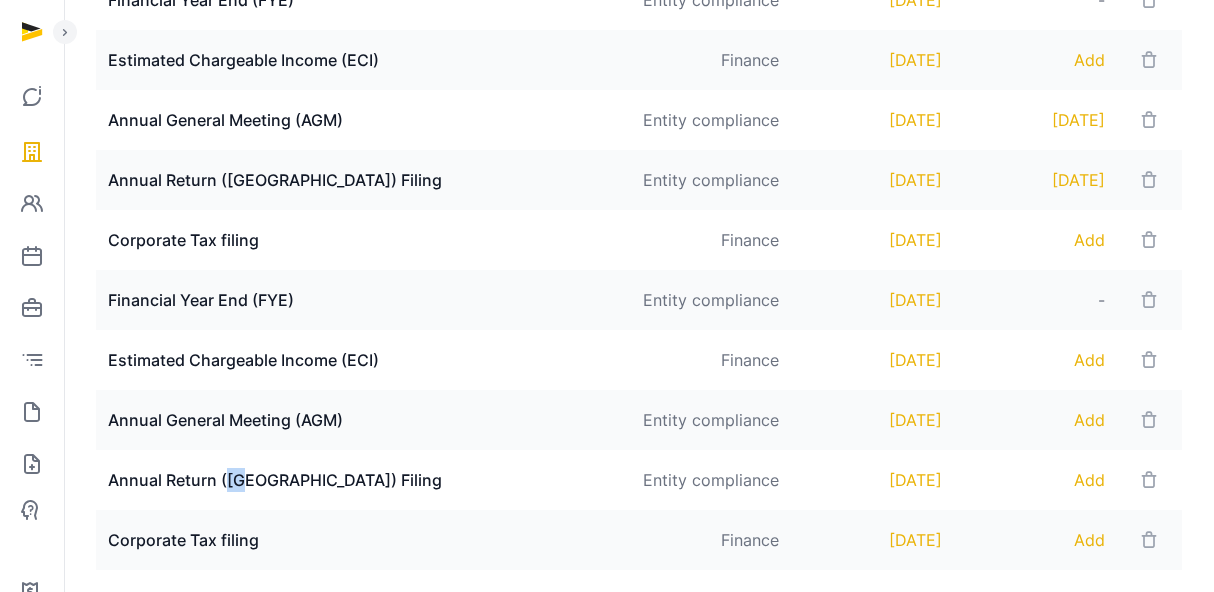 click on "Annual Return ([GEOGRAPHIC_DATA]) Filing" at bounding box center (362, 480) 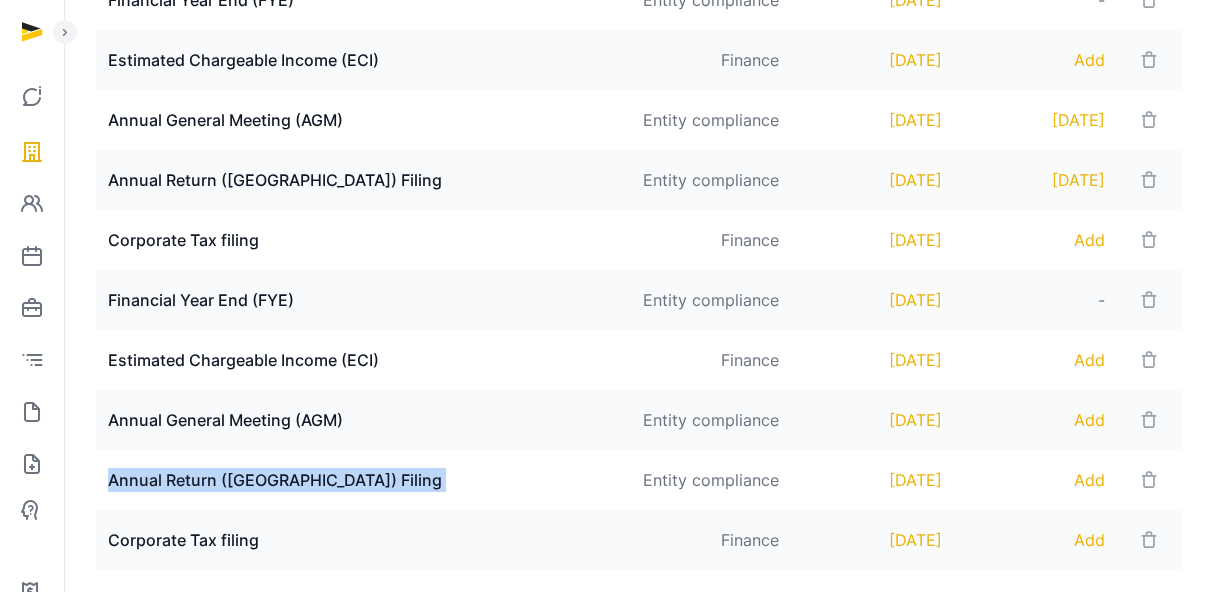 click on "Annual Return ([GEOGRAPHIC_DATA]) Filing" at bounding box center (362, 480) 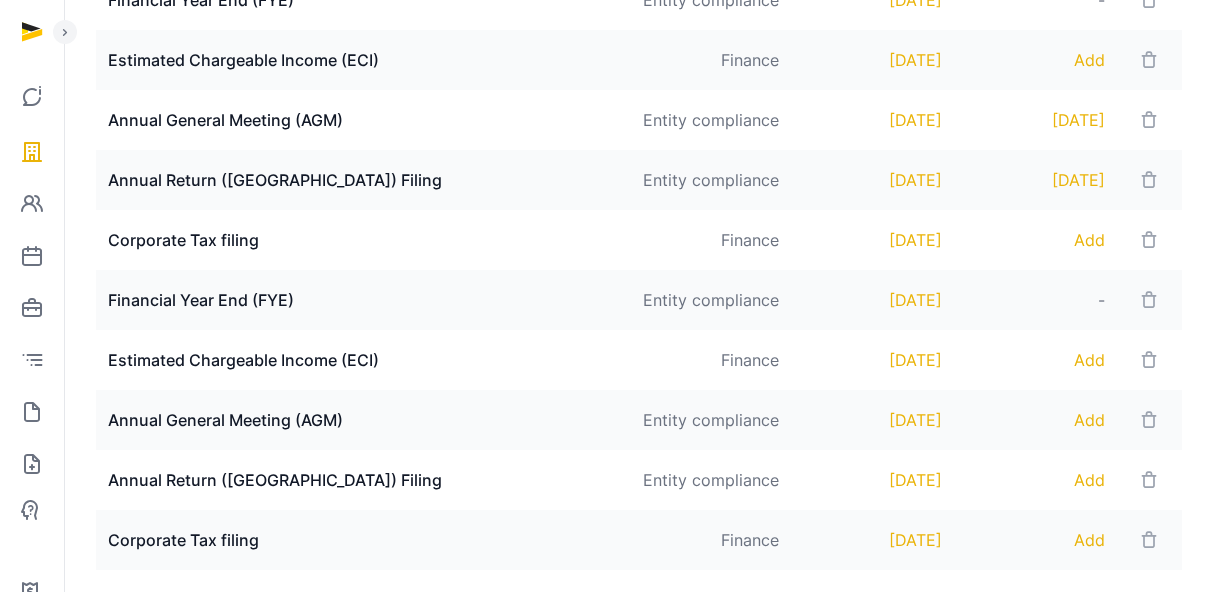 click on "Annual General Meeting (AGM)" at bounding box center (362, 420) 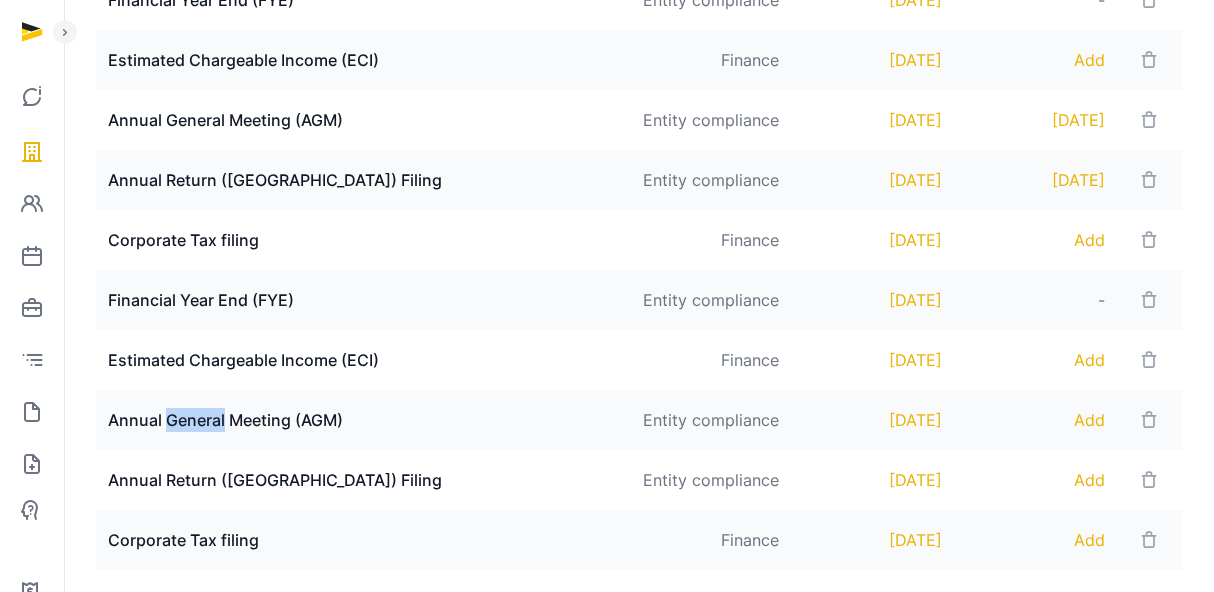 click on "Annual General Meeting (AGM)" at bounding box center [362, 420] 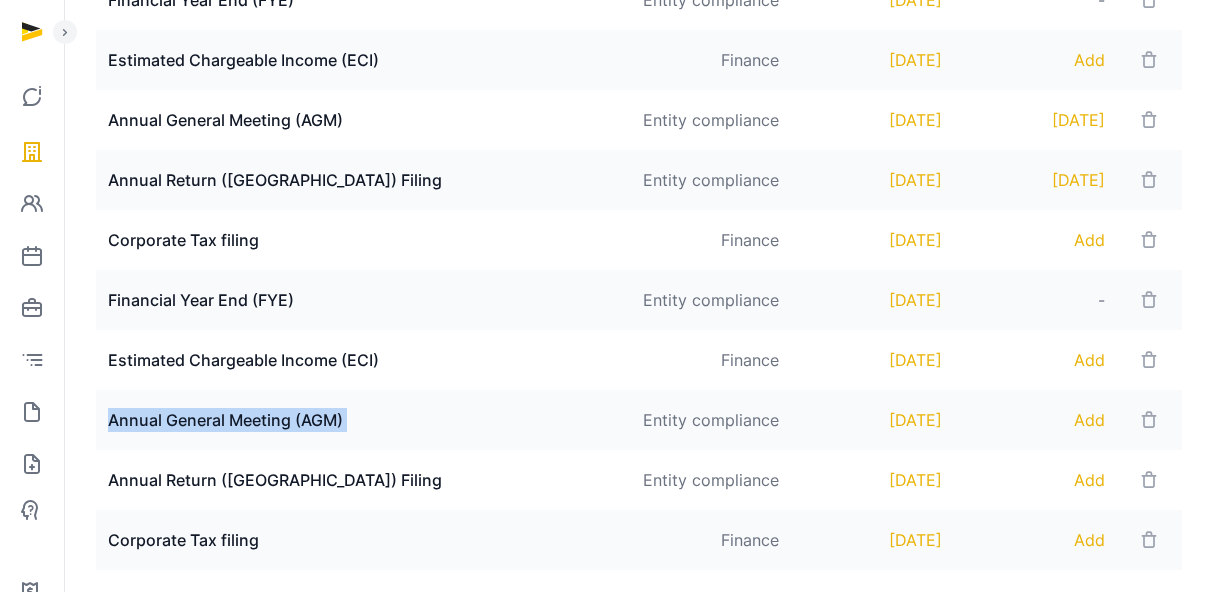 click on "Annual General Meeting (AGM)" at bounding box center [362, 420] 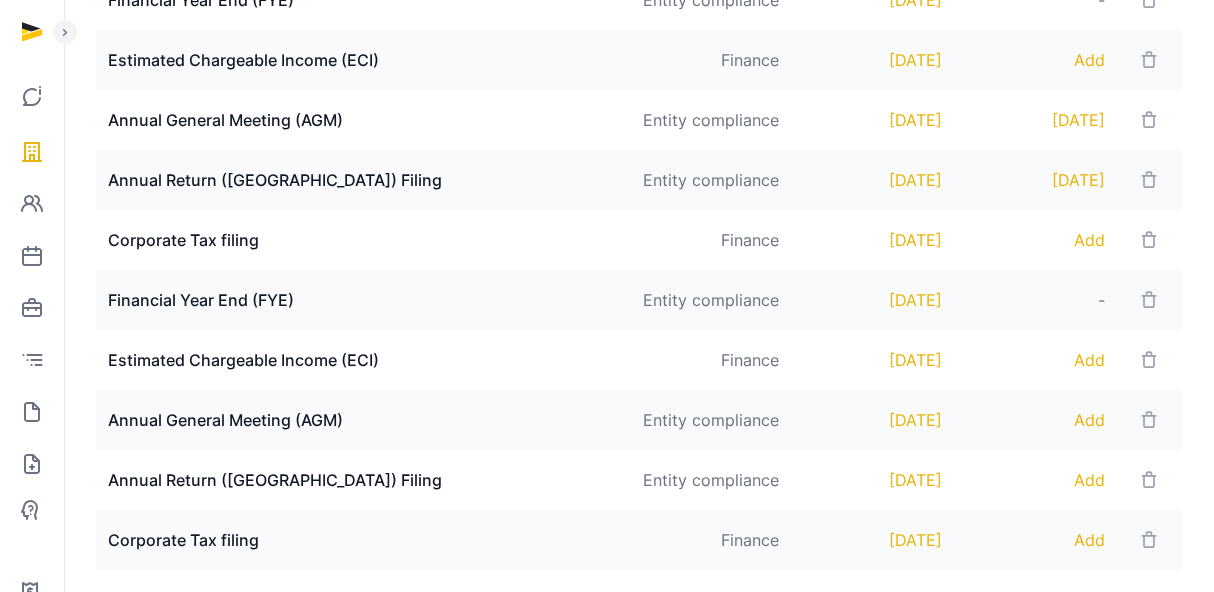 click on "Annual Return ([GEOGRAPHIC_DATA]) Filing" at bounding box center [362, 480] 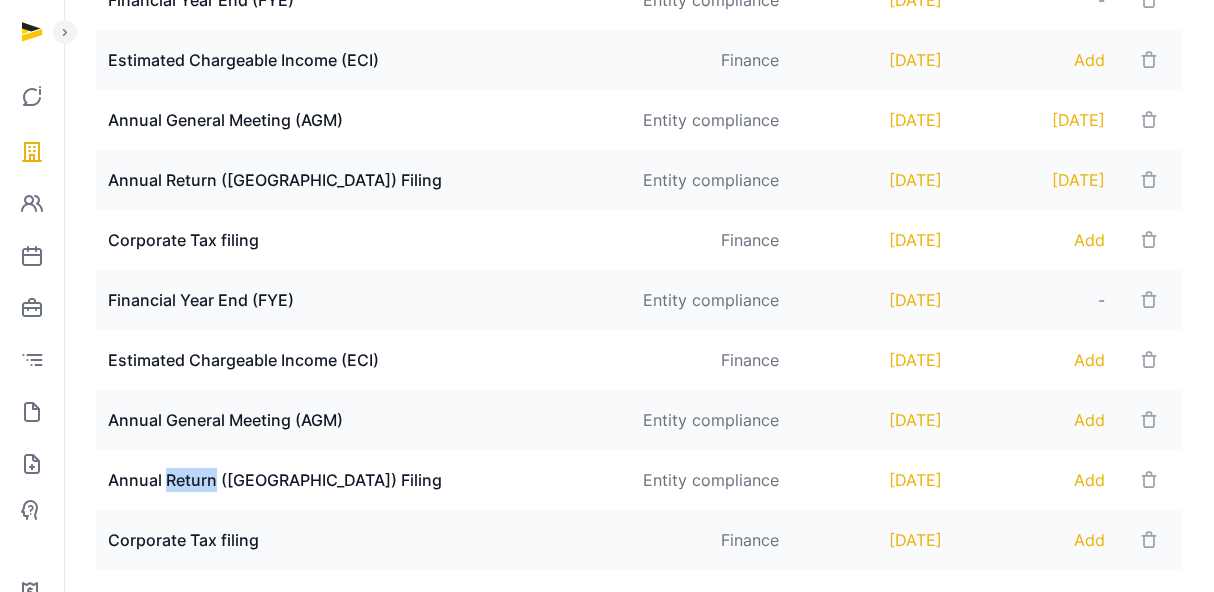 click on "Annual Return ([GEOGRAPHIC_DATA]) Filing" at bounding box center [362, 480] 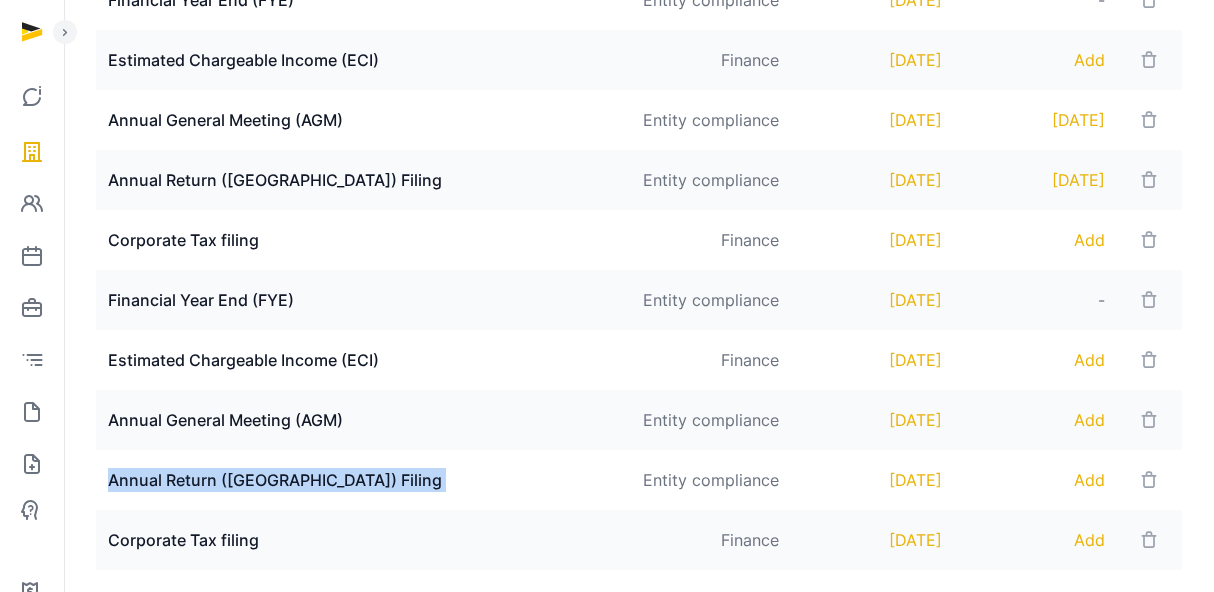 click on "Annual Return ([GEOGRAPHIC_DATA]) Filing" at bounding box center (362, 480) 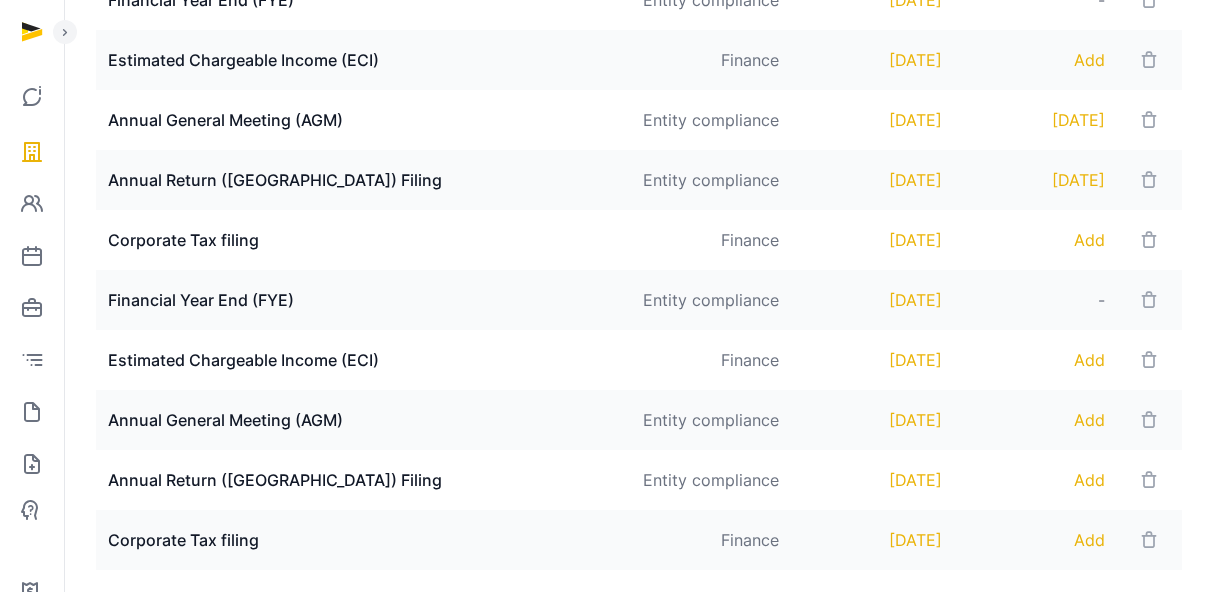 click on "Annual General Meeting (AGM)" at bounding box center [362, 420] 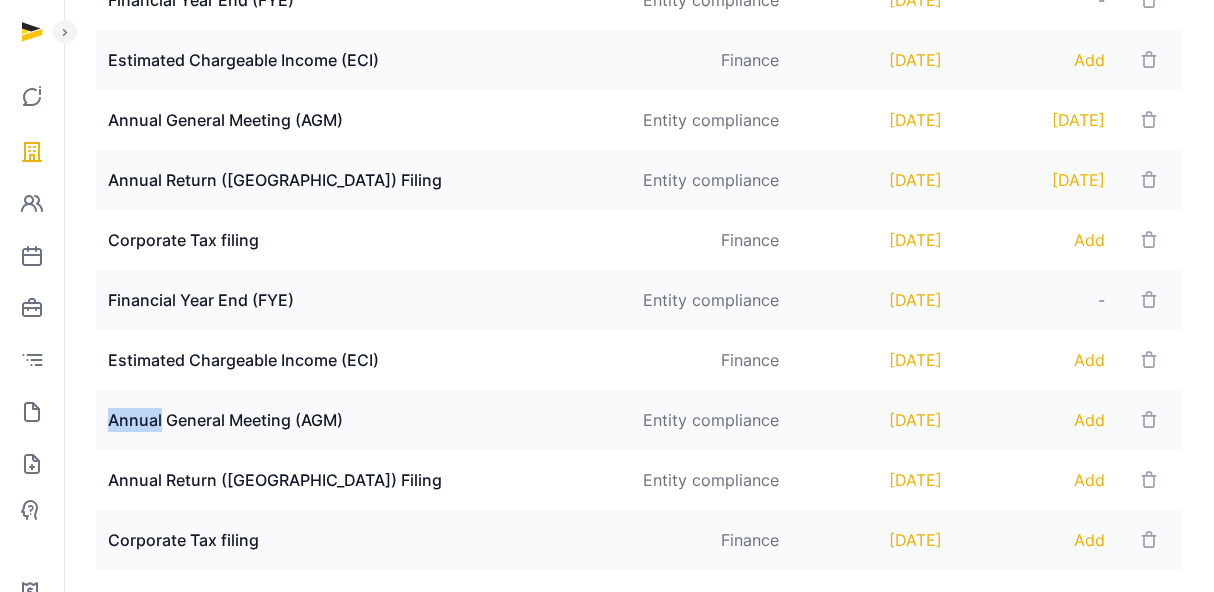 click on "Annual General Meeting (AGM)" at bounding box center (362, 420) 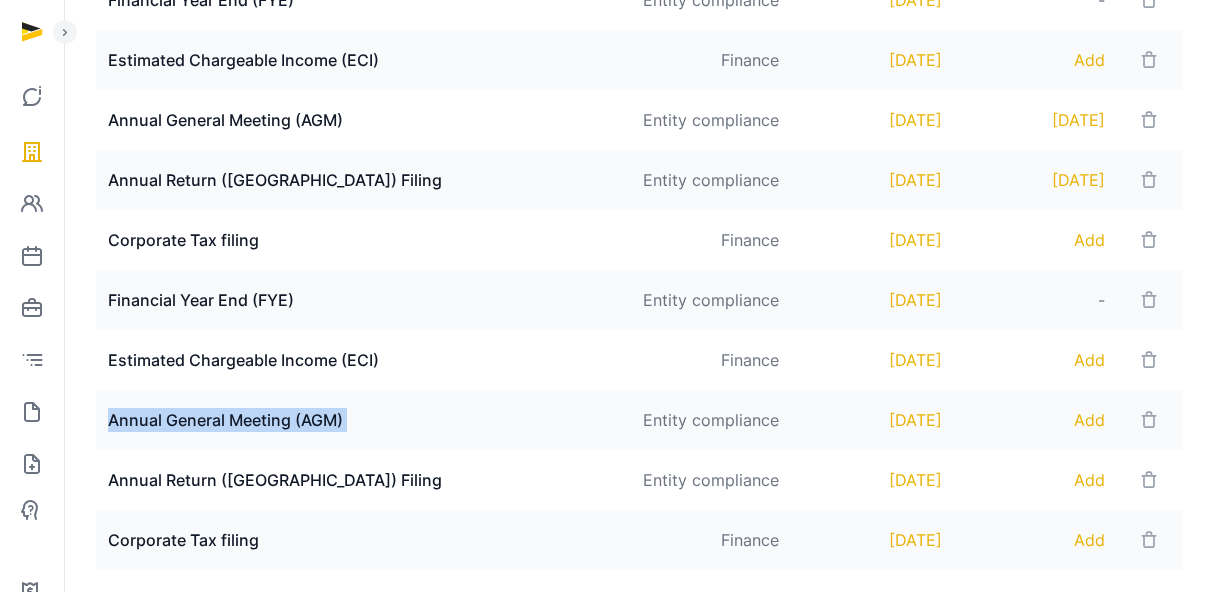 click on "Annual General Meeting (AGM)" at bounding box center (362, 420) 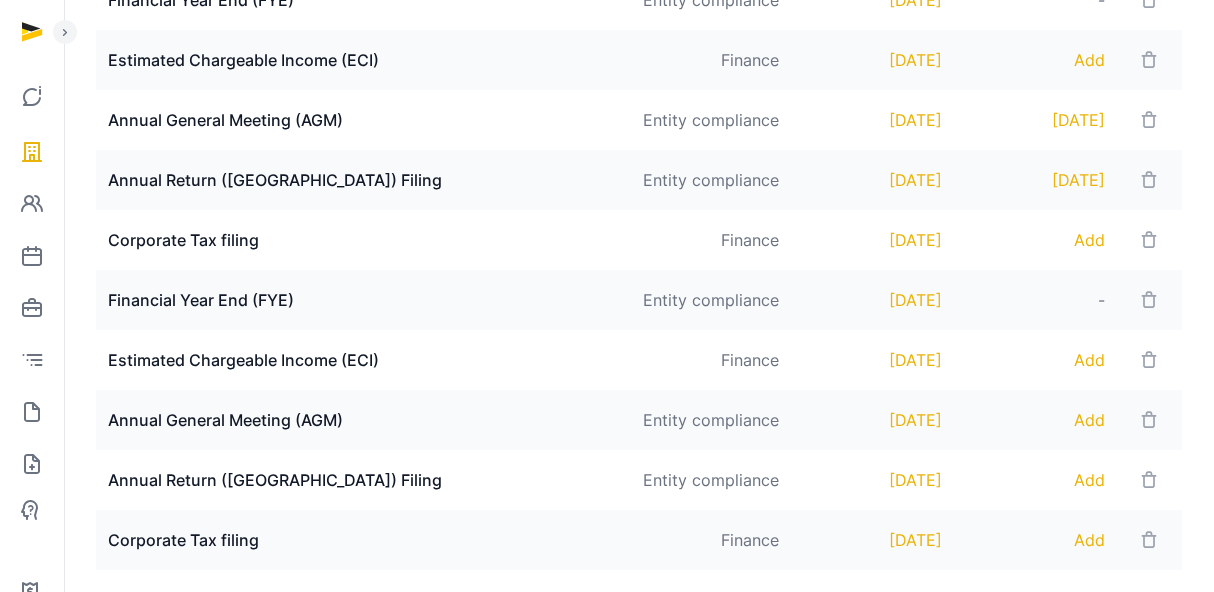 click on "Annual General Meeting (AGM)" at bounding box center (362, 420) 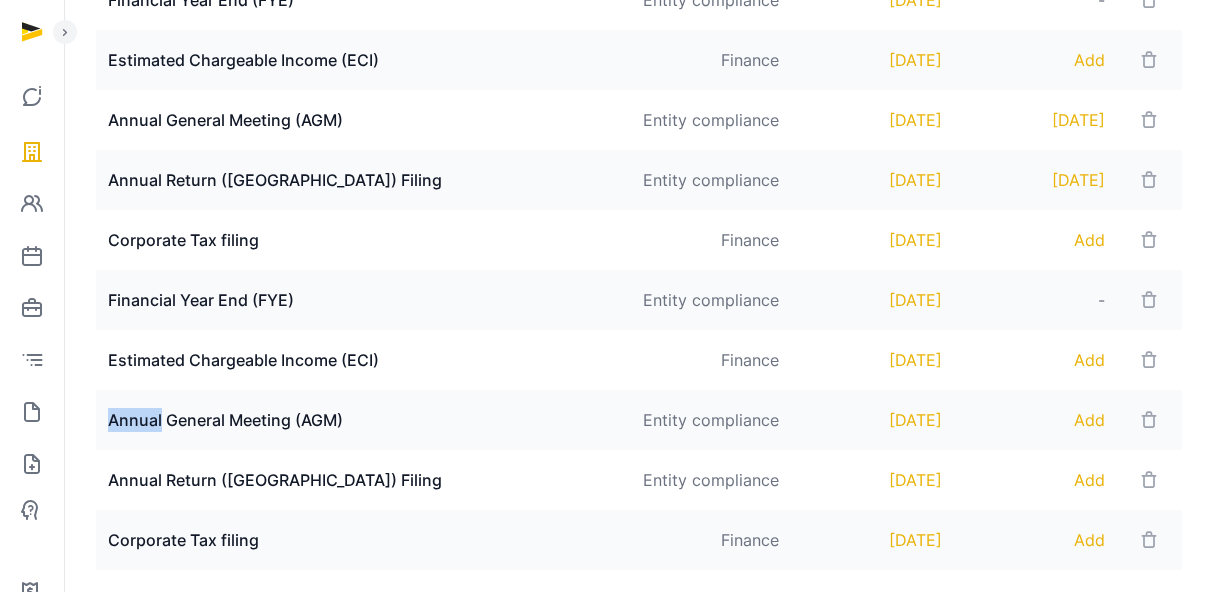 click on "Annual General Meeting (AGM)" at bounding box center (362, 420) 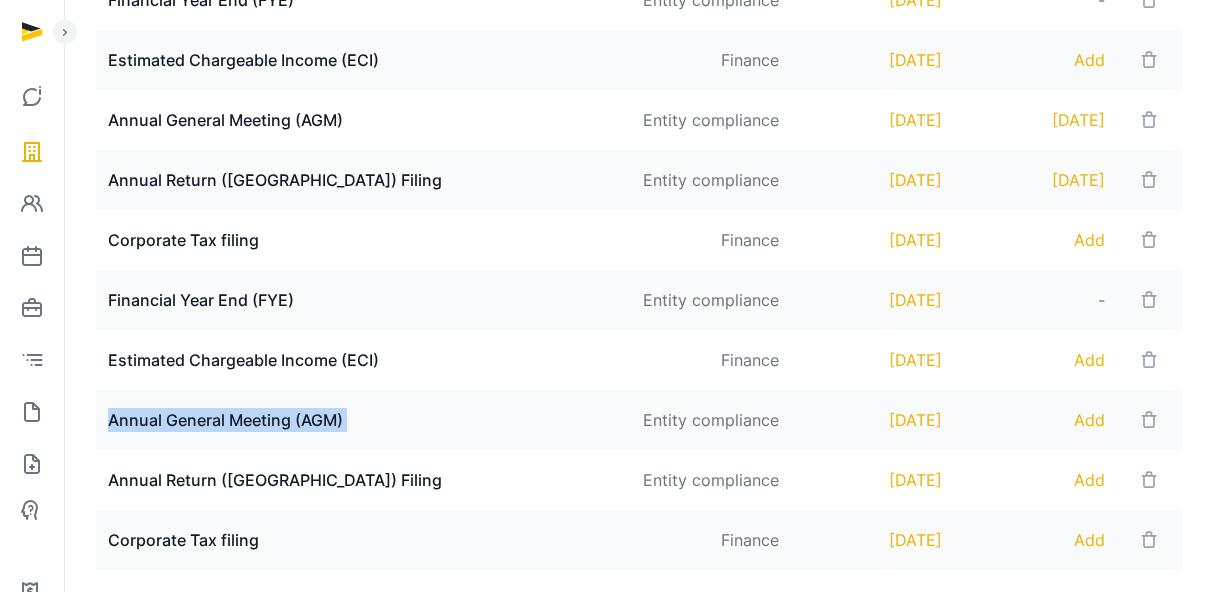 click on "Annual General Meeting (AGM)" at bounding box center (362, 420) 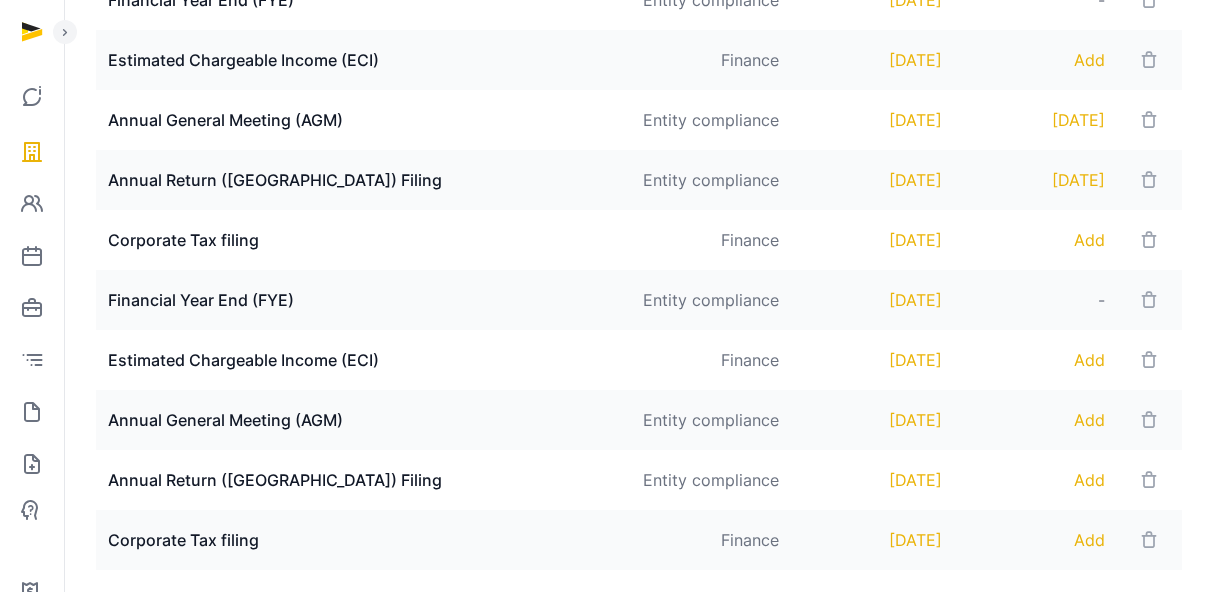 click on "Annual Return ([GEOGRAPHIC_DATA]) Filing" at bounding box center (362, 480) 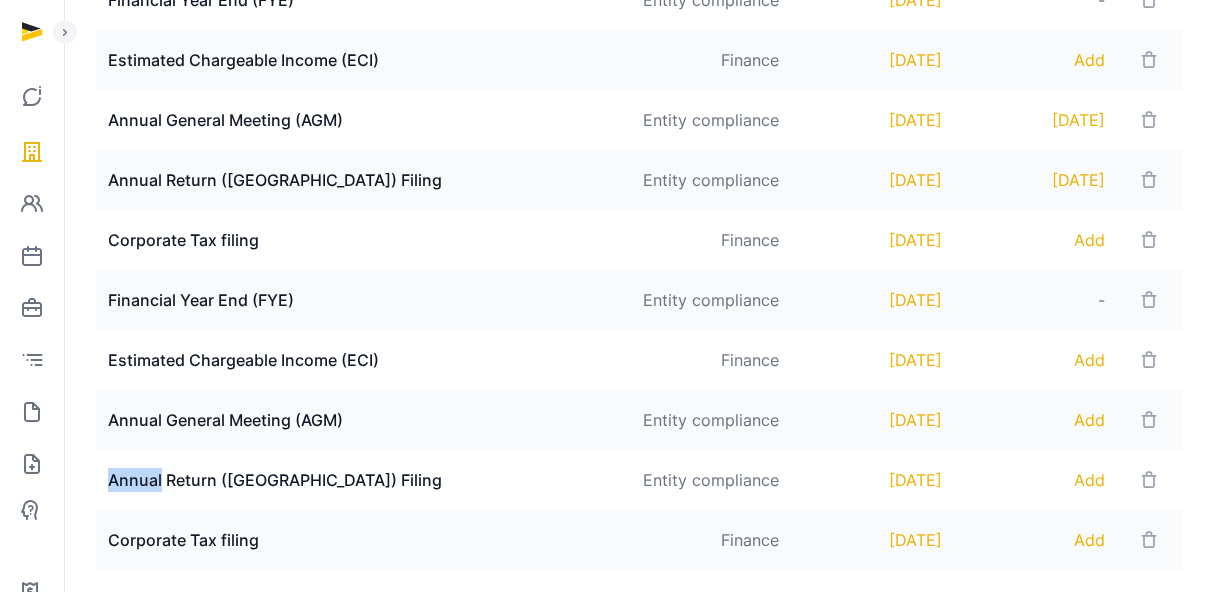 click on "Annual Return ([GEOGRAPHIC_DATA]) Filing" at bounding box center (362, 480) 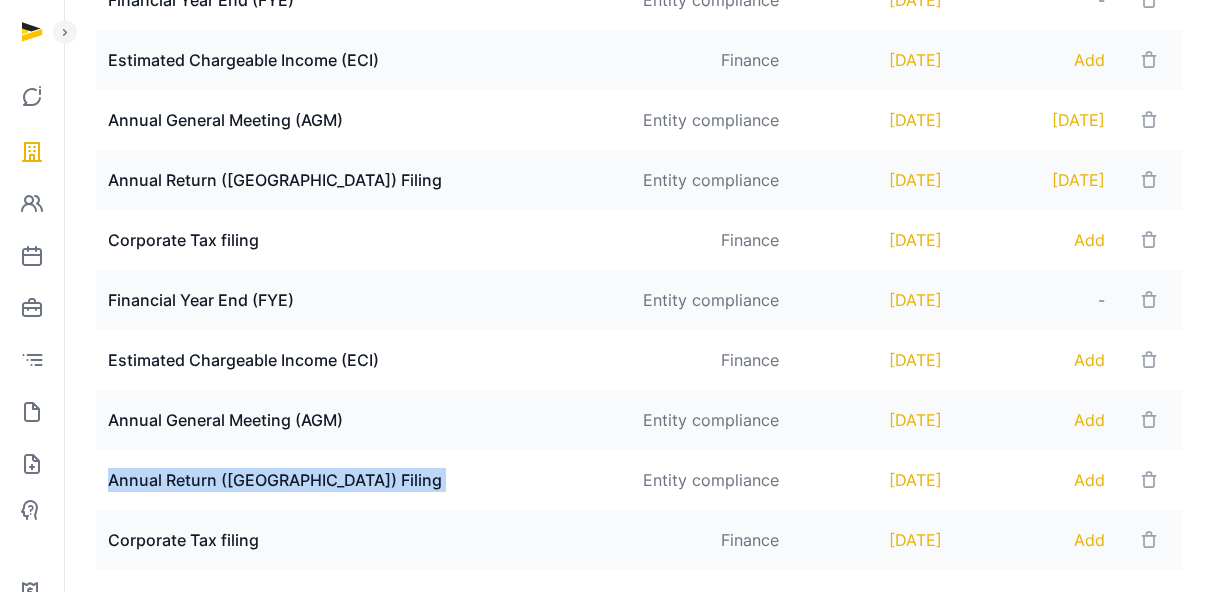 click on "Annual Return ([GEOGRAPHIC_DATA]) Filing" at bounding box center [362, 480] 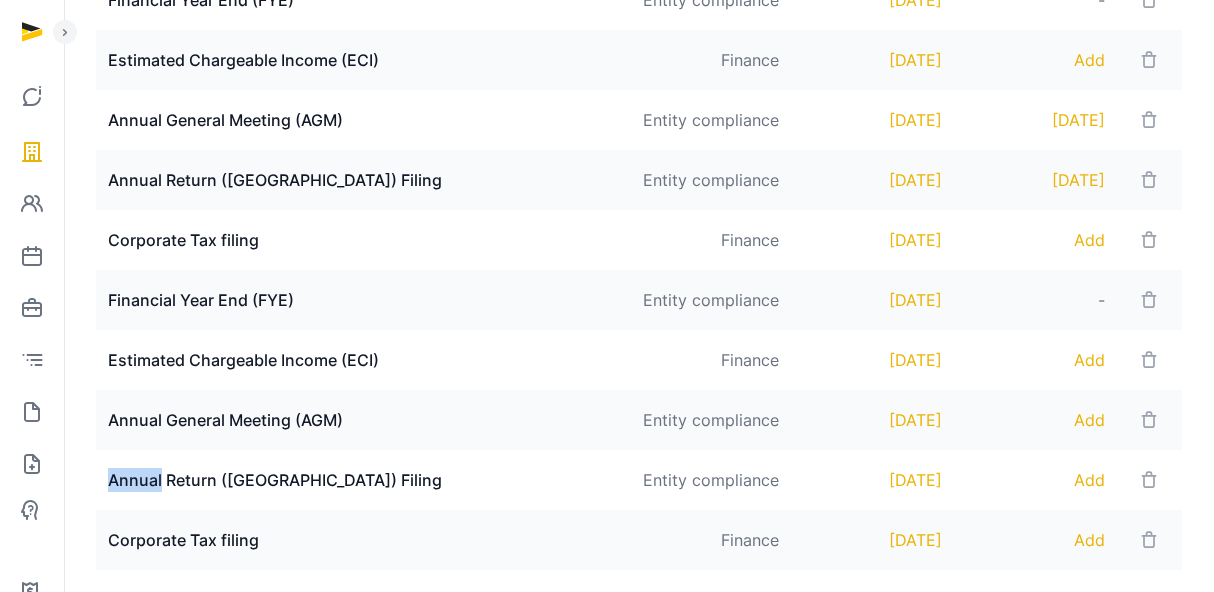 click on "Annual Return ([GEOGRAPHIC_DATA]) Filing" at bounding box center (362, 480) 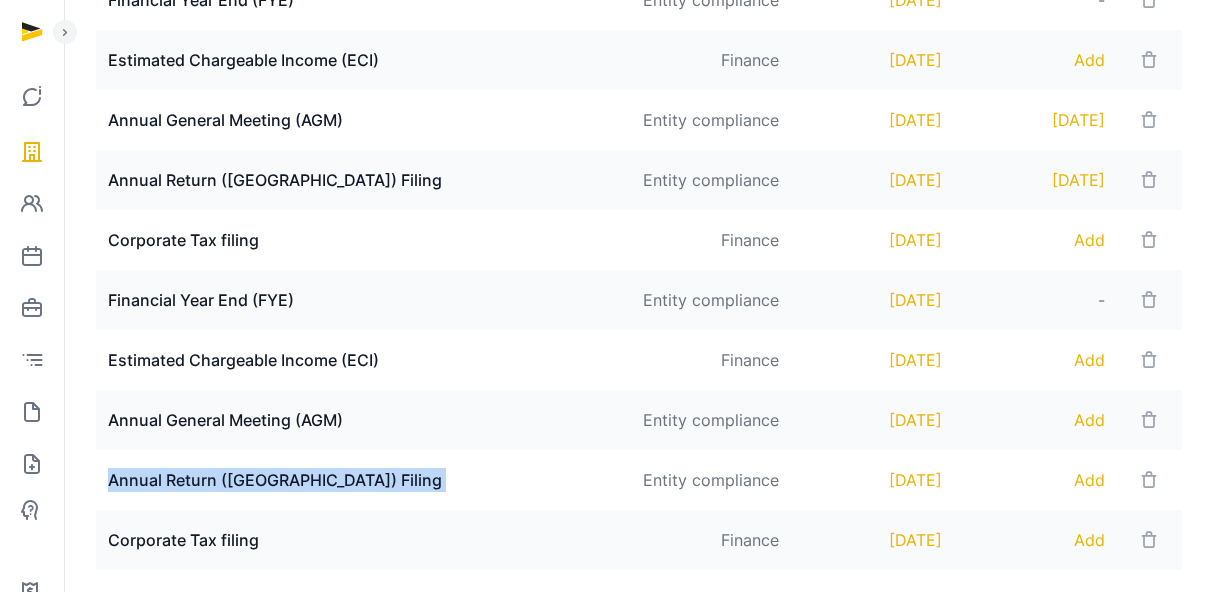 click on "Annual Return ([GEOGRAPHIC_DATA]) Filing" at bounding box center [362, 480] 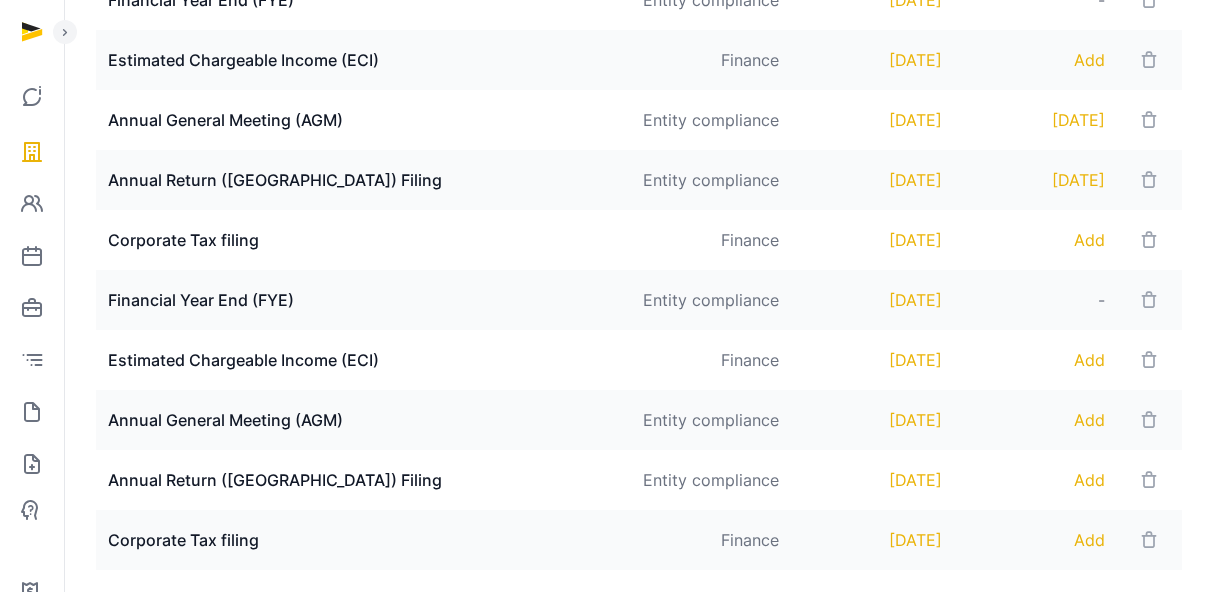 click on "Annual General Meeting (AGM)" at bounding box center (362, 420) 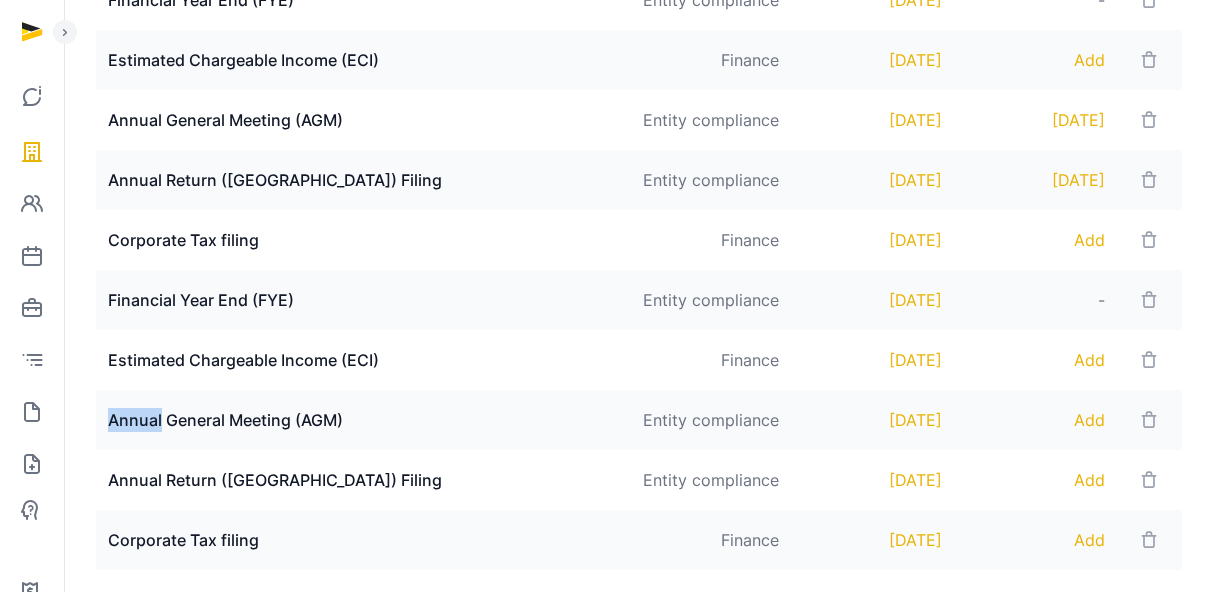 click on "Annual General Meeting (AGM)" at bounding box center [362, 420] 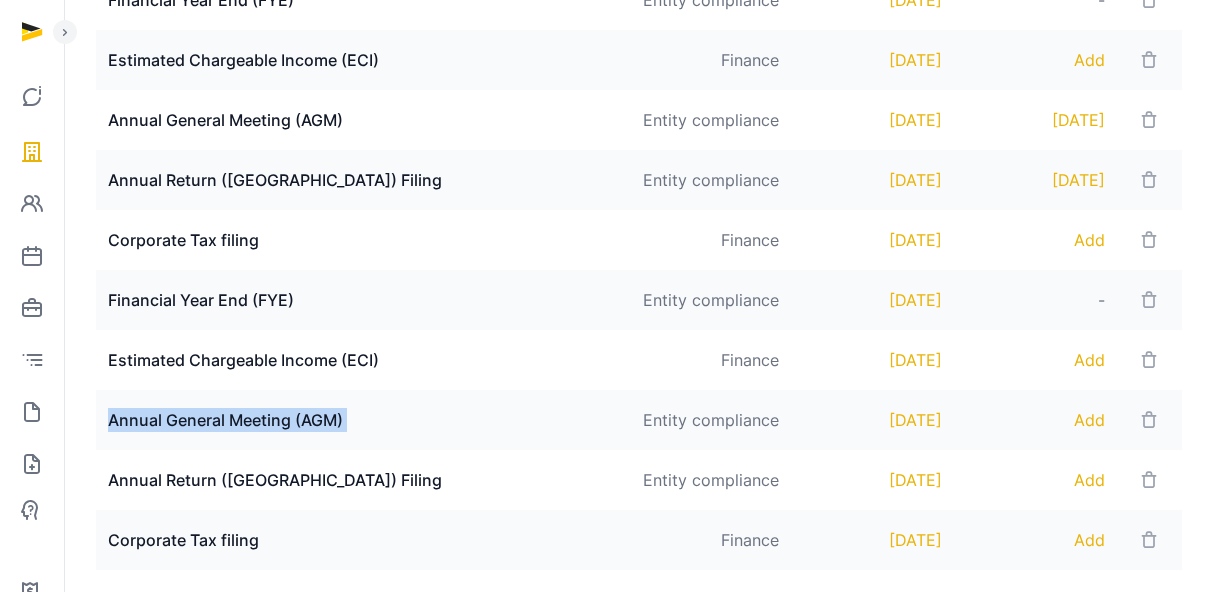 click on "Annual General Meeting (AGM)" at bounding box center [362, 420] 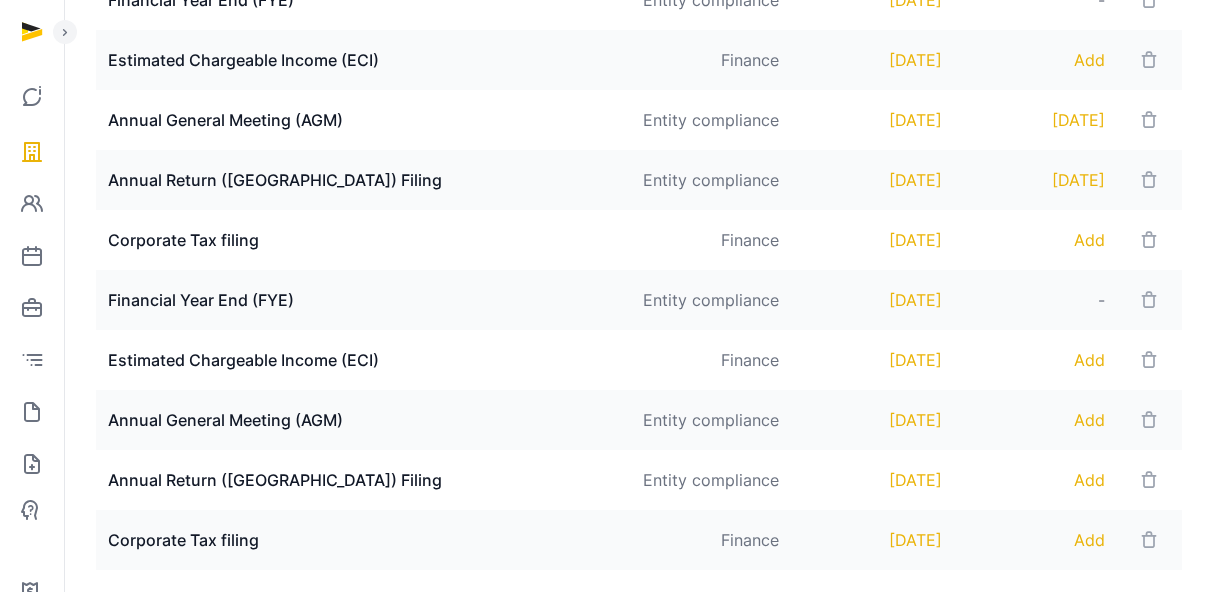 click on "Annual Return ([GEOGRAPHIC_DATA]) Filing" at bounding box center (362, 480) 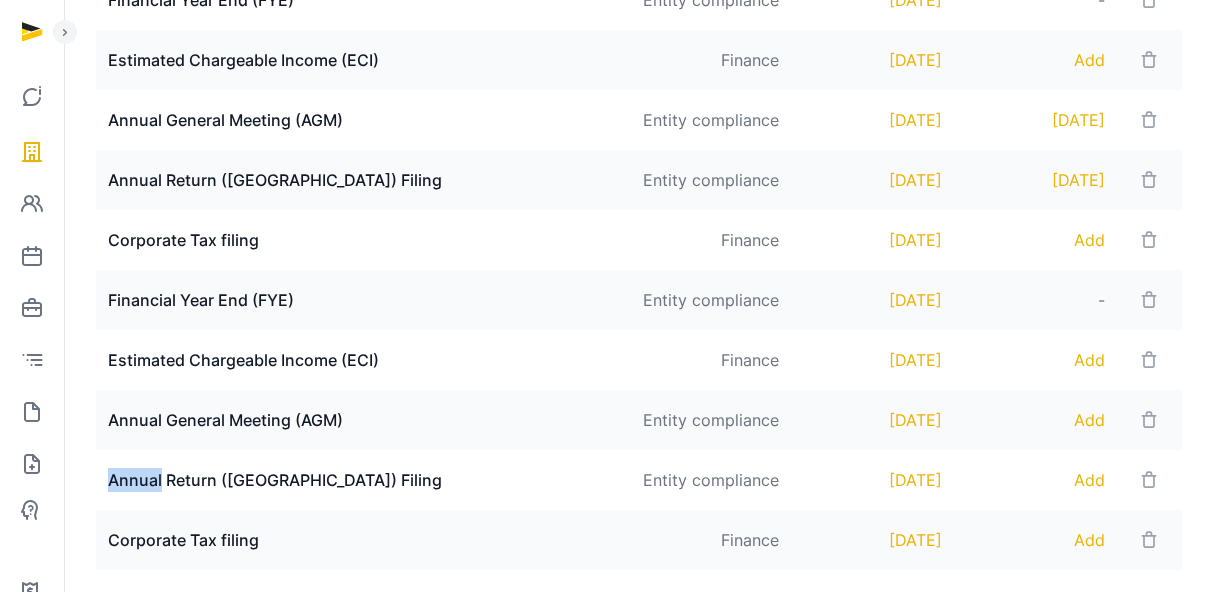 click on "Annual Return ([GEOGRAPHIC_DATA]) Filing" at bounding box center (362, 480) 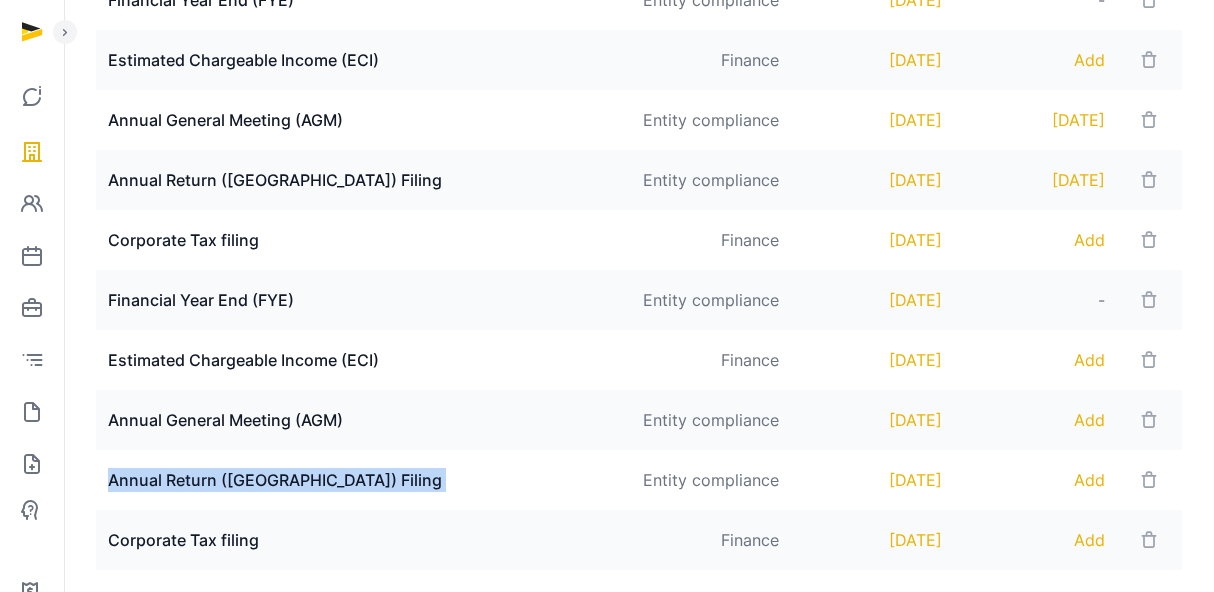 click on "Annual Return ([GEOGRAPHIC_DATA]) Filing" at bounding box center (362, 480) 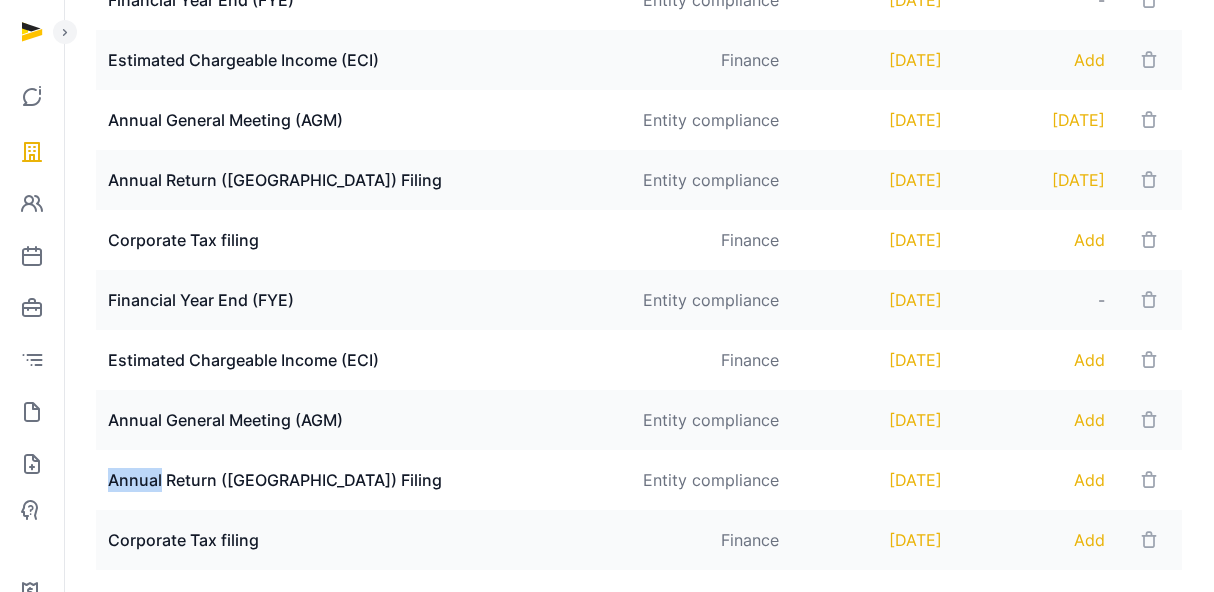 click on "Annual Return ([GEOGRAPHIC_DATA]) Filing" at bounding box center (362, 480) 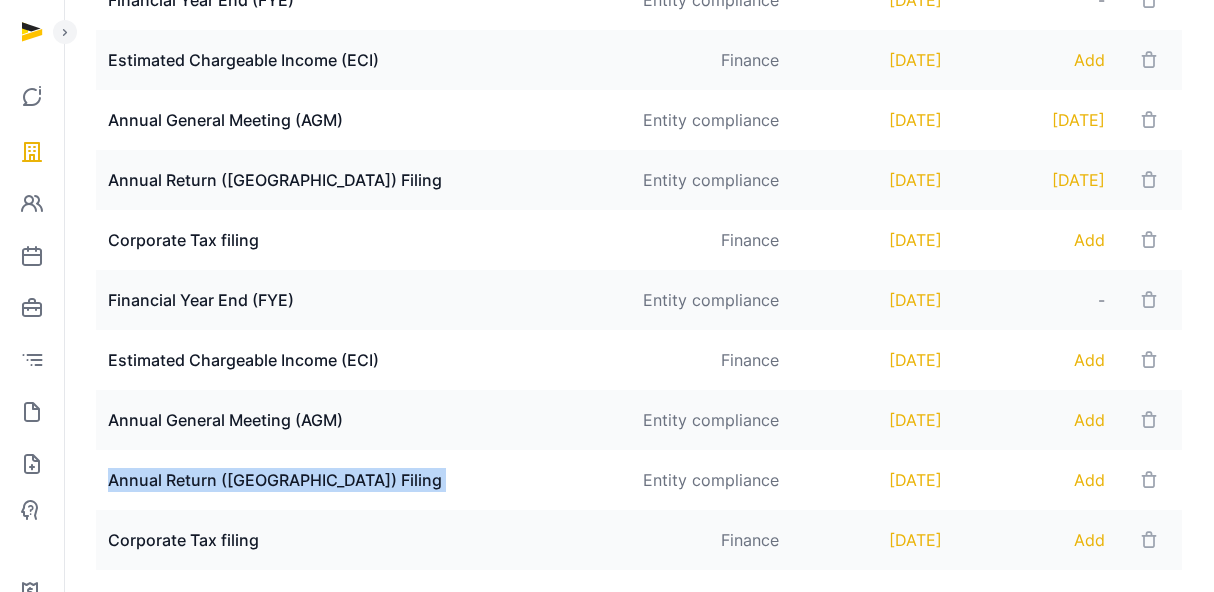 click on "Annual Return ([GEOGRAPHIC_DATA]) Filing" at bounding box center (362, 480) 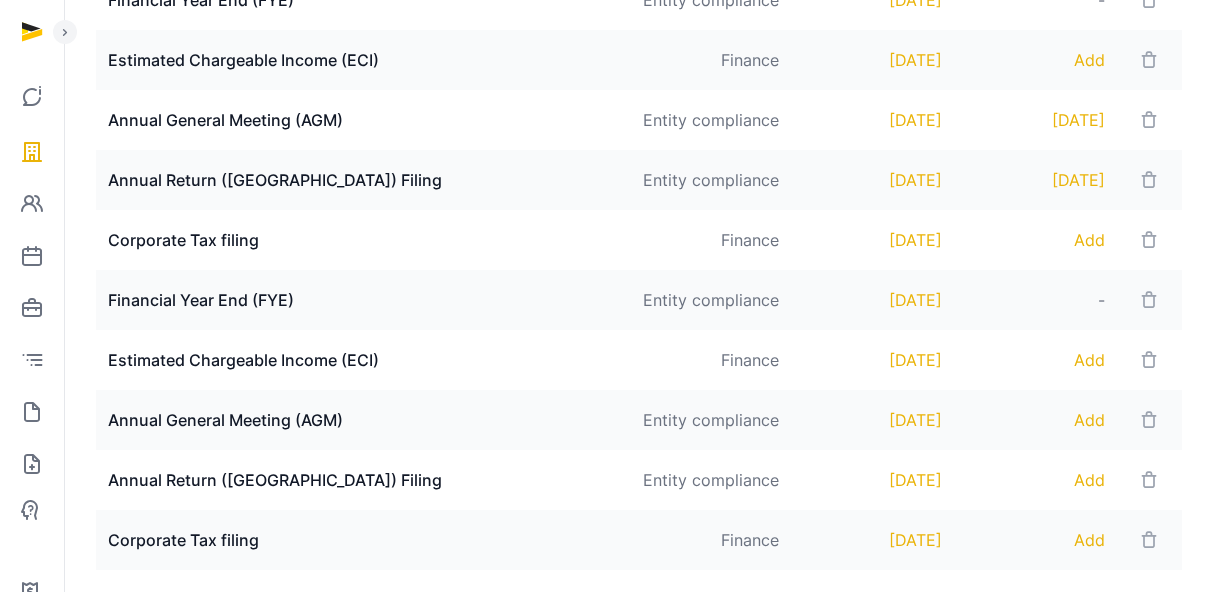 click on "Annual General Meeting (AGM)" at bounding box center (362, 420) 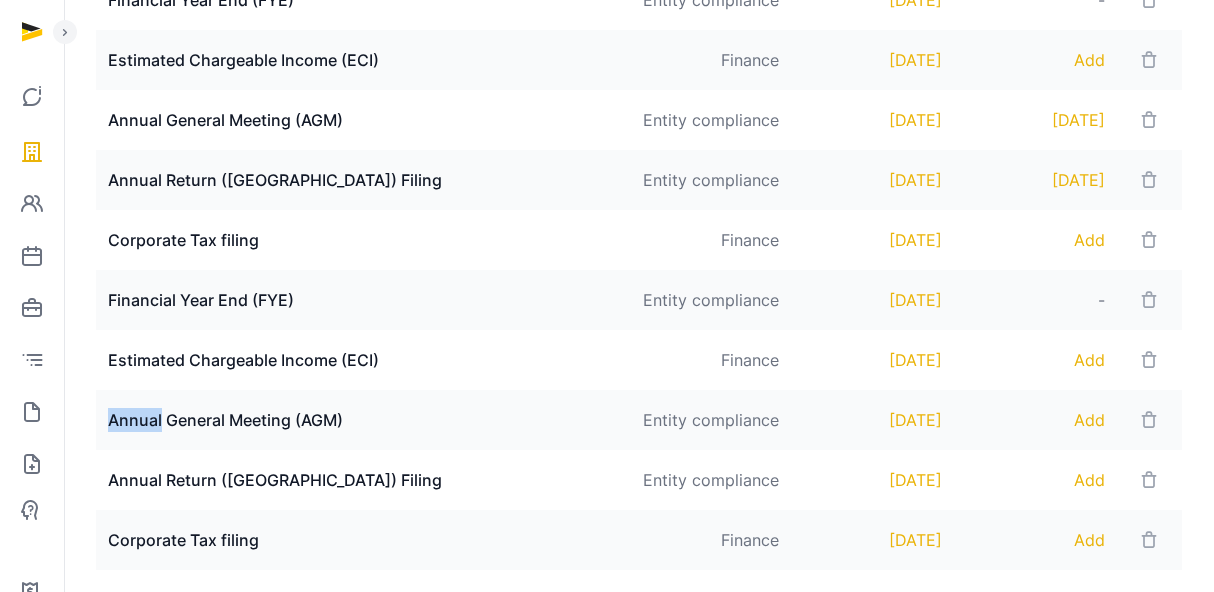 click on "Annual General Meeting (AGM)" at bounding box center [362, 420] 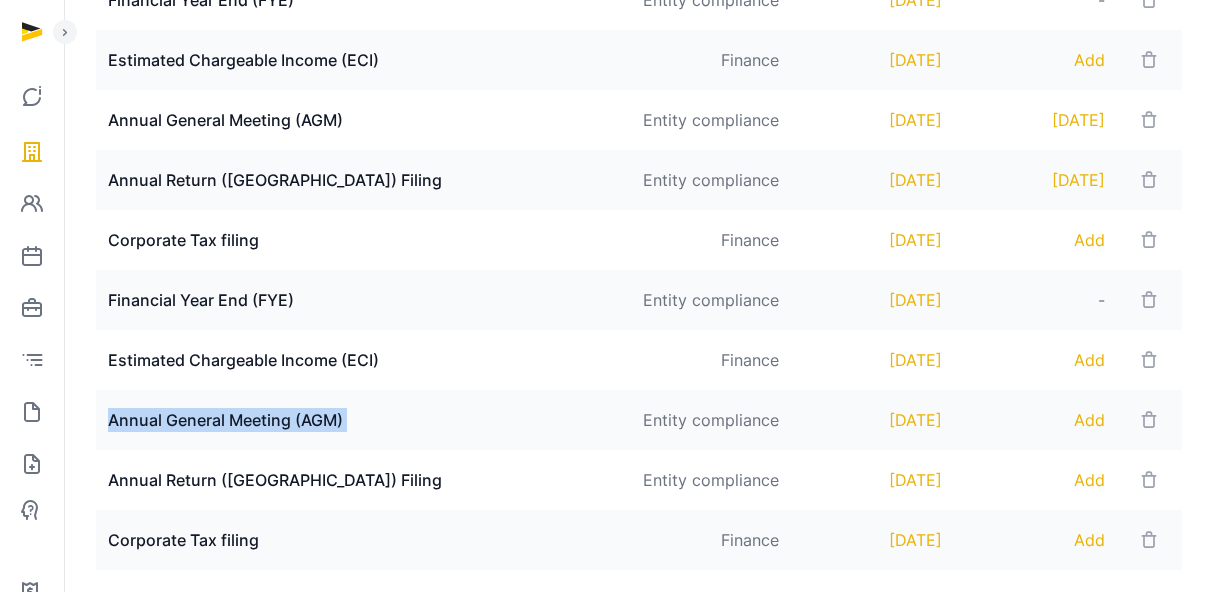 click on "Annual General Meeting (AGM)" at bounding box center [362, 420] 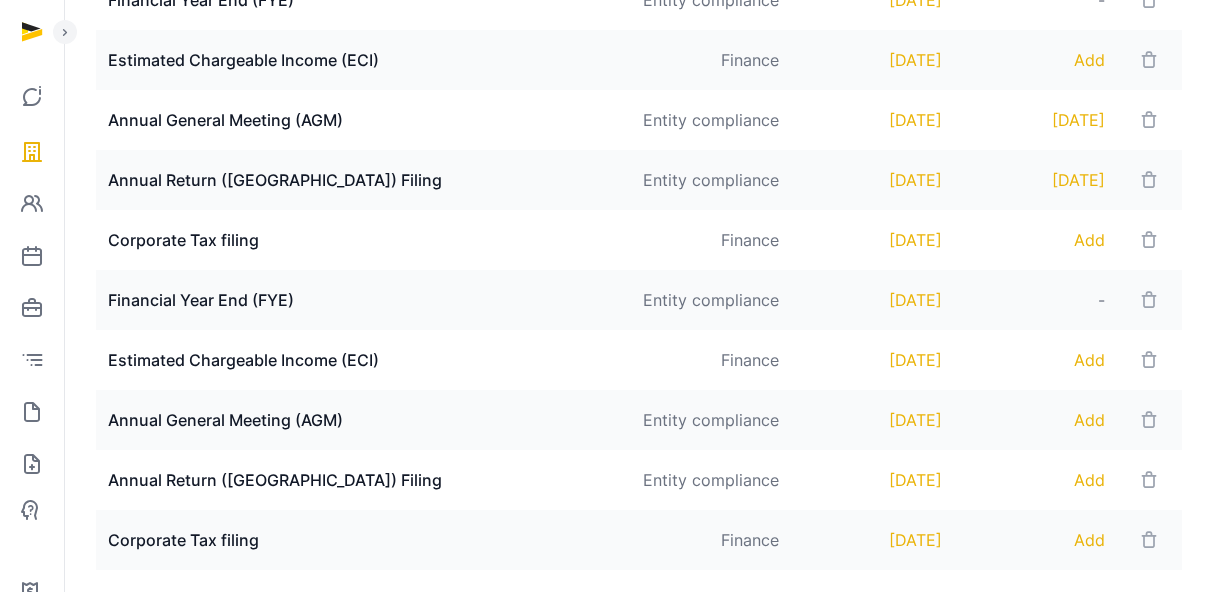 click on "Annual Return ([GEOGRAPHIC_DATA]) Filing" at bounding box center (362, 480) 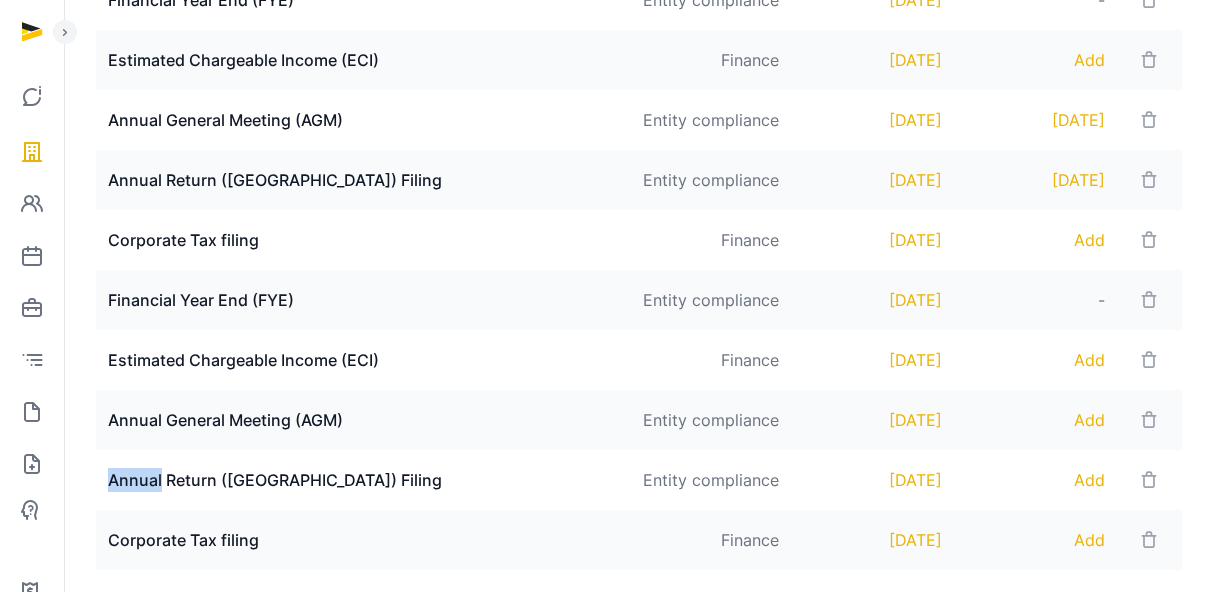 click on "Annual Return ([GEOGRAPHIC_DATA]) Filing" at bounding box center (362, 480) 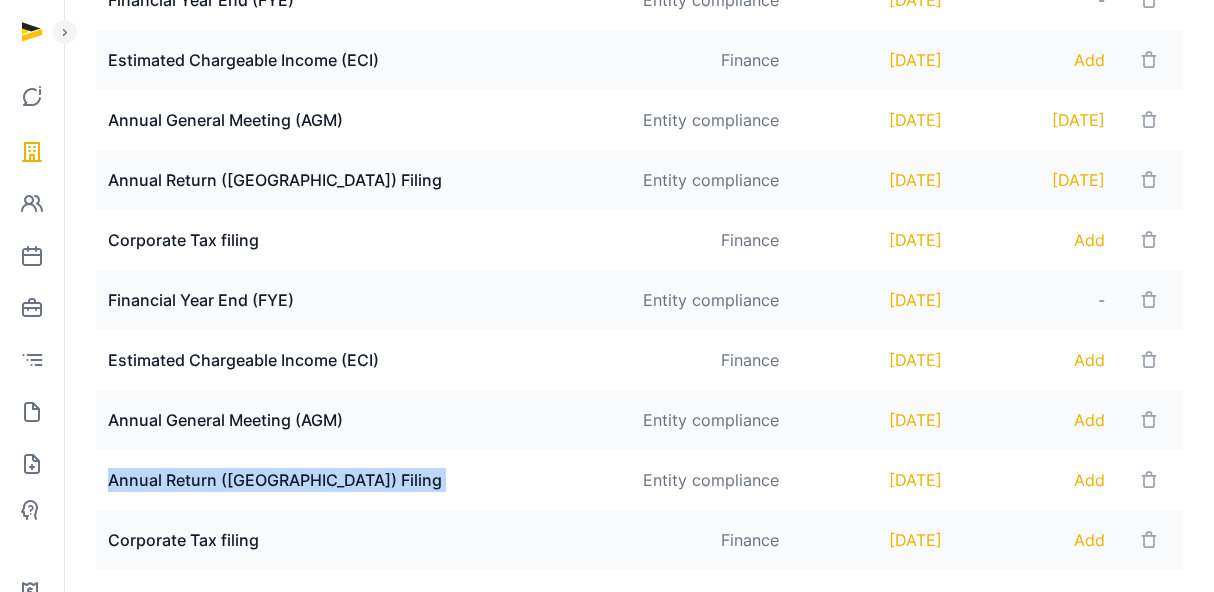 click on "Annual Return ([GEOGRAPHIC_DATA]) Filing" at bounding box center (362, 480) 